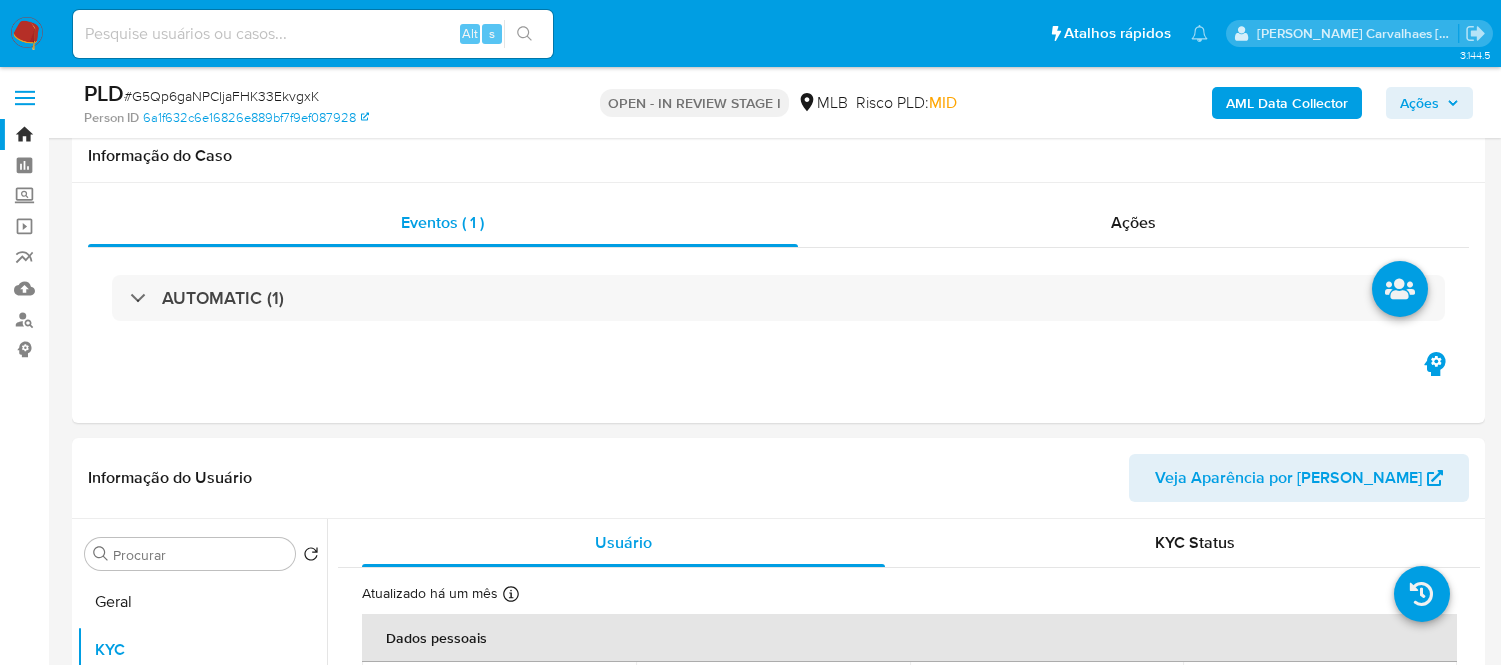 select on "10" 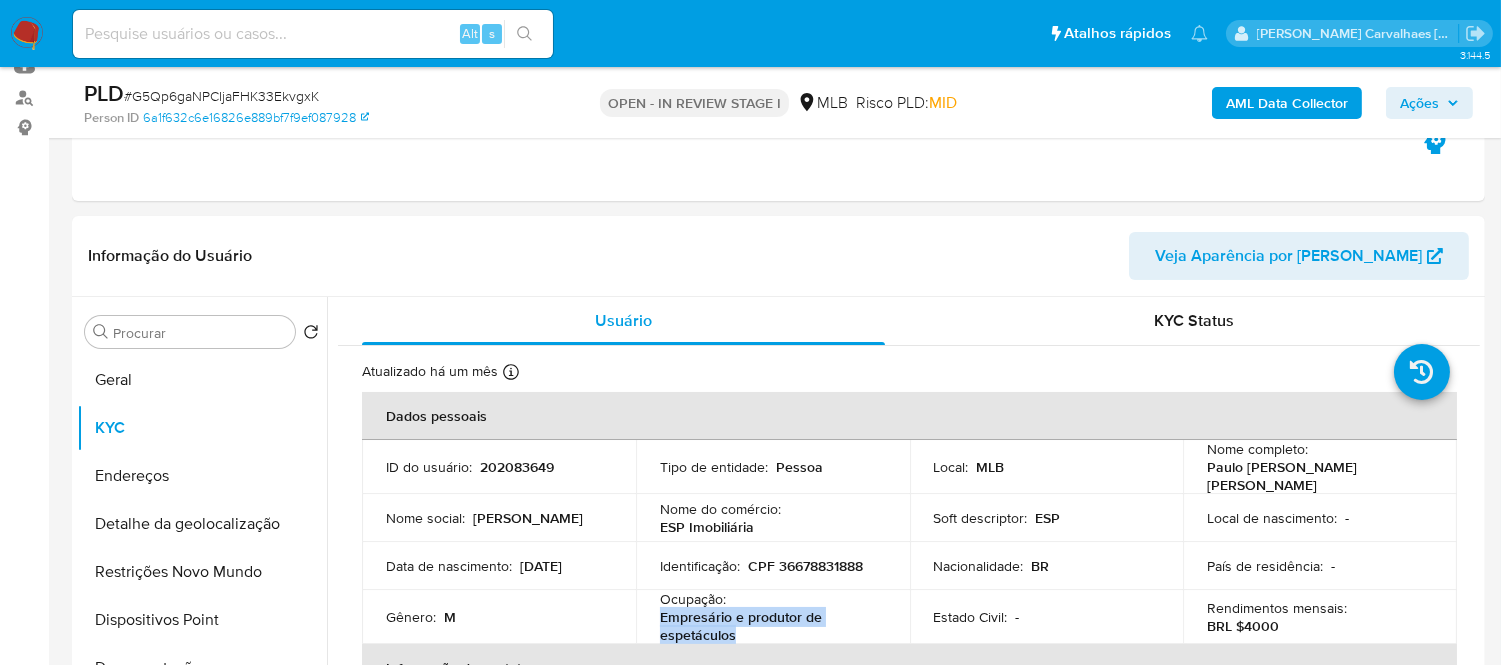 scroll, scrollTop: 111, scrollLeft: 0, axis: vertical 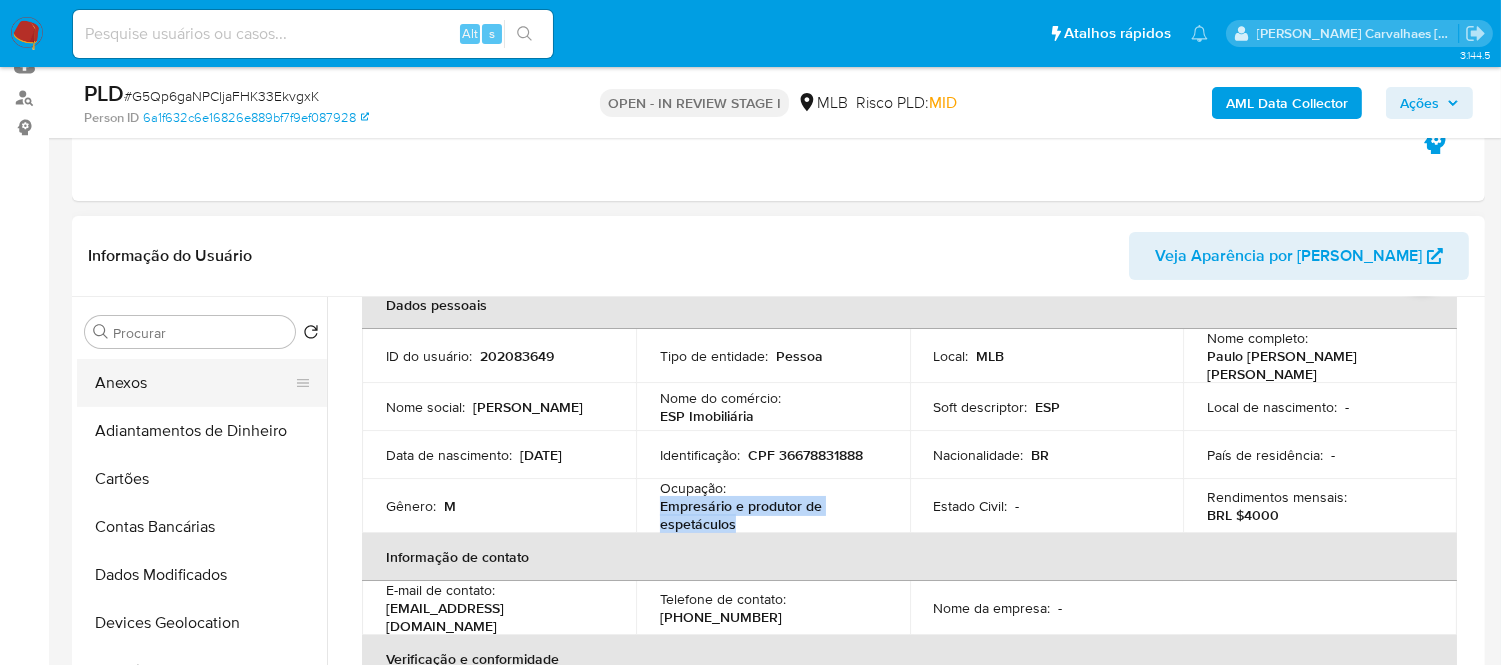 click on "Anexos" at bounding box center [194, 383] 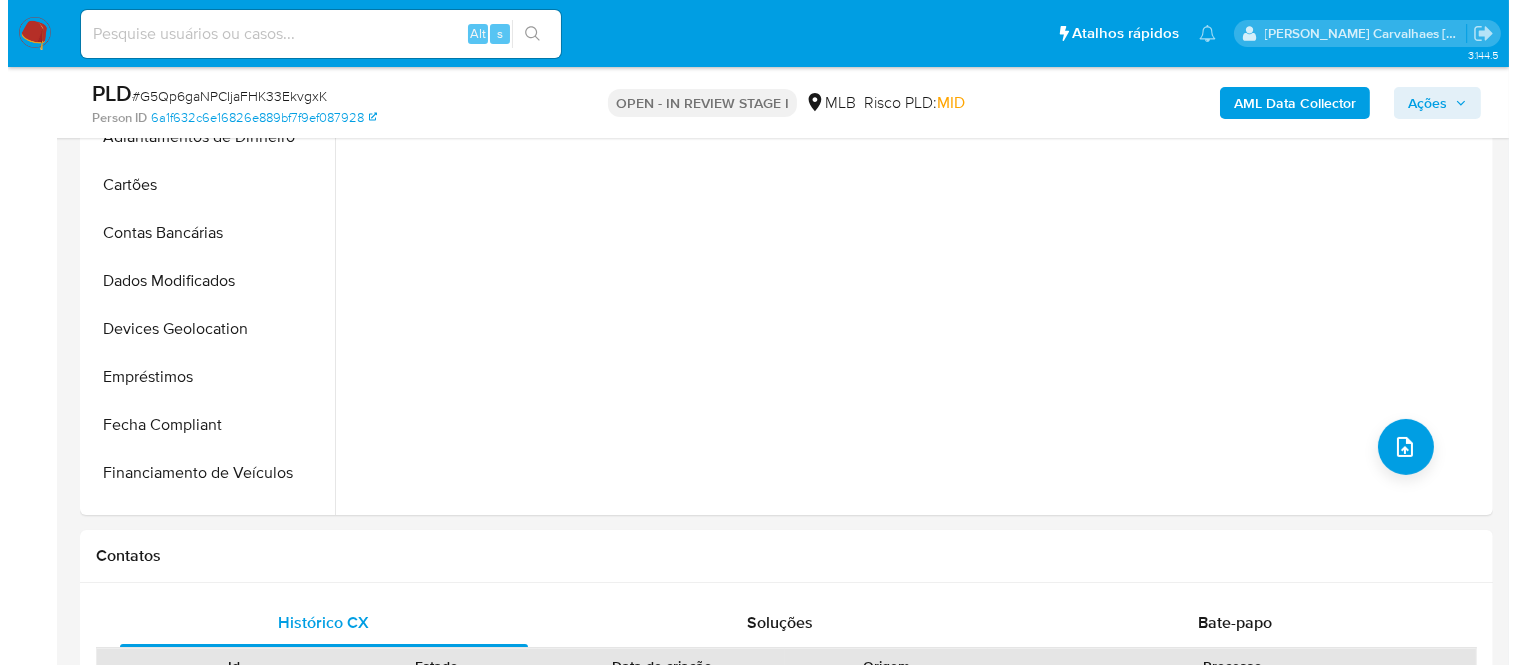 scroll, scrollTop: 555, scrollLeft: 0, axis: vertical 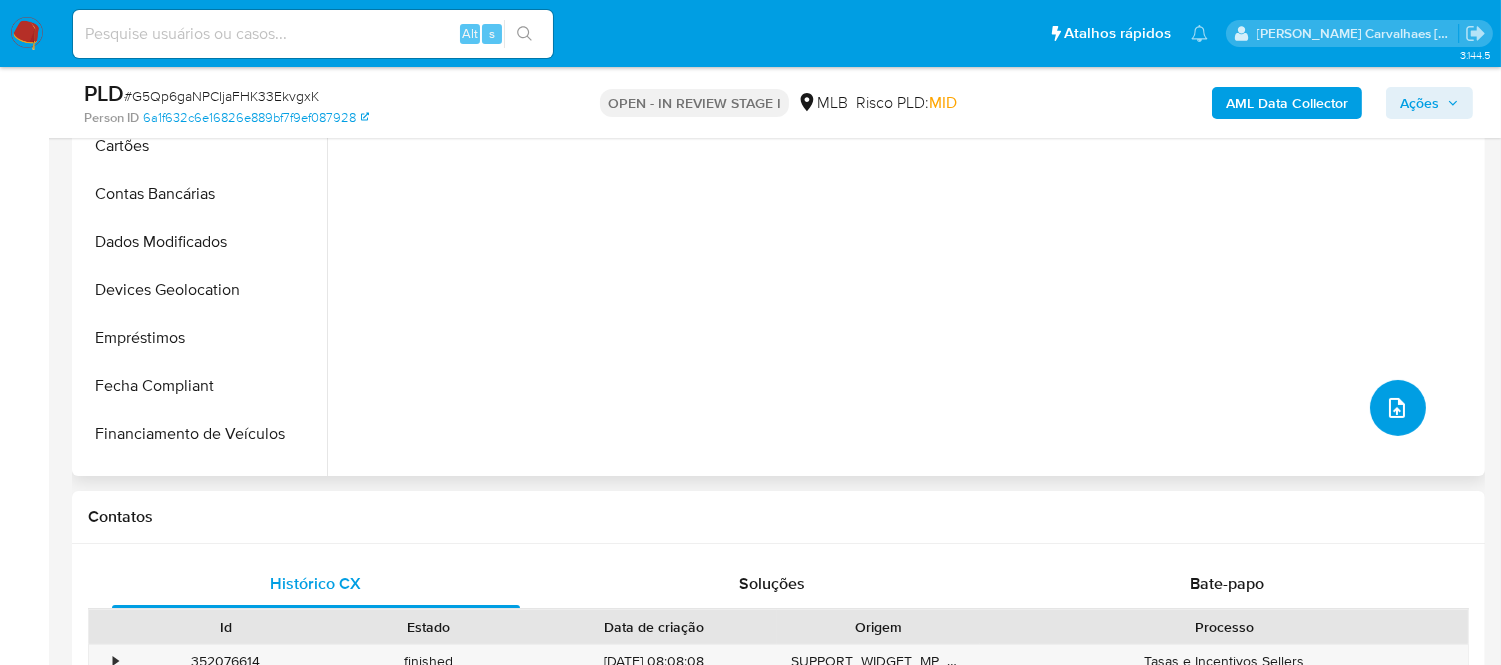 click at bounding box center (1398, 408) 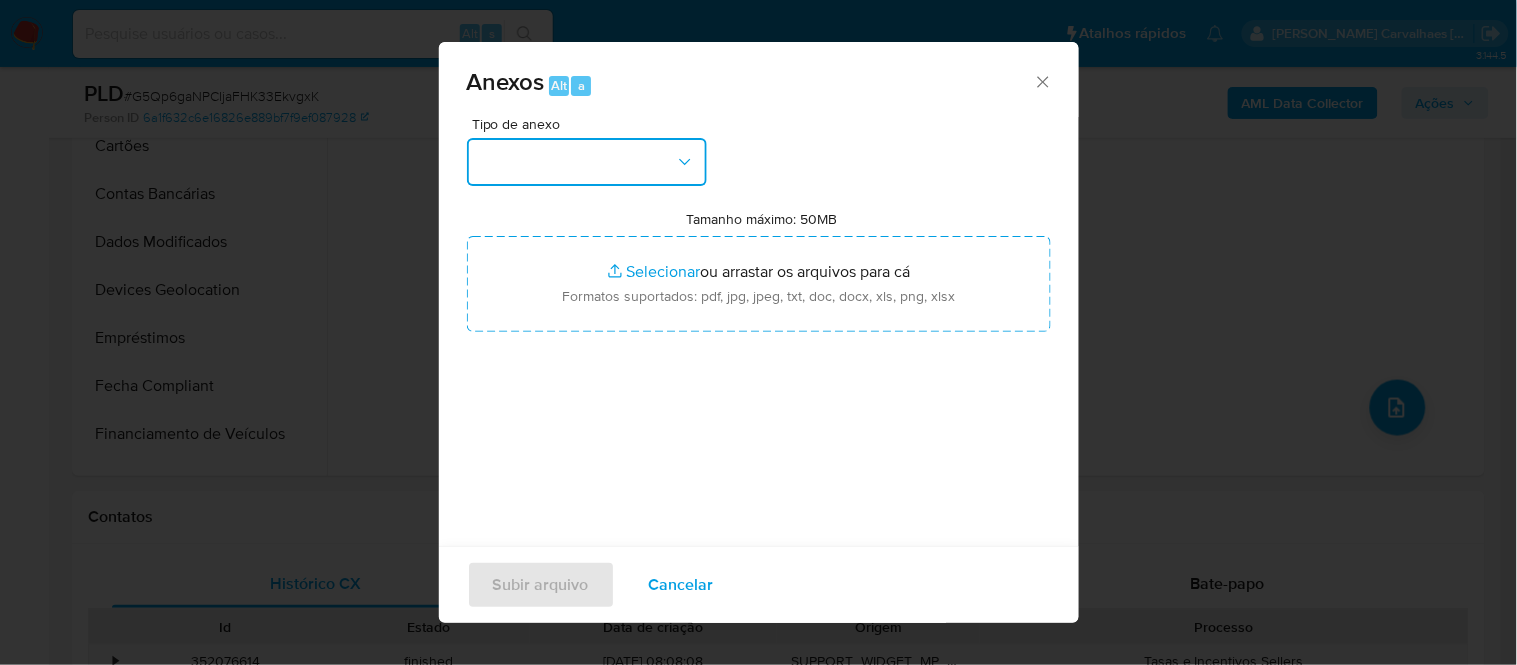 click 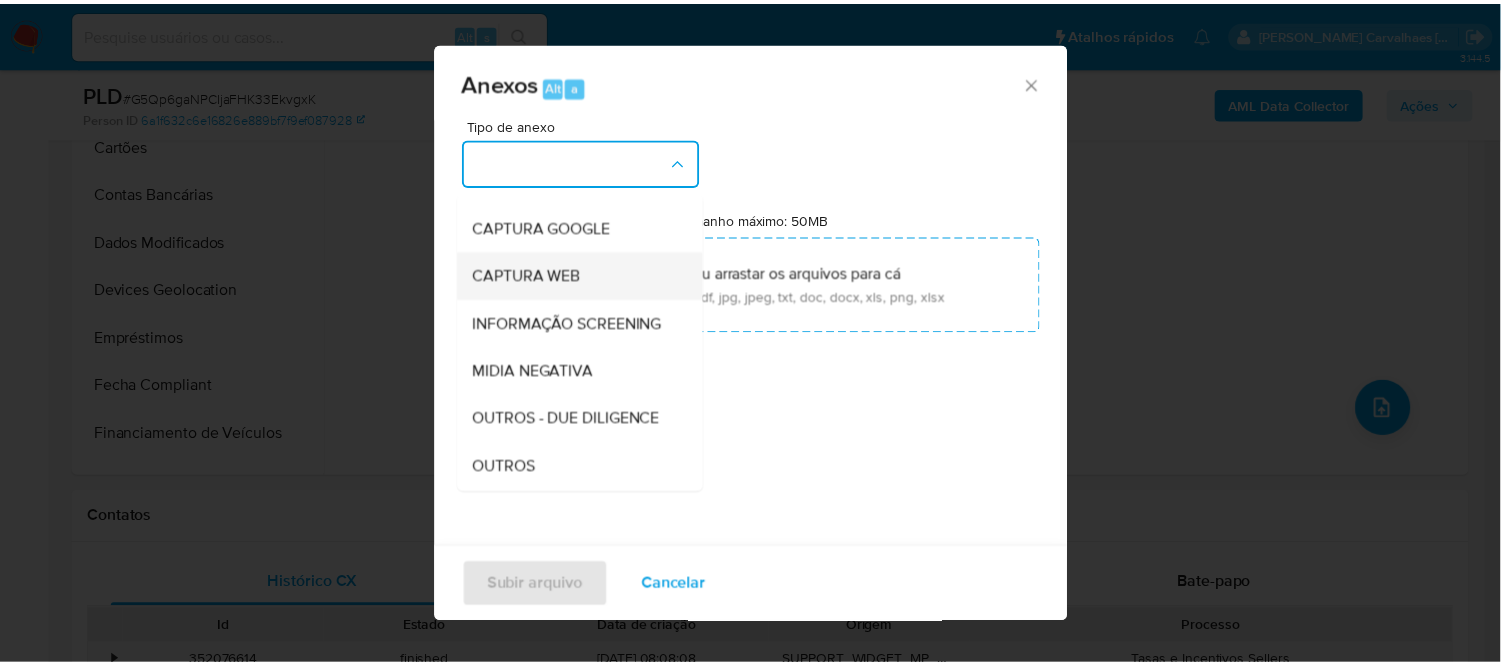scroll, scrollTop: 222, scrollLeft: 0, axis: vertical 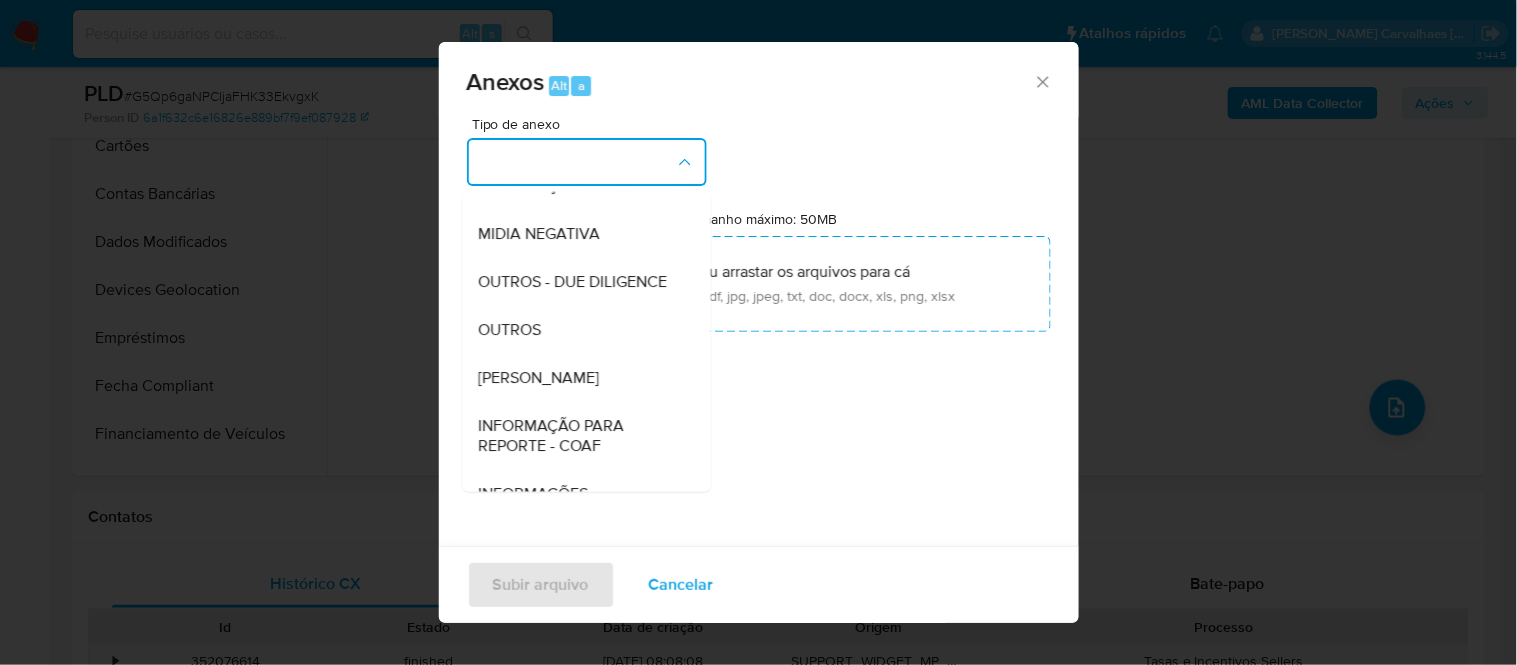 click on "OUTROS" at bounding box center (509, 329) 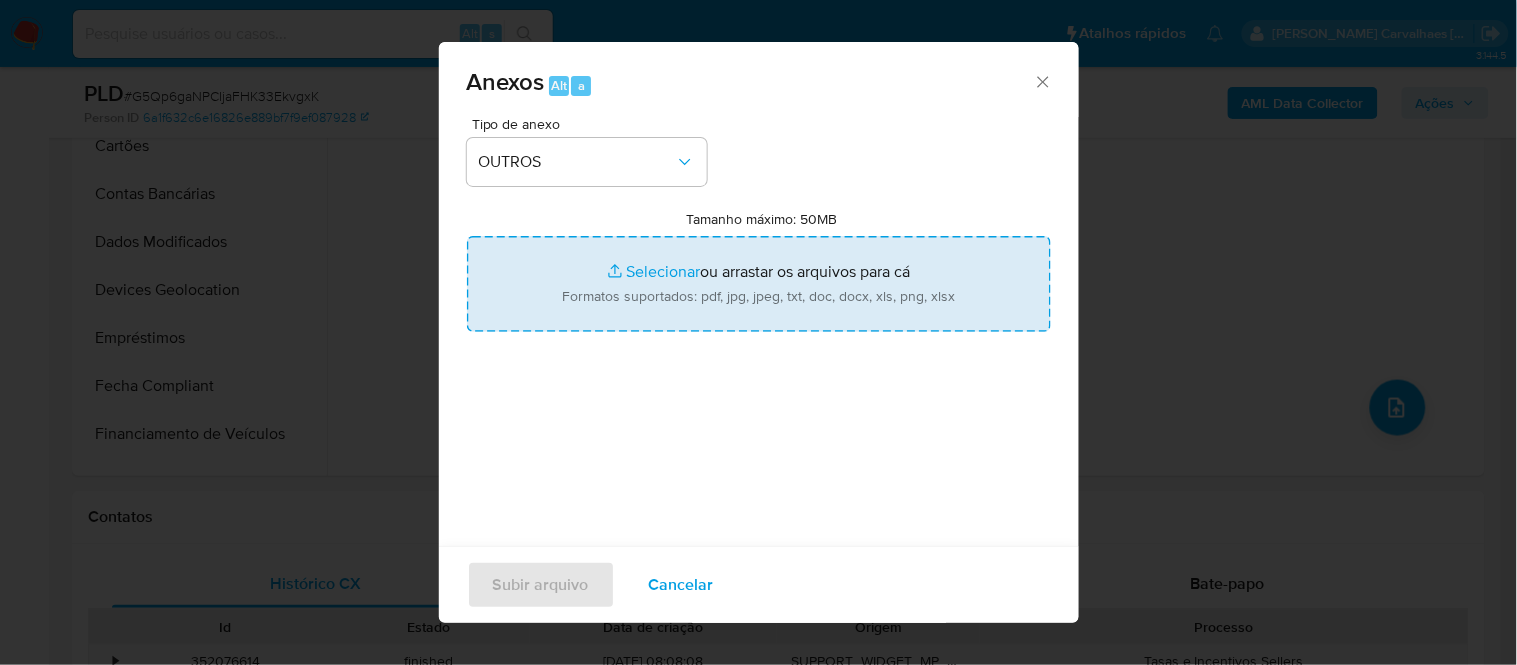 click on "Tamanho máximo: 50MB Selecionar arquivos" at bounding box center [759, 284] 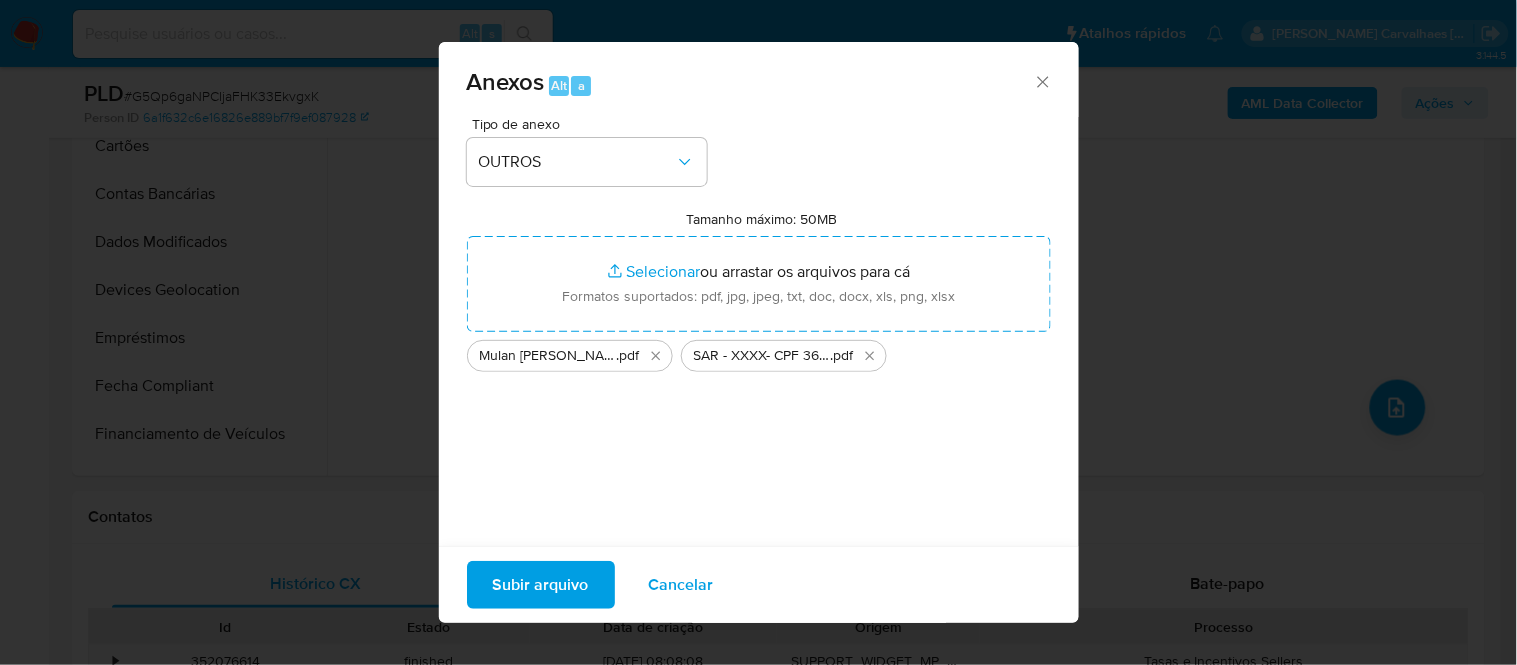 click on "Subir arquivo" at bounding box center [541, 585] 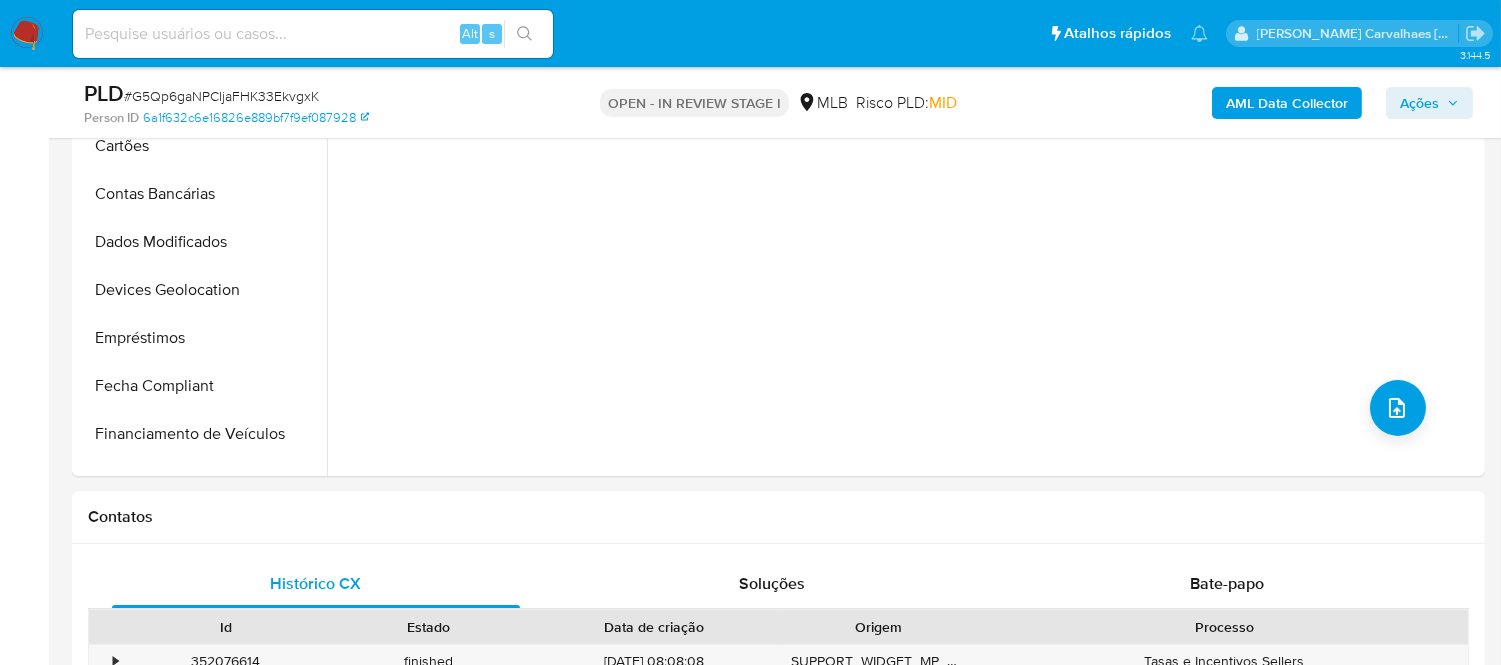click on "Ações" at bounding box center (1429, 103) 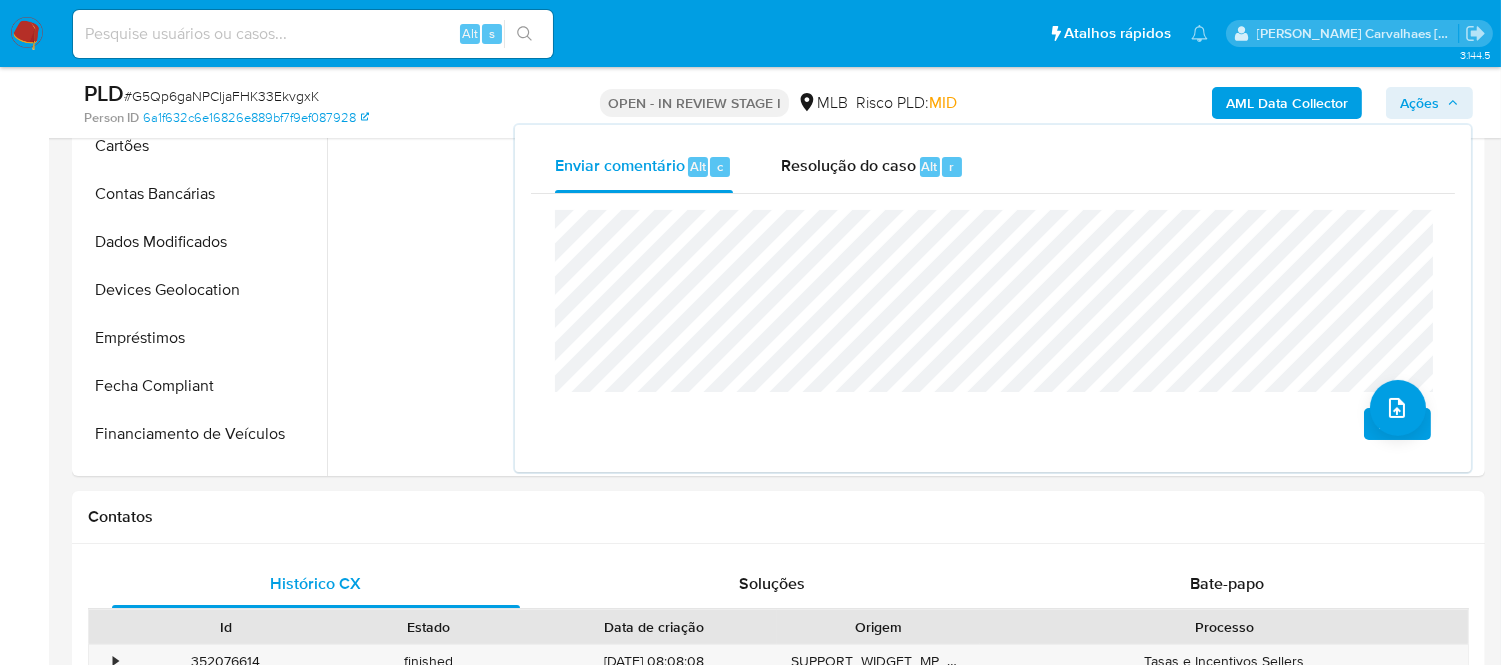 click on "Enviar comentário Alt c Resolução do caso Alt r Enviar" at bounding box center (993, 298) 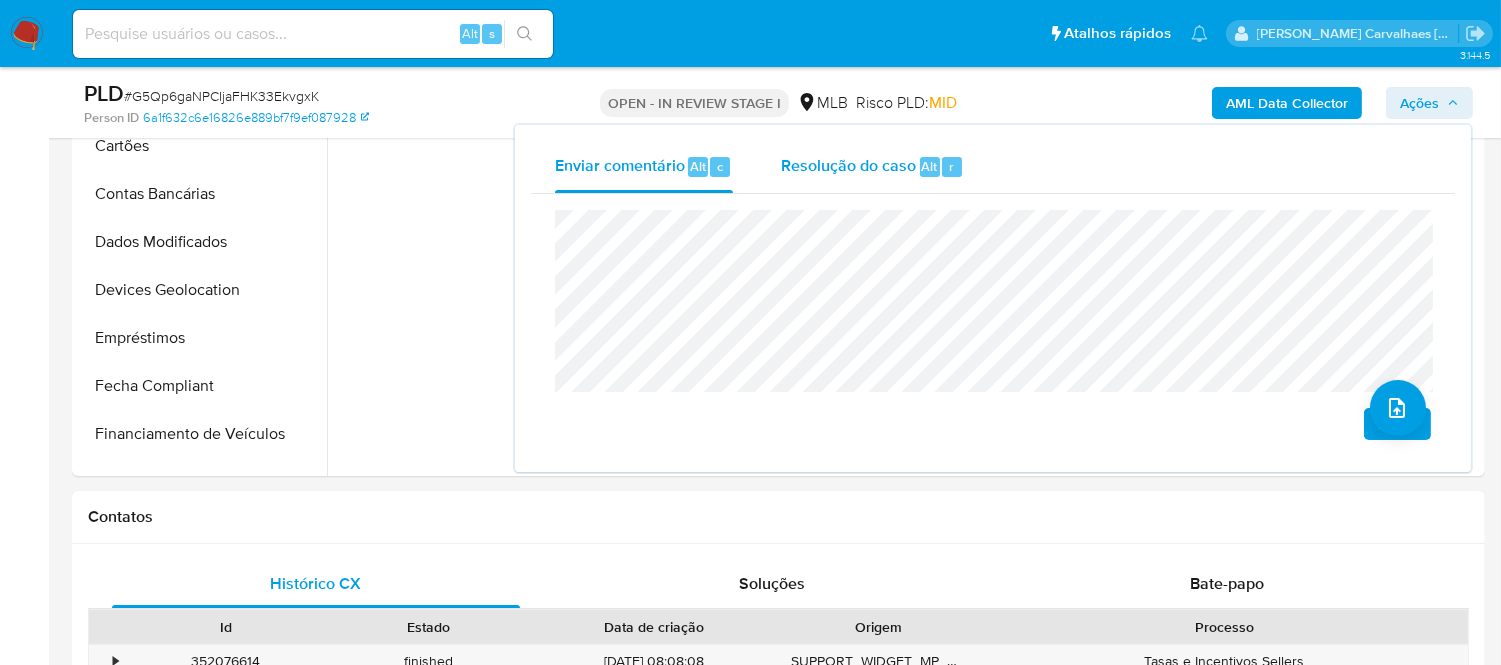click on "Resolução do caso" at bounding box center [848, 165] 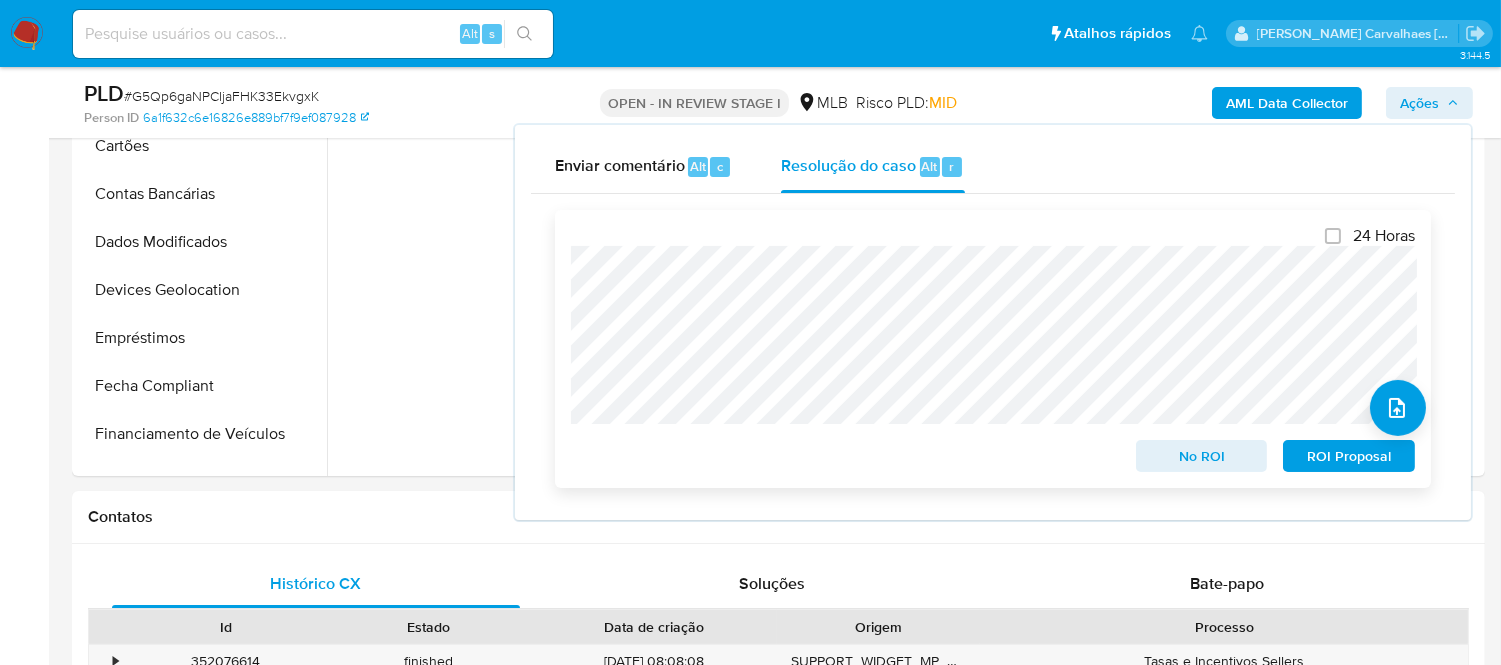 click on "ROI Proposal" at bounding box center (1349, 456) 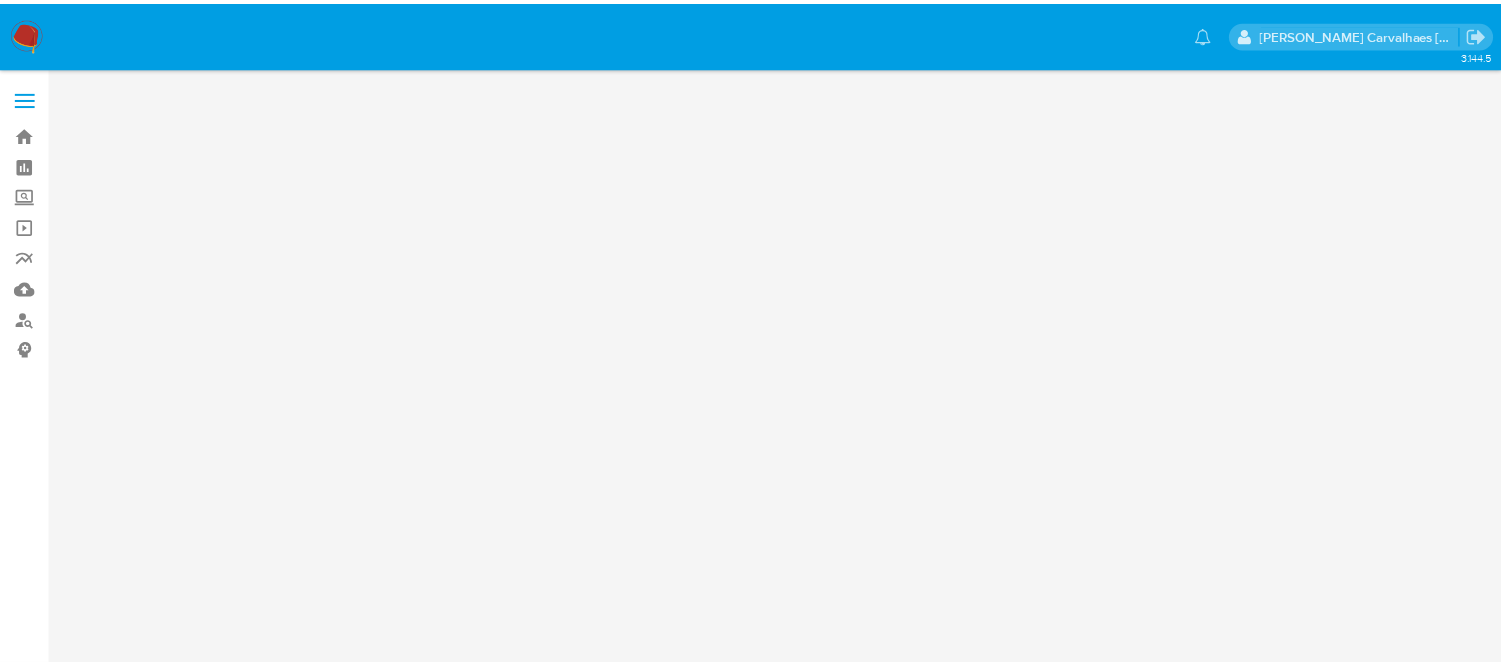 scroll, scrollTop: 0, scrollLeft: 0, axis: both 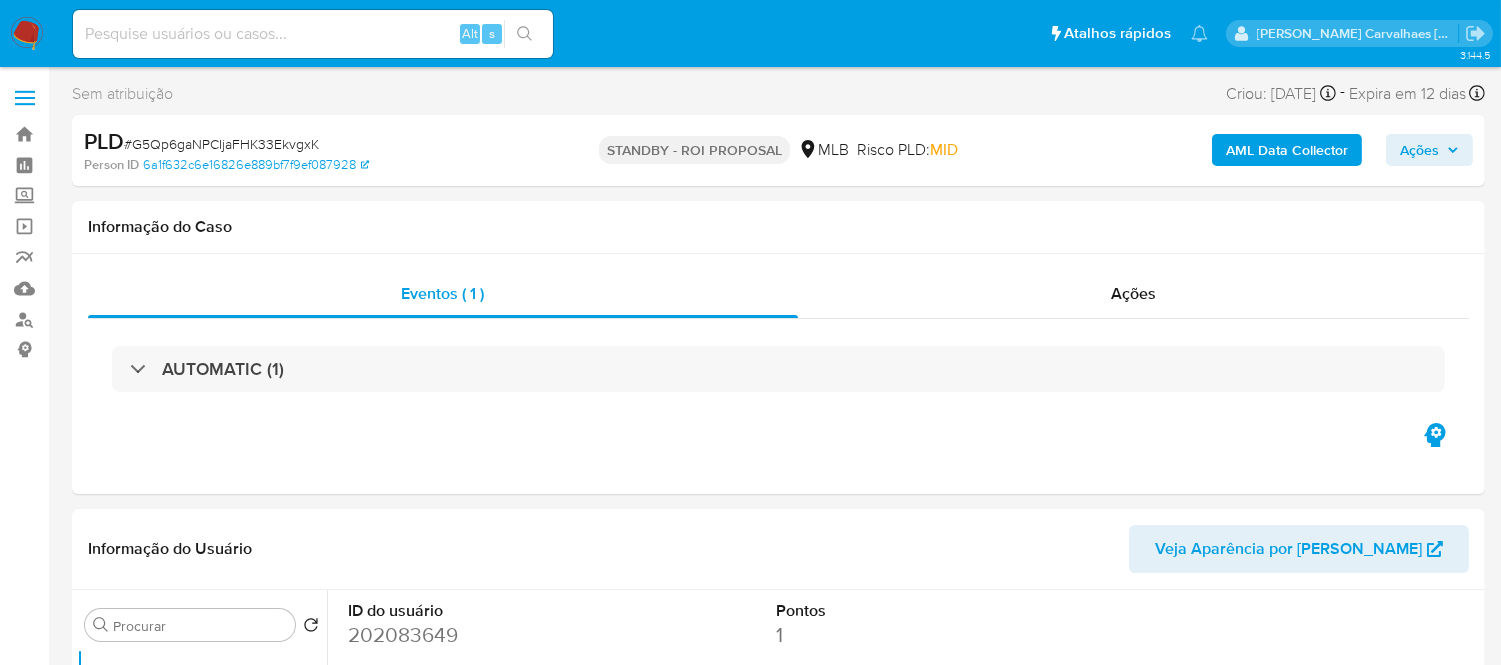 select on "10" 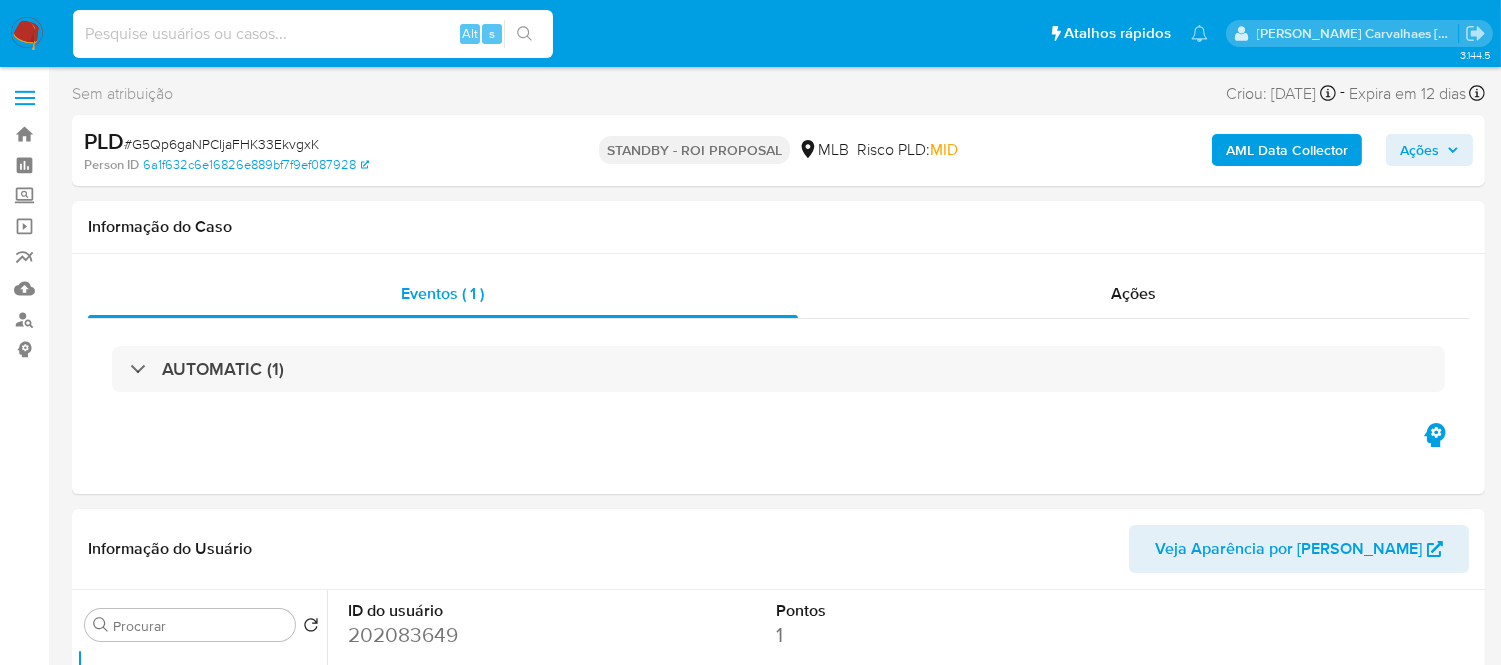paste on "m1fpn69skfFvlVSo7ZOQPSnc" 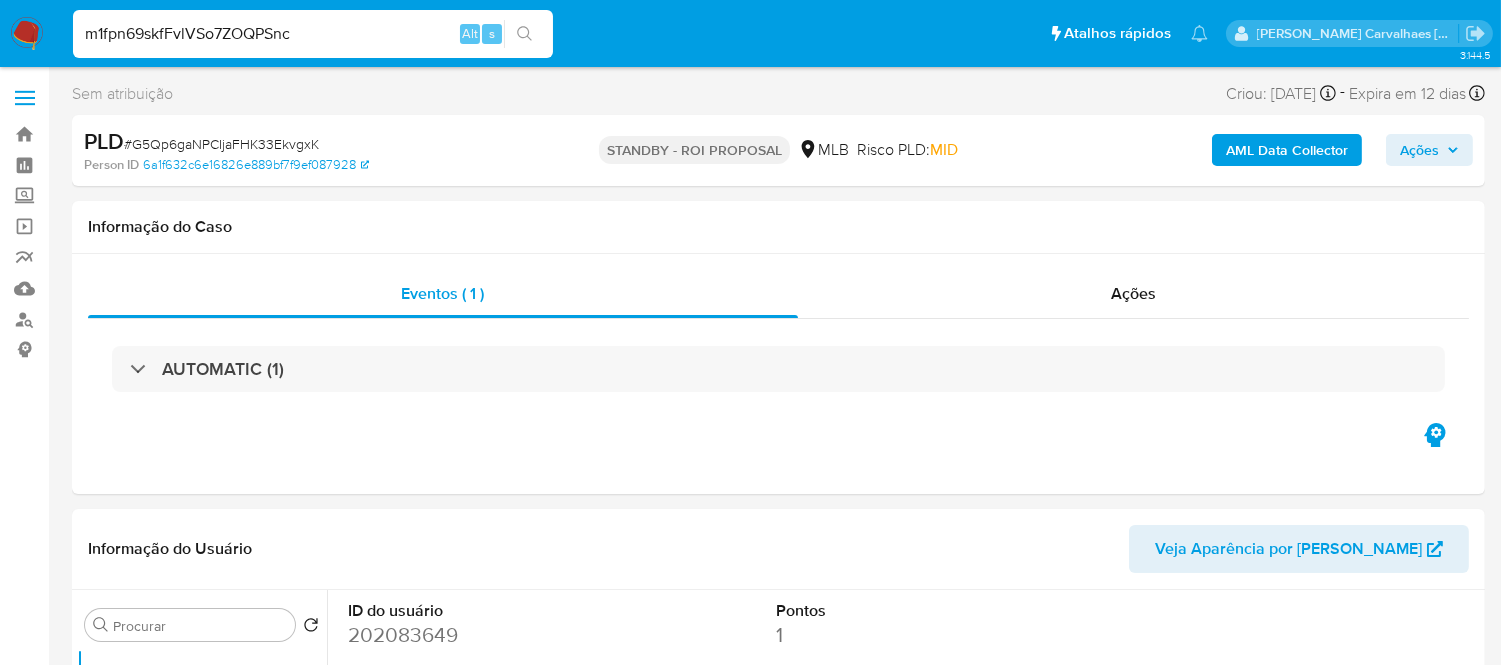 type on "m1fpn69skfFvlVSo7ZOQPSnc" 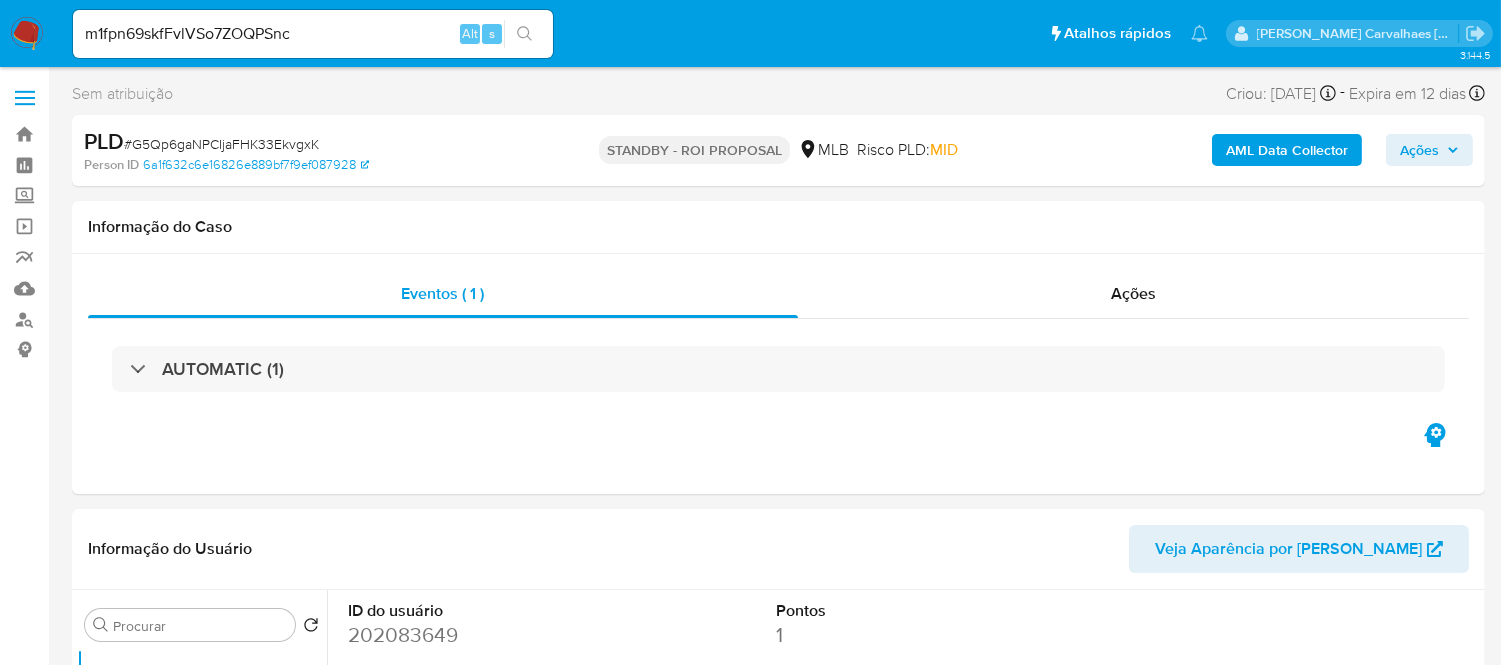 click 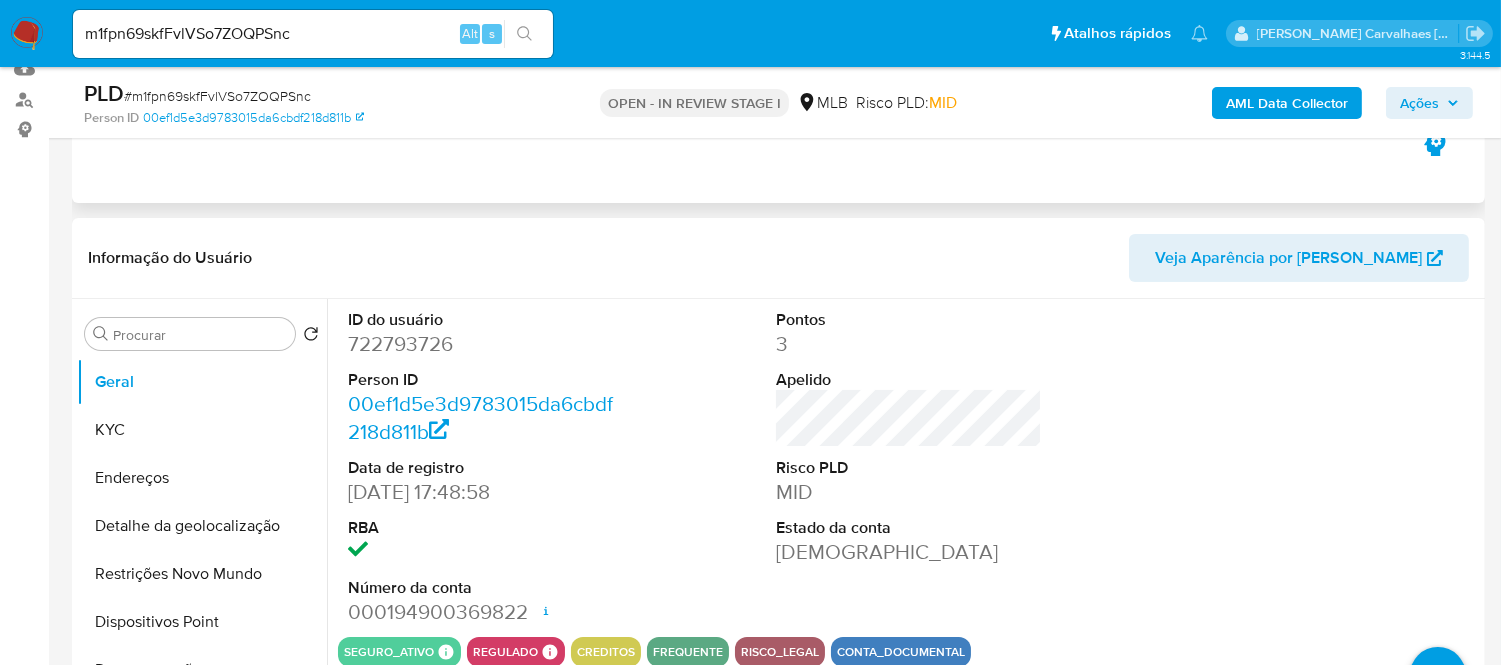 select on "10" 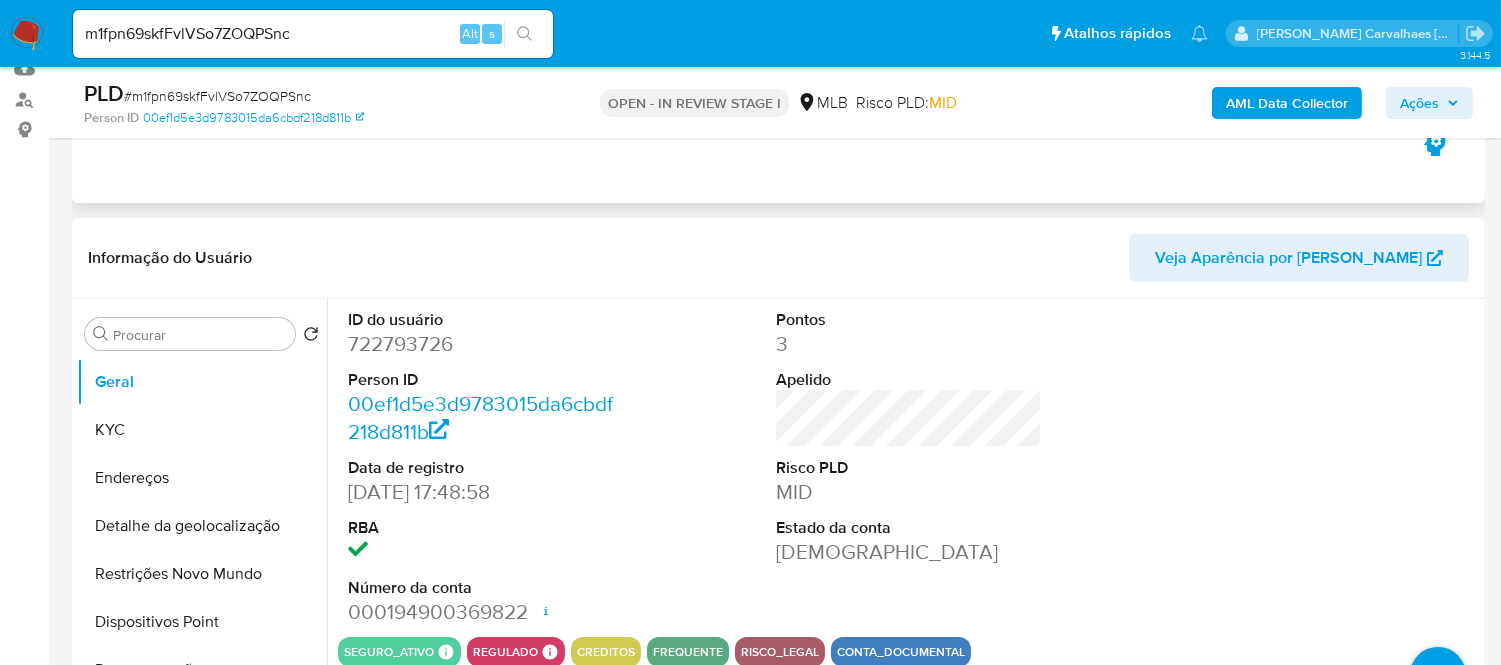 scroll, scrollTop: 222, scrollLeft: 0, axis: vertical 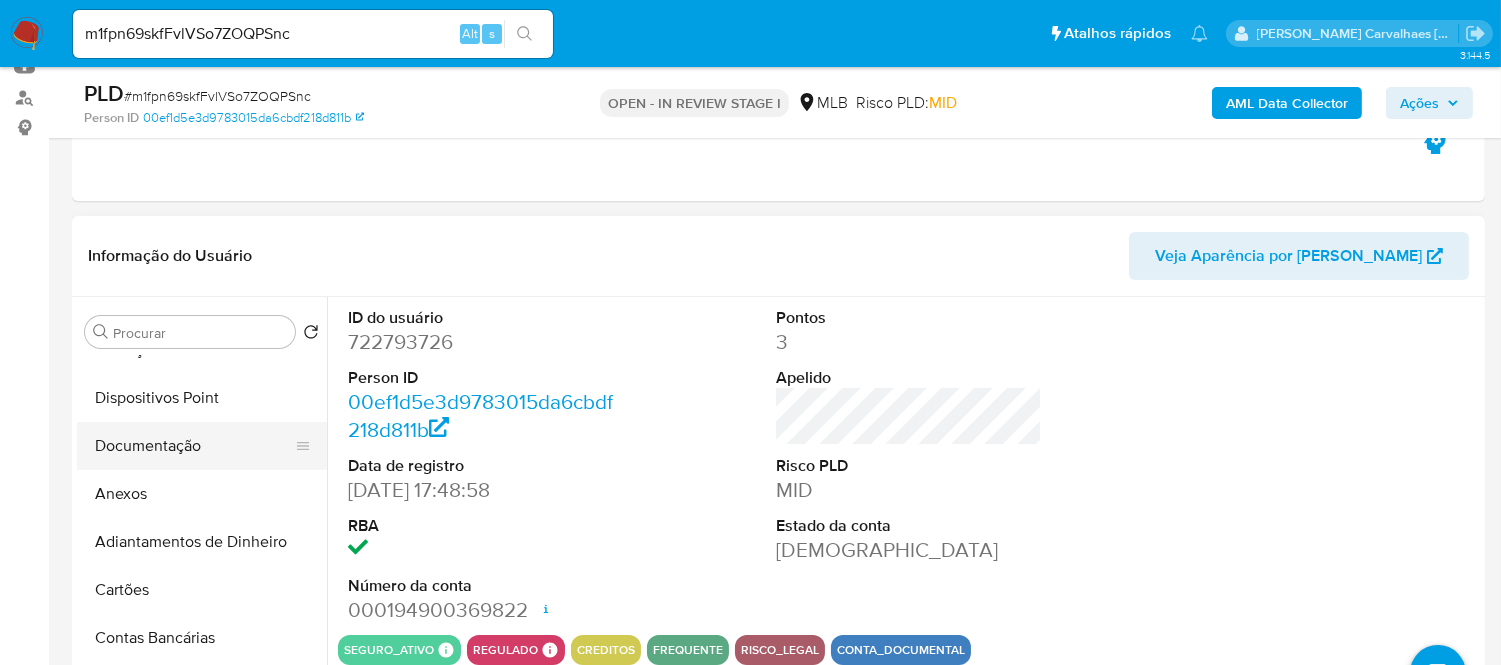 click on "Documentação" at bounding box center (194, 446) 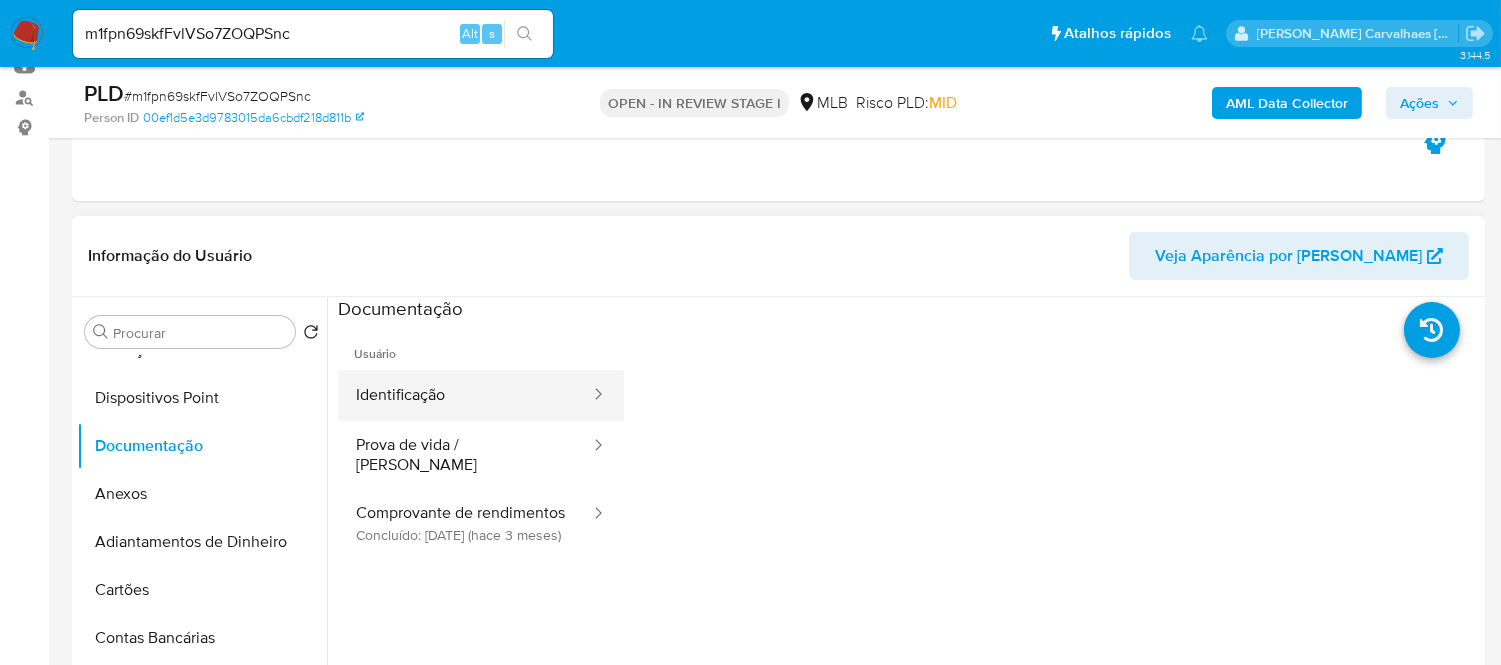 click on "Identificação" at bounding box center [465, 395] 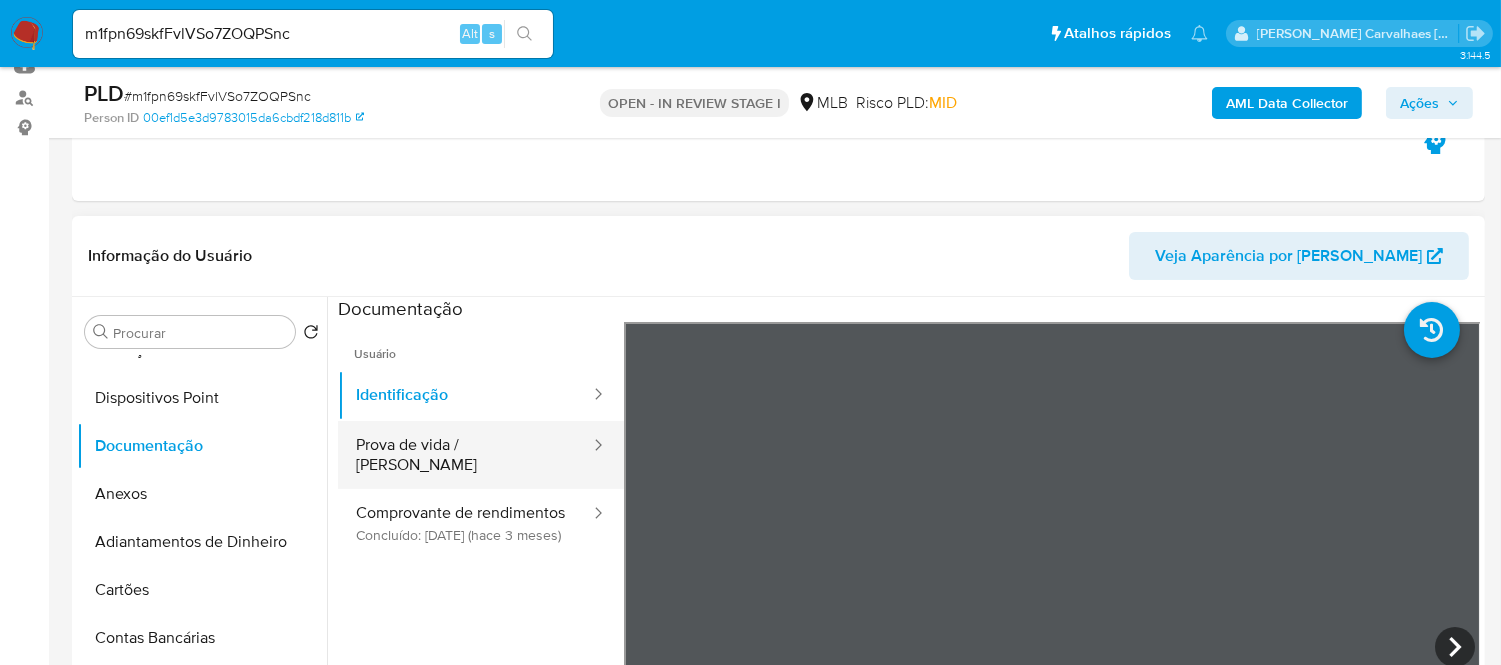 click on "Prova de vida / [PERSON_NAME]" at bounding box center [465, 455] 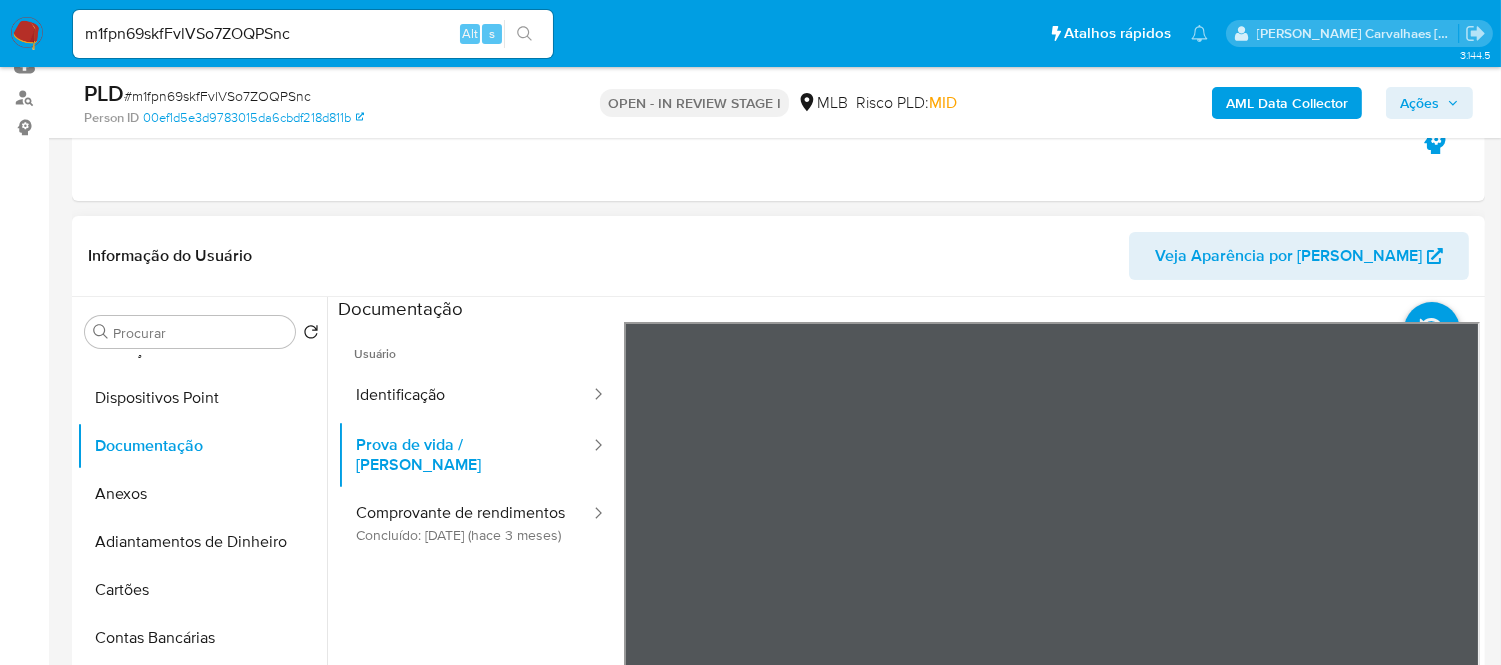 click on "Usuário" at bounding box center [481, 346] 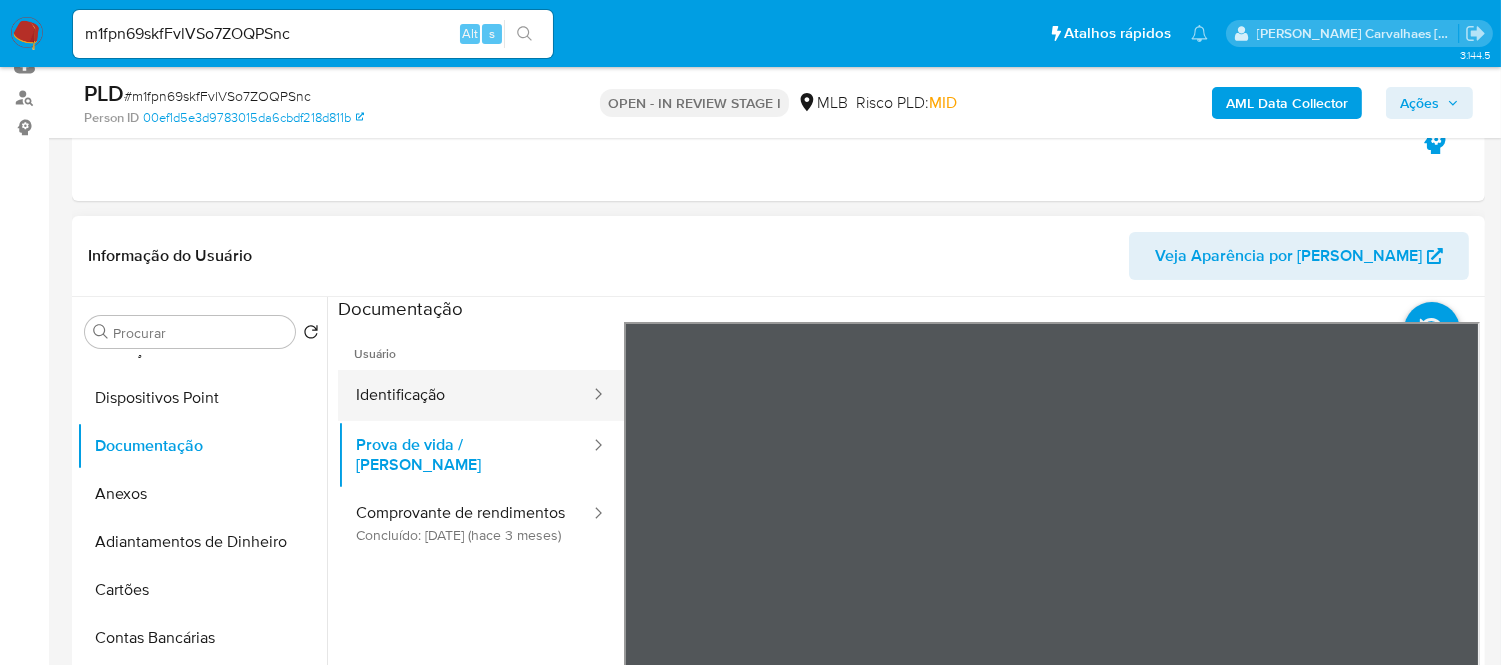 click on "Identificação" at bounding box center (465, 395) 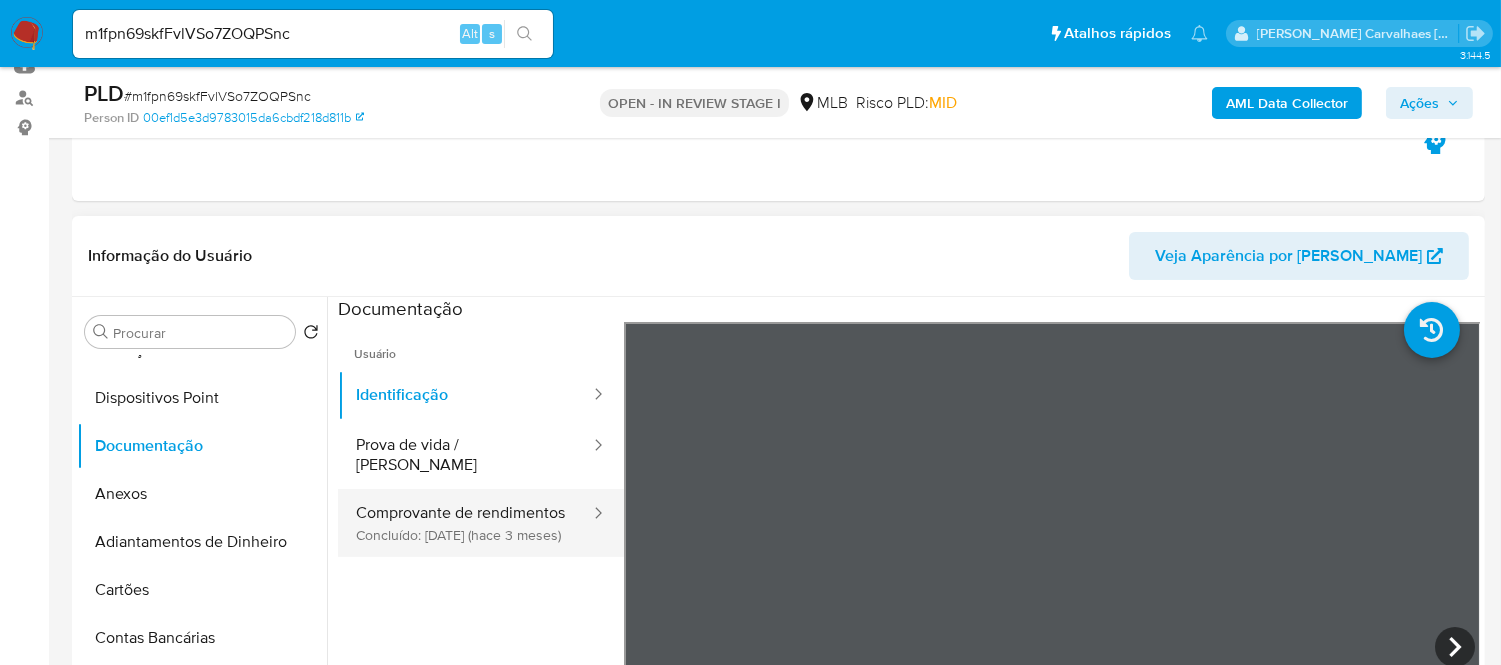 click on "Comprovante de rendimentos Concluído: 04/04/2025 (hace 3 meses)" at bounding box center (465, 523) 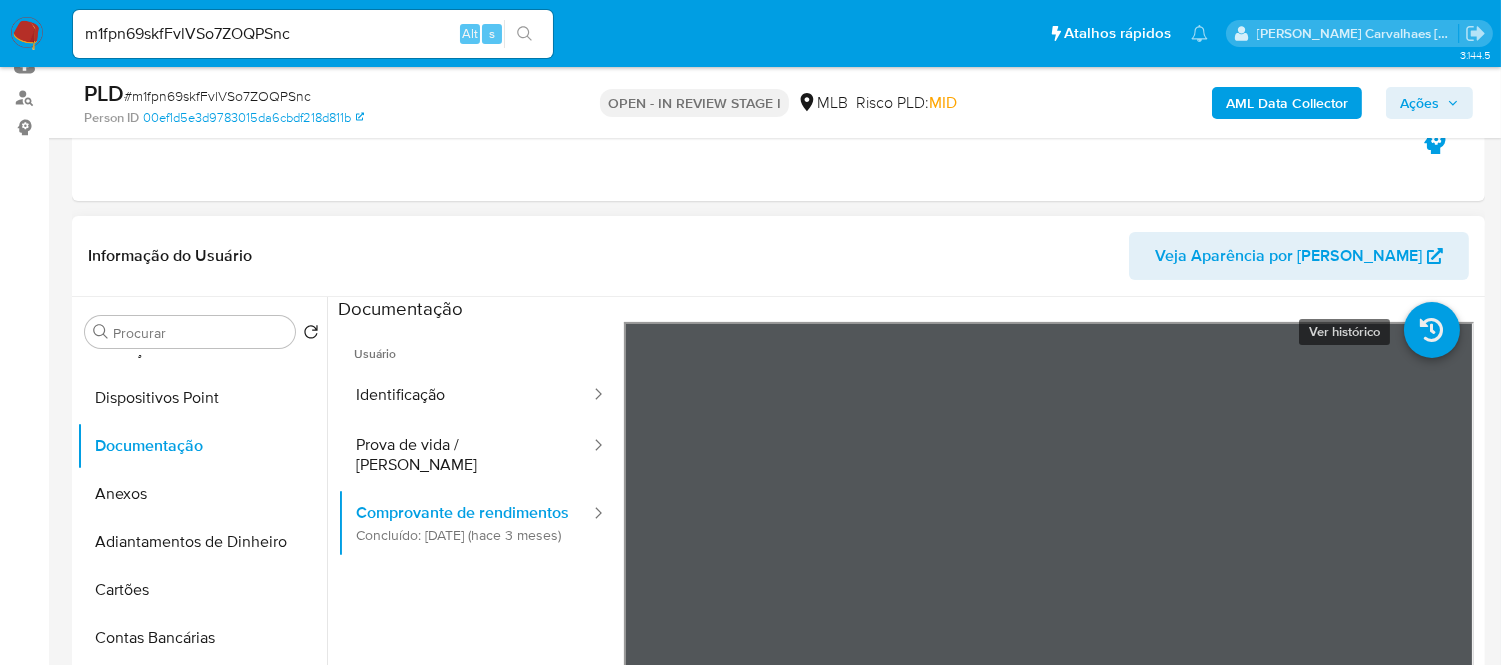 click at bounding box center [1432, 330] 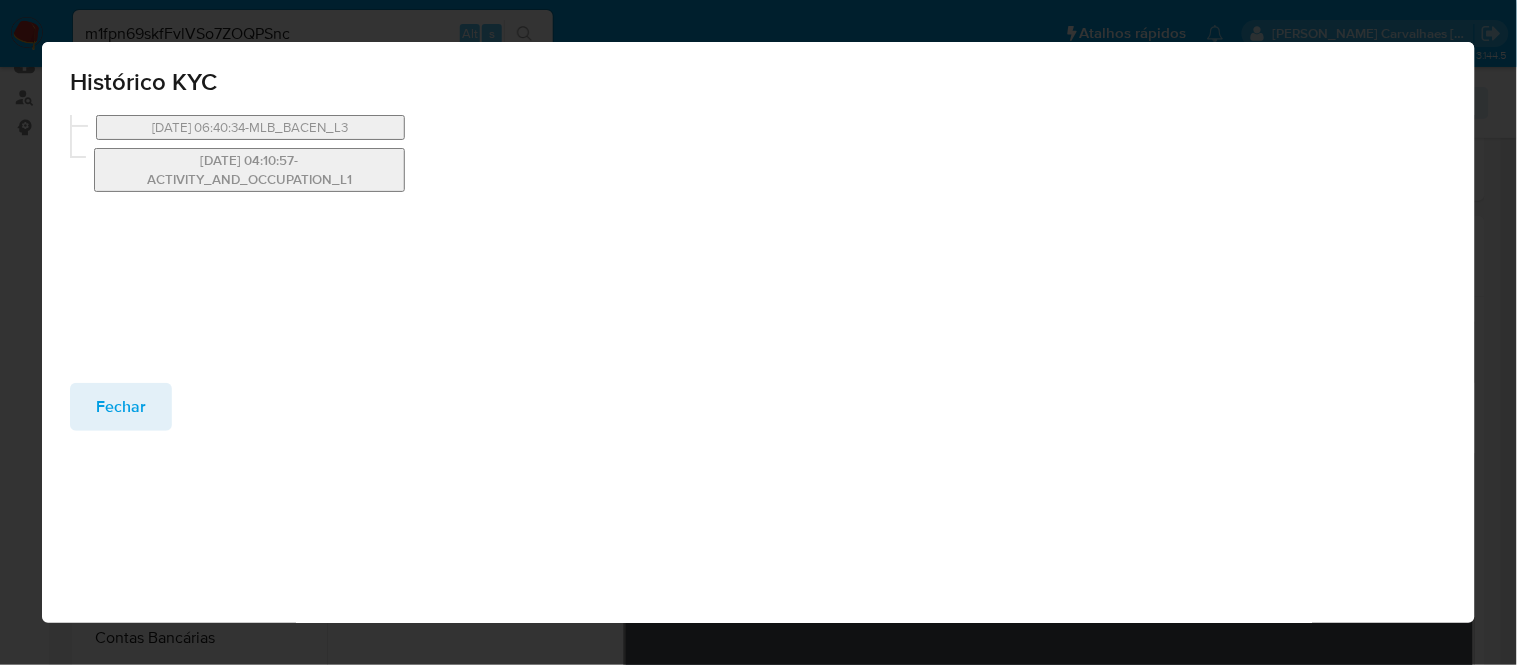 click on "18/11/2023 04:10:57-ACTIVITY_AND_OCCUPATION_L1" at bounding box center [249, 170] 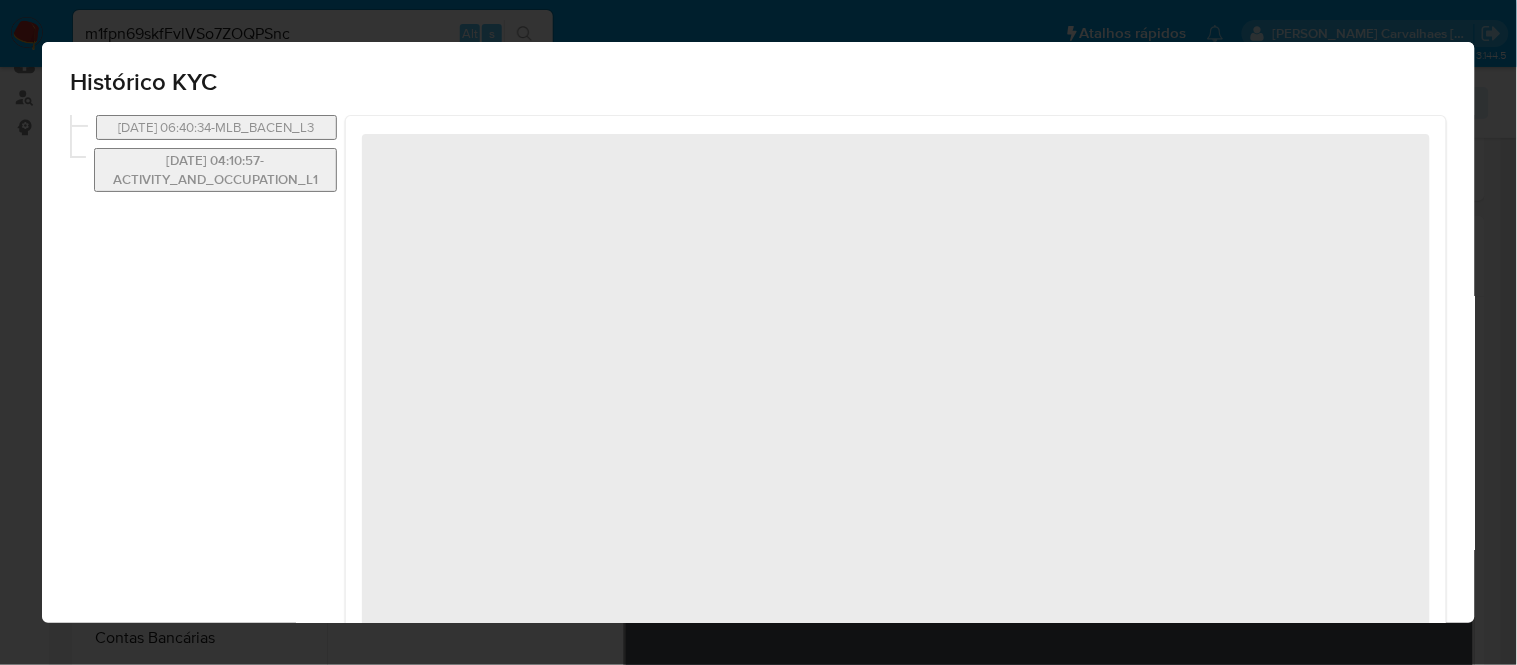 click on "18/11/2023 04:10:57-ACTIVITY_AND_OCCUPATION_L1" at bounding box center (215, 170) 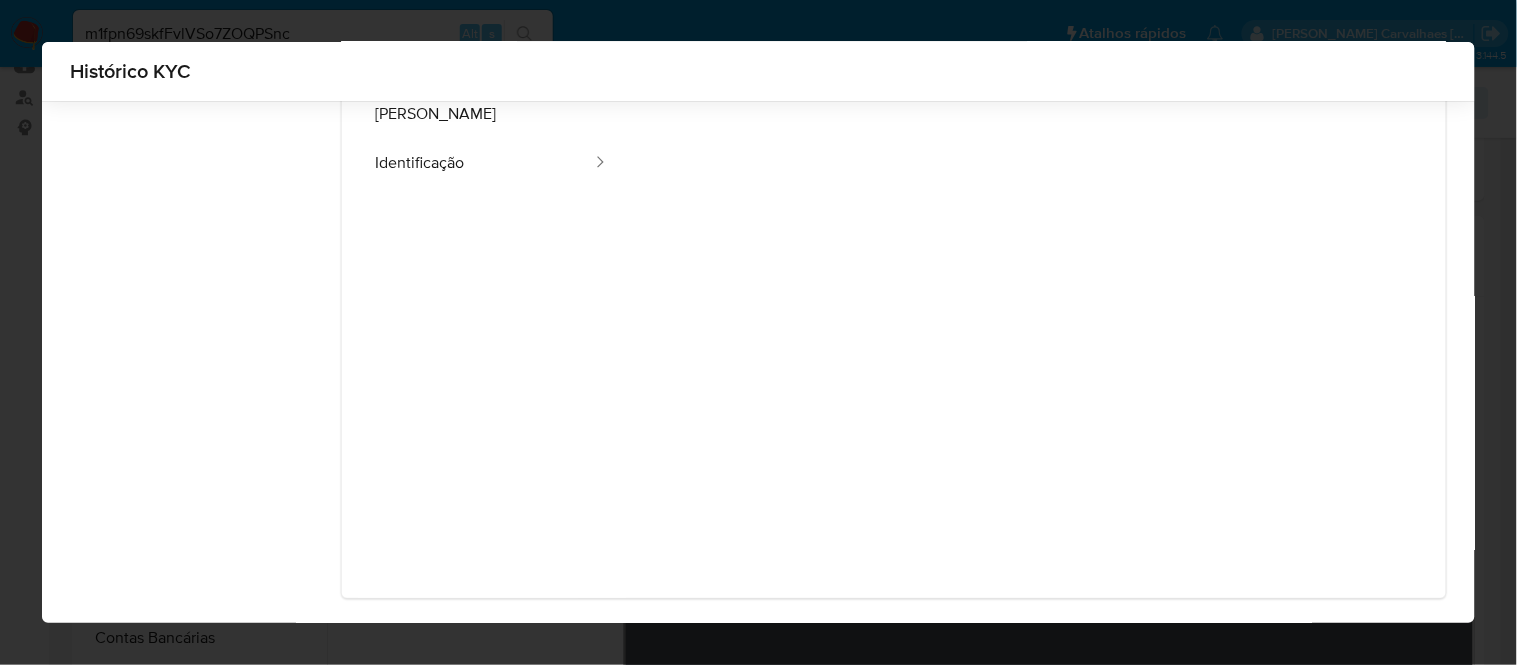 scroll, scrollTop: 0, scrollLeft: 0, axis: both 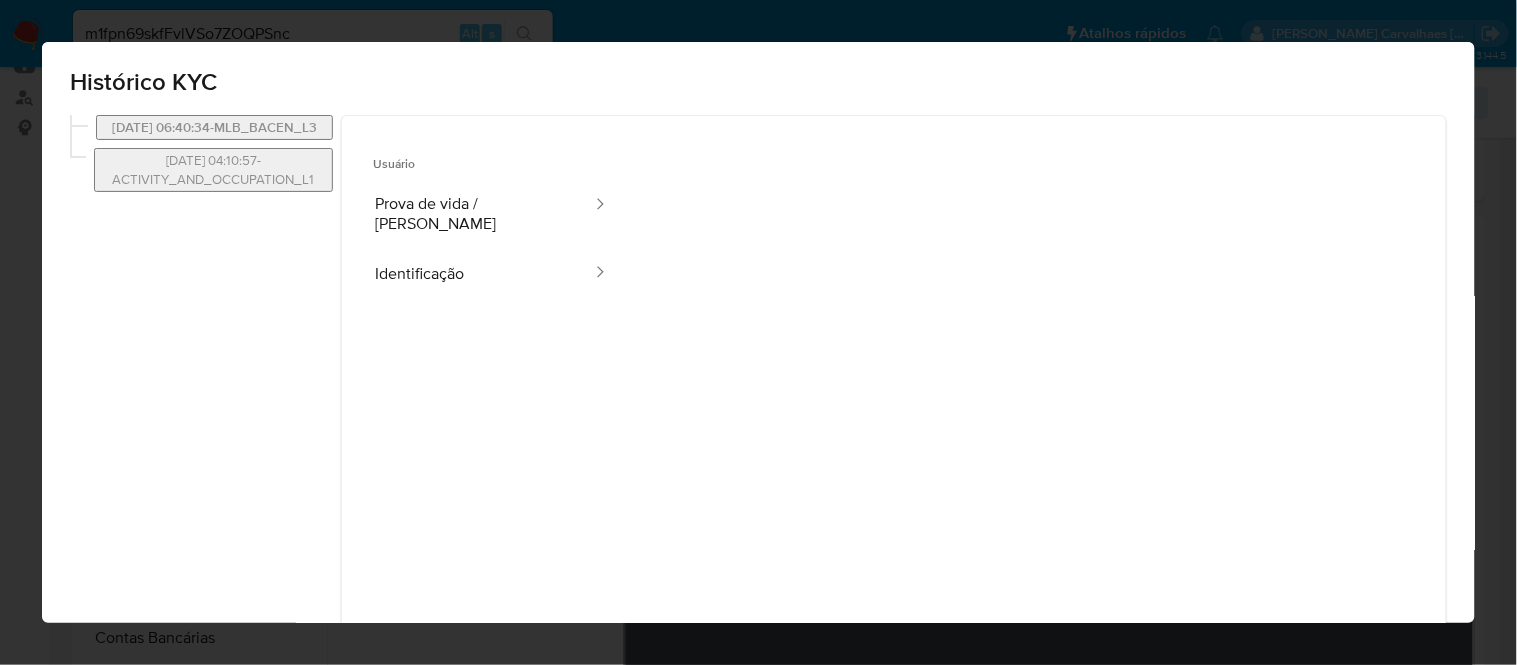 click on "04/04/2025 06:40:34-MLB_BACEN_L3" at bounding box center (214, 127) 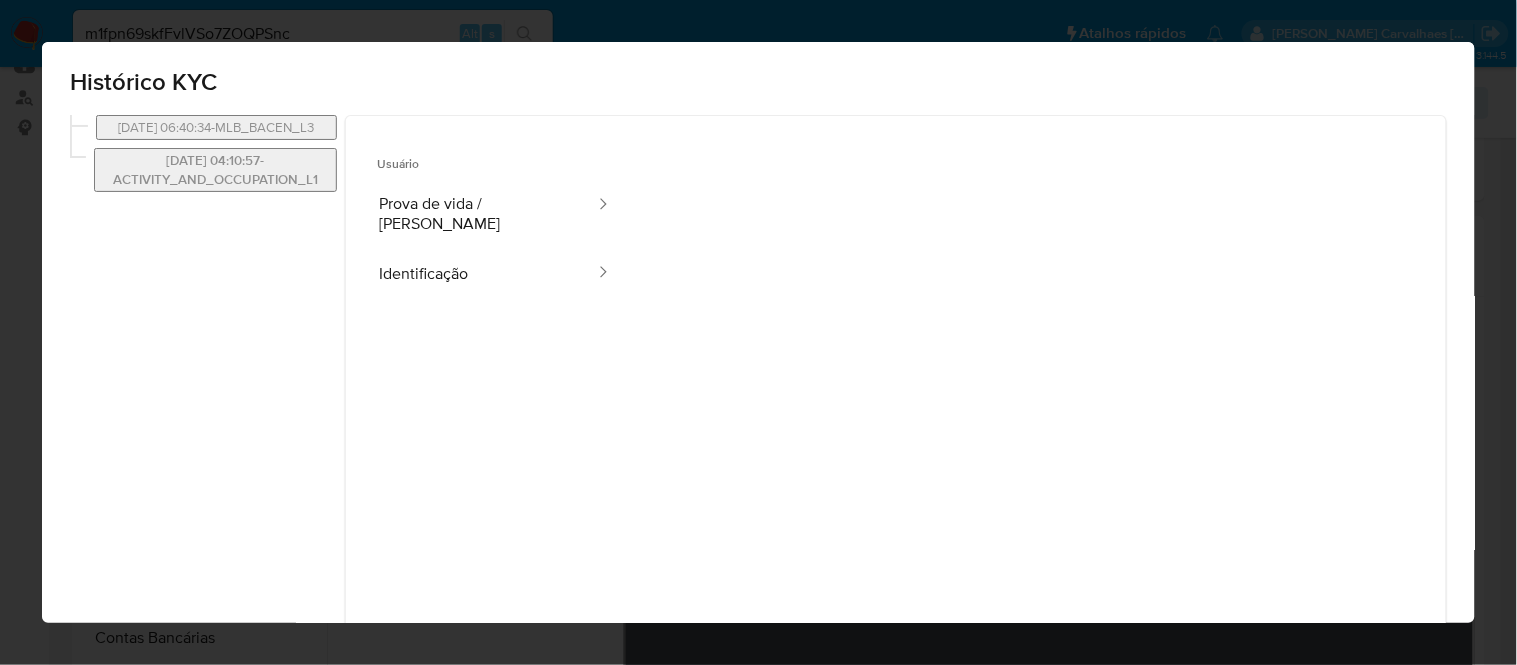 click on "18/11/2023 04:10:57-ACTIVITY_AND_OCCUPATION_L1" at bounding box center (215, 170) 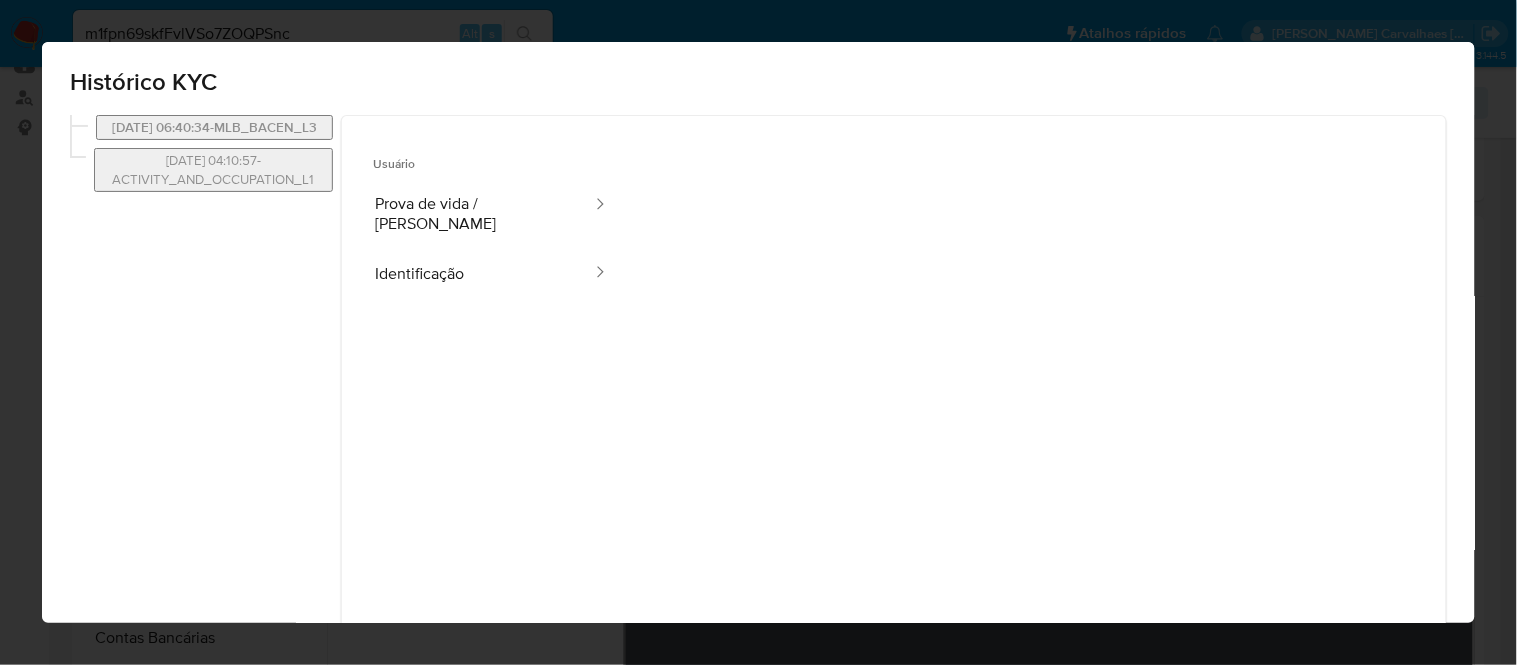 click on "04/04/2025 06:40:34-MLB_BACEN_L3" at bounding box center (214, 127) 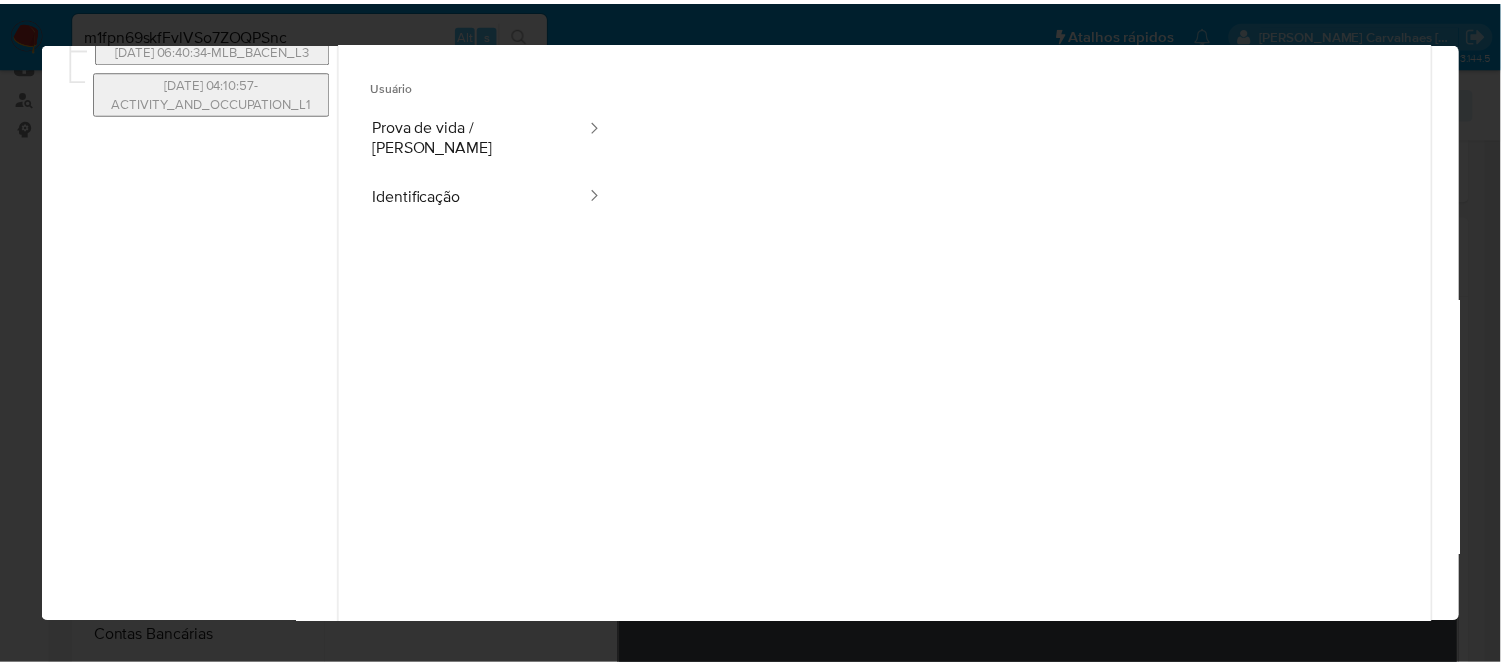scroll, scrollTop: 175, scrollLeft: 0, axis: vertical 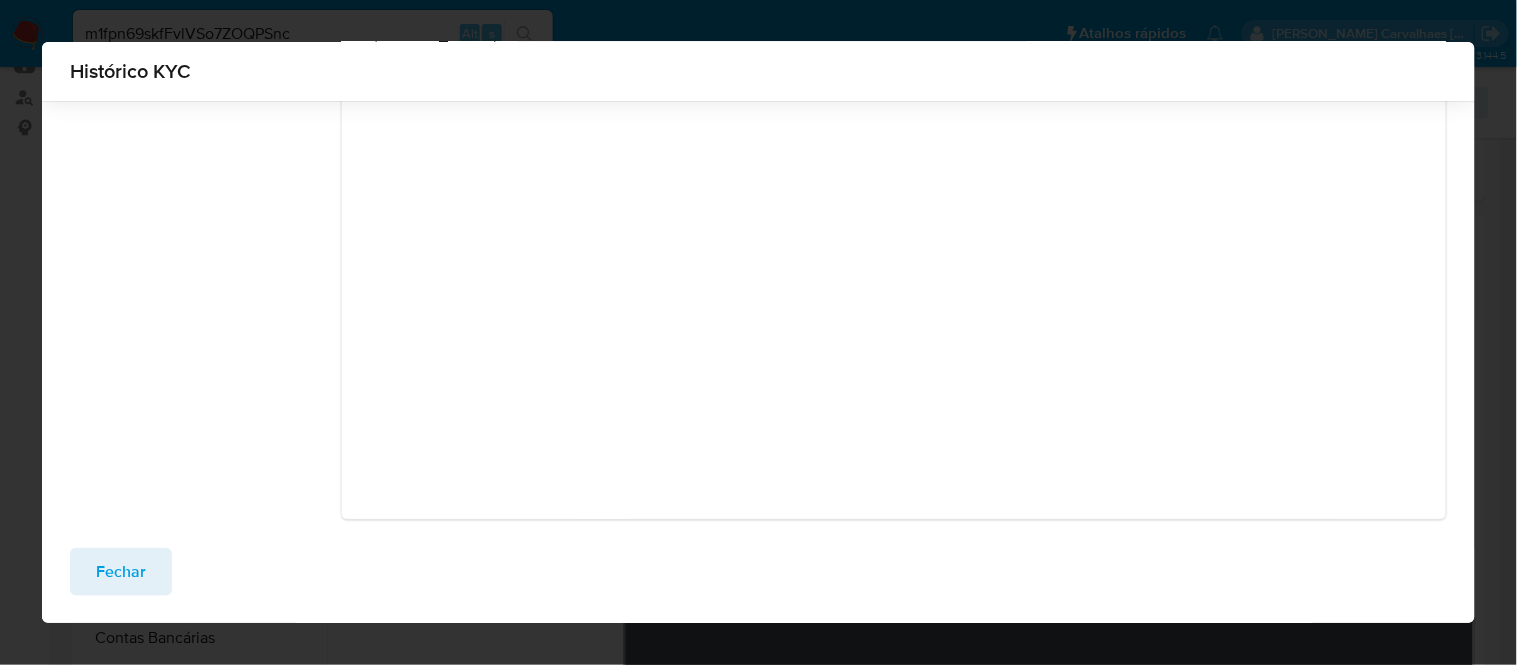 click on "Fechar" at bounding box center (121, 572) 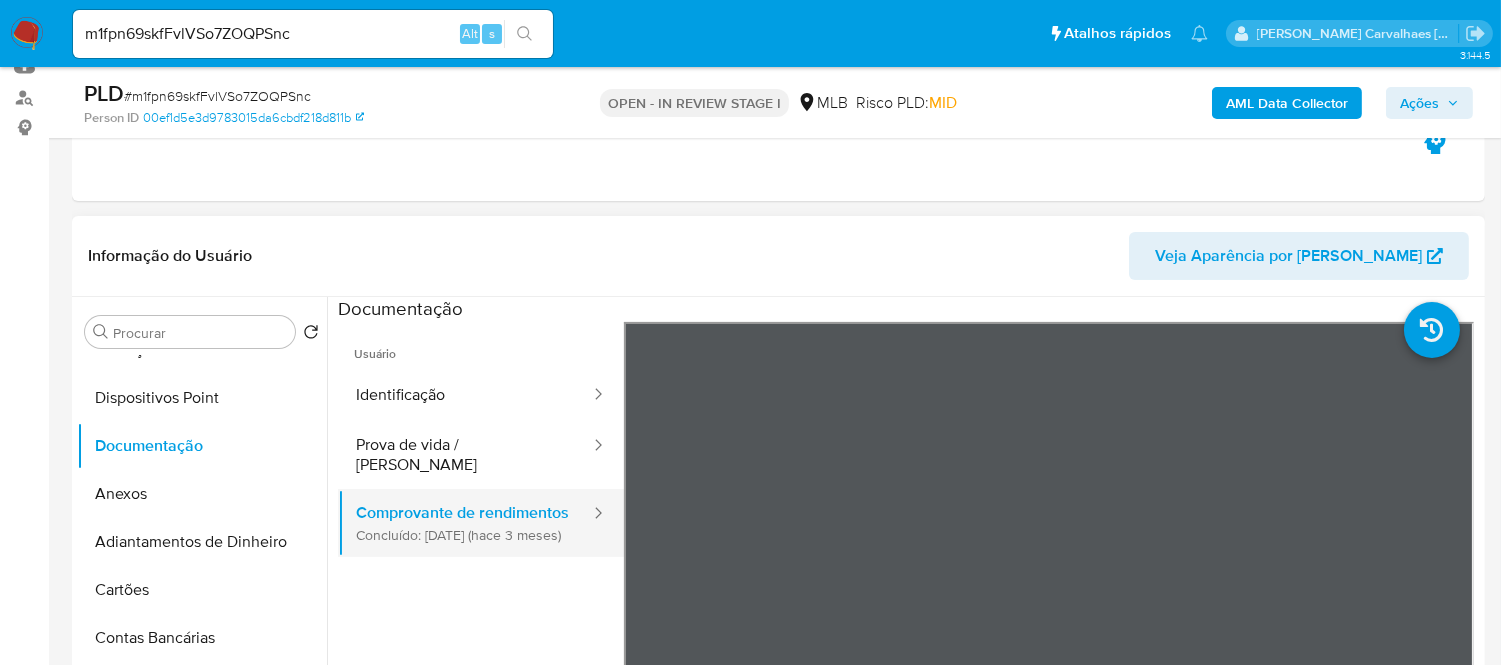 scroll, scrollTop: 276, scrollLeft: 0, axis: vertical 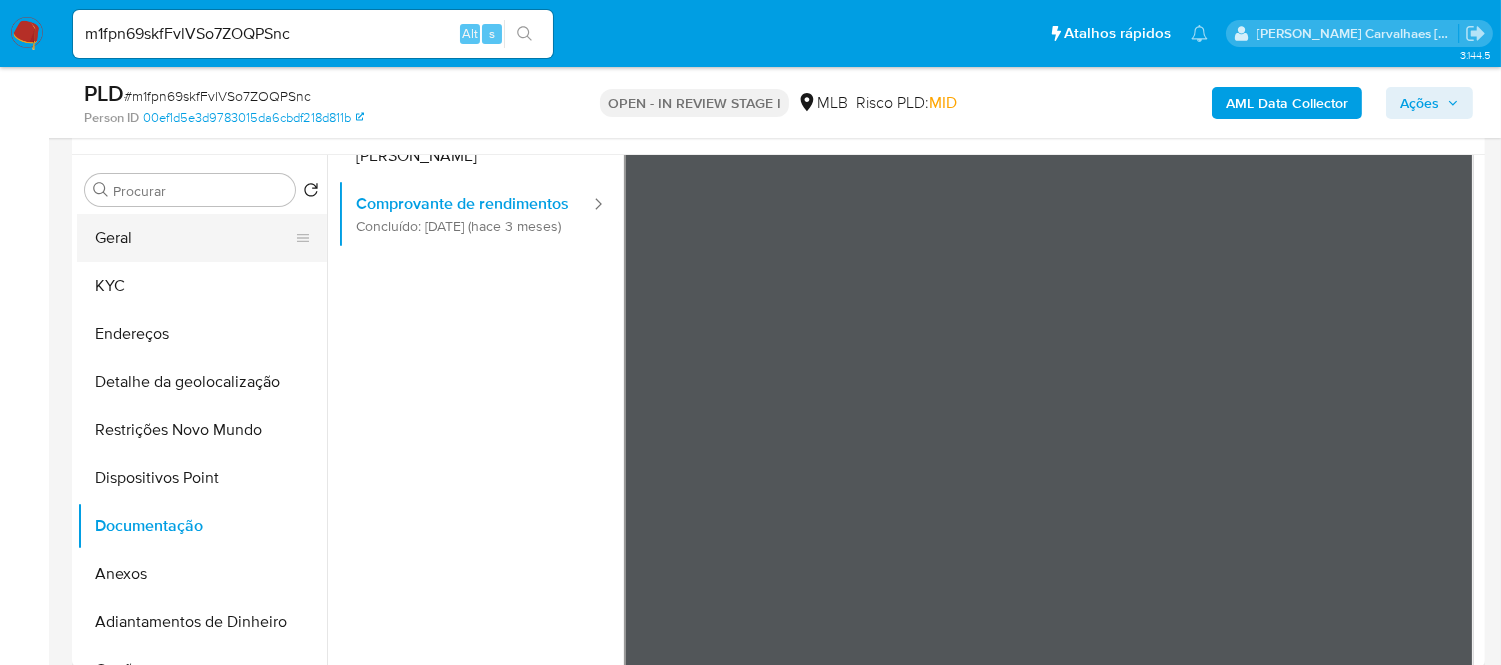 click on "Geral" at bounding box center [194, 238] 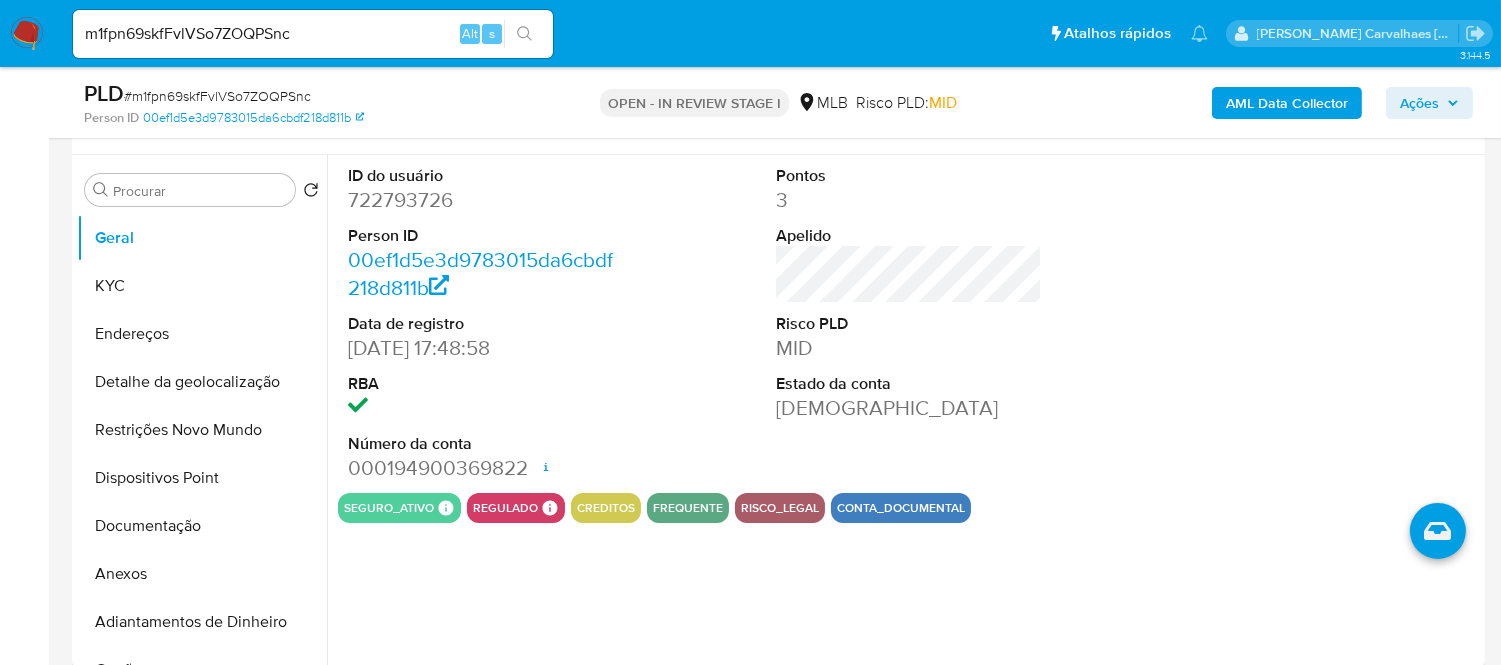 type 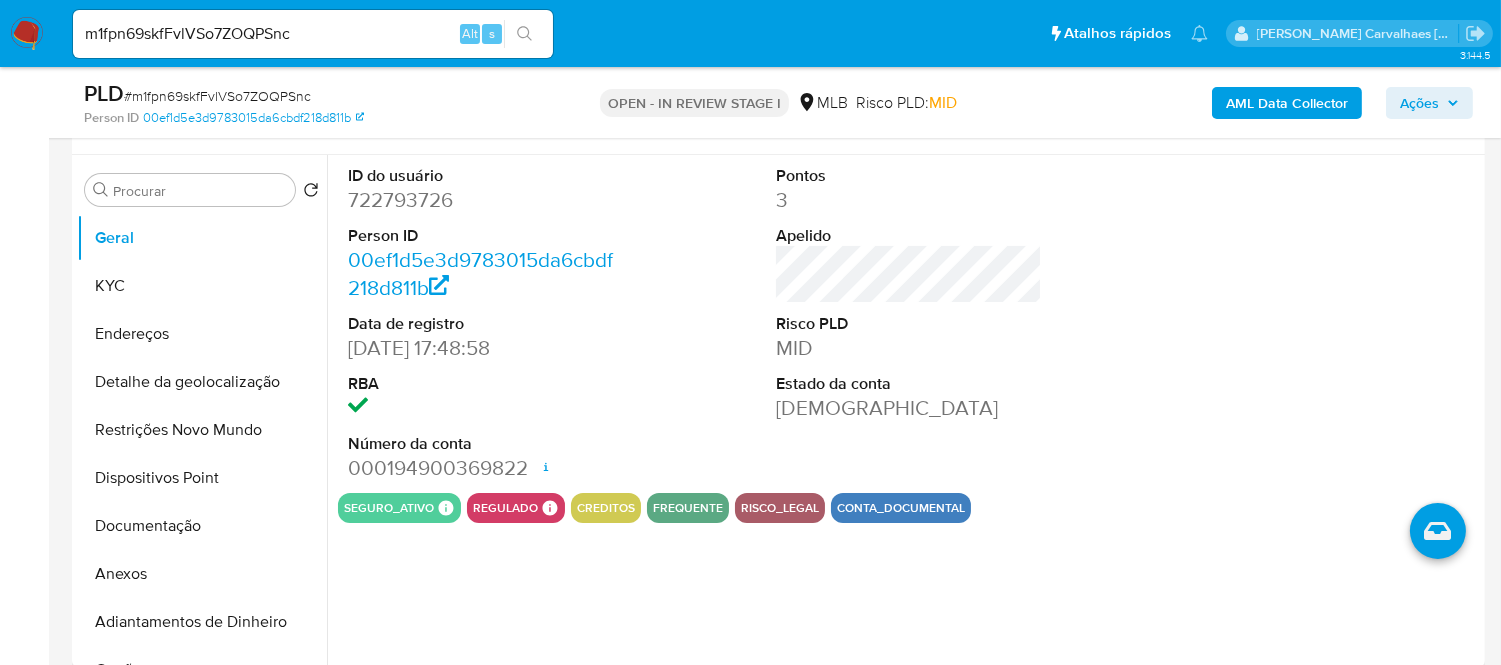 click on "ID do usuário 722793726 Person ID 00ef1d5e3d9783015da6cbdf218d811b Data de registro 10/02/2022 17:48:58 RBA Número da conta 000194900369822   Data de abertura 21/06/2023 14:17 Status ACTIVE Pontos 3 Apelido Risco PLD MID Estado da conta Ativa seguro_ativo   Seguro Ativo Products Garex 1 regulado   Regulado MLB BACEN COMPLIES LEGACY Mark Id MLB_BACEN Compliant is_compliant Created At 2023-06-21T14:37:01Z creditos frequente risco_legal conta_documental" at bounding box center (903, 411) 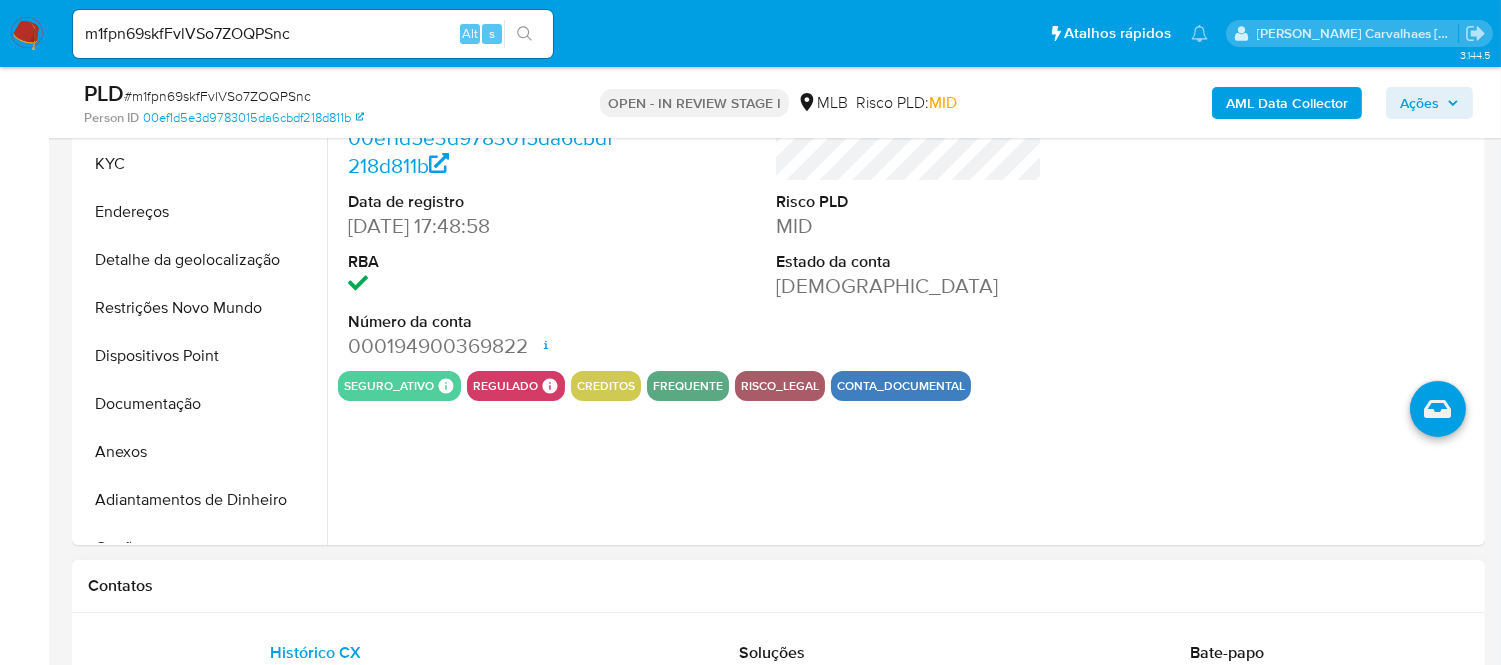 scroll, scrollTop: 475, scrollLeft: 0, axis: vertical 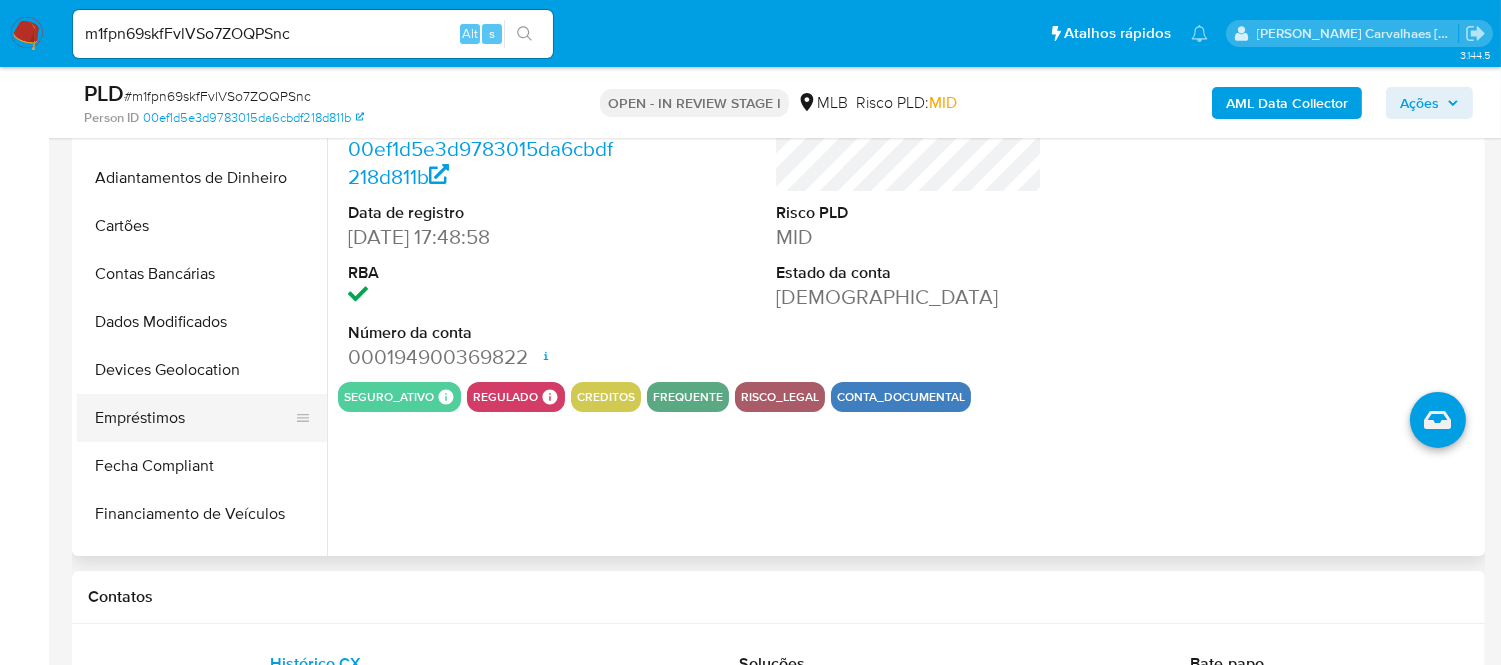 click on "Empréstimos" at bounding box center [194, 418] 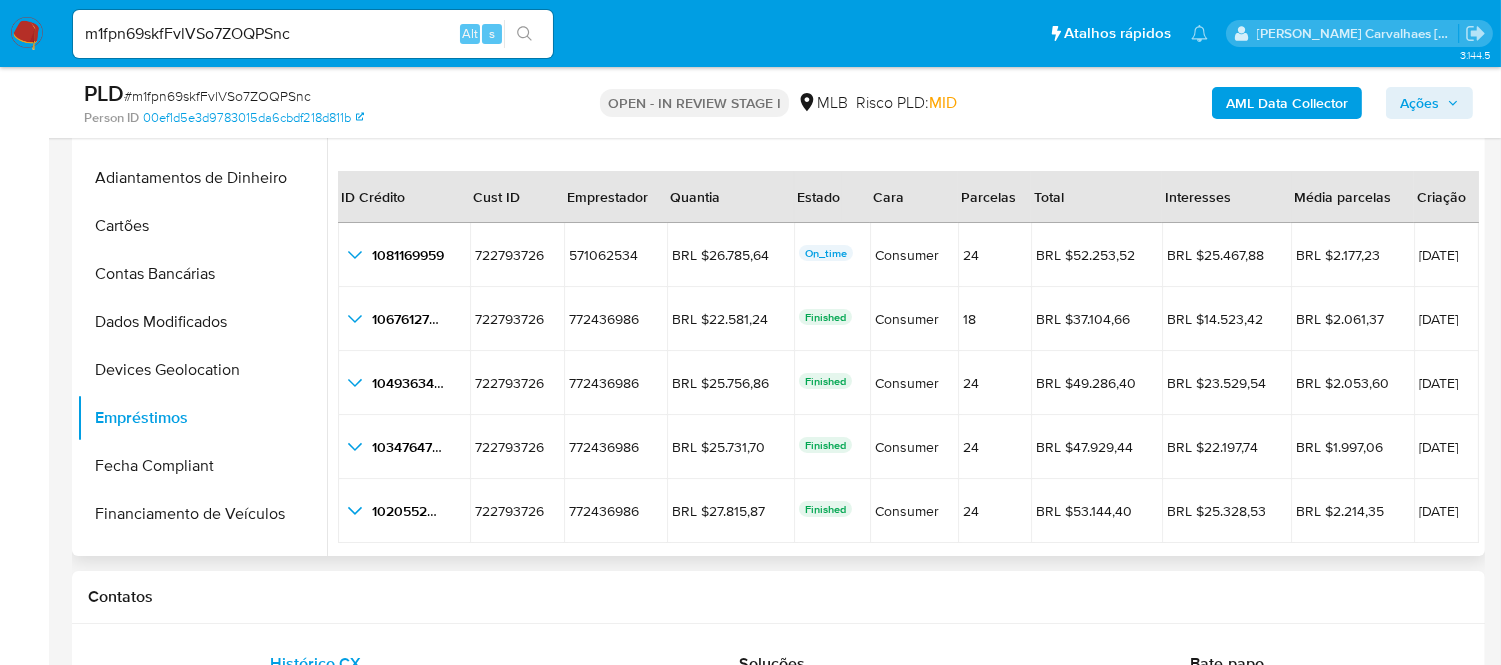 click 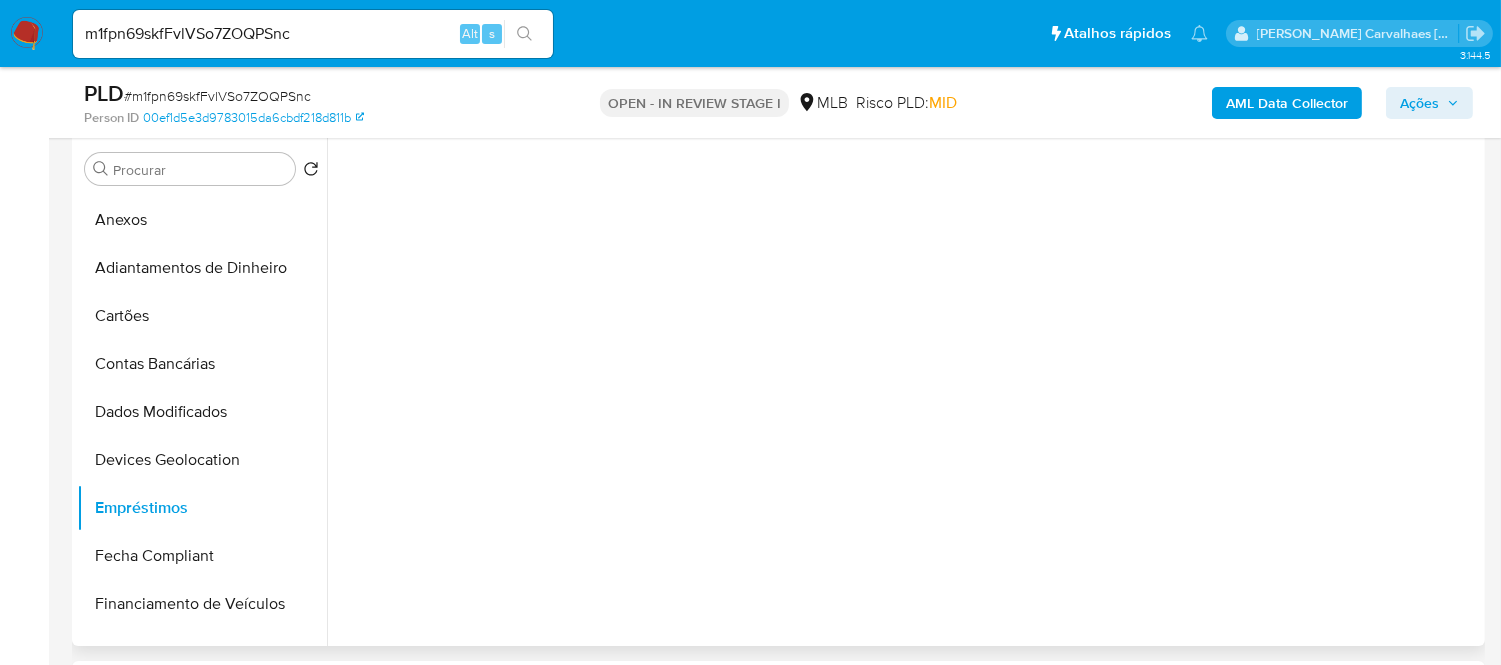 scroll, scrollTop: 364, scrollLeft: 0, axis: vertical 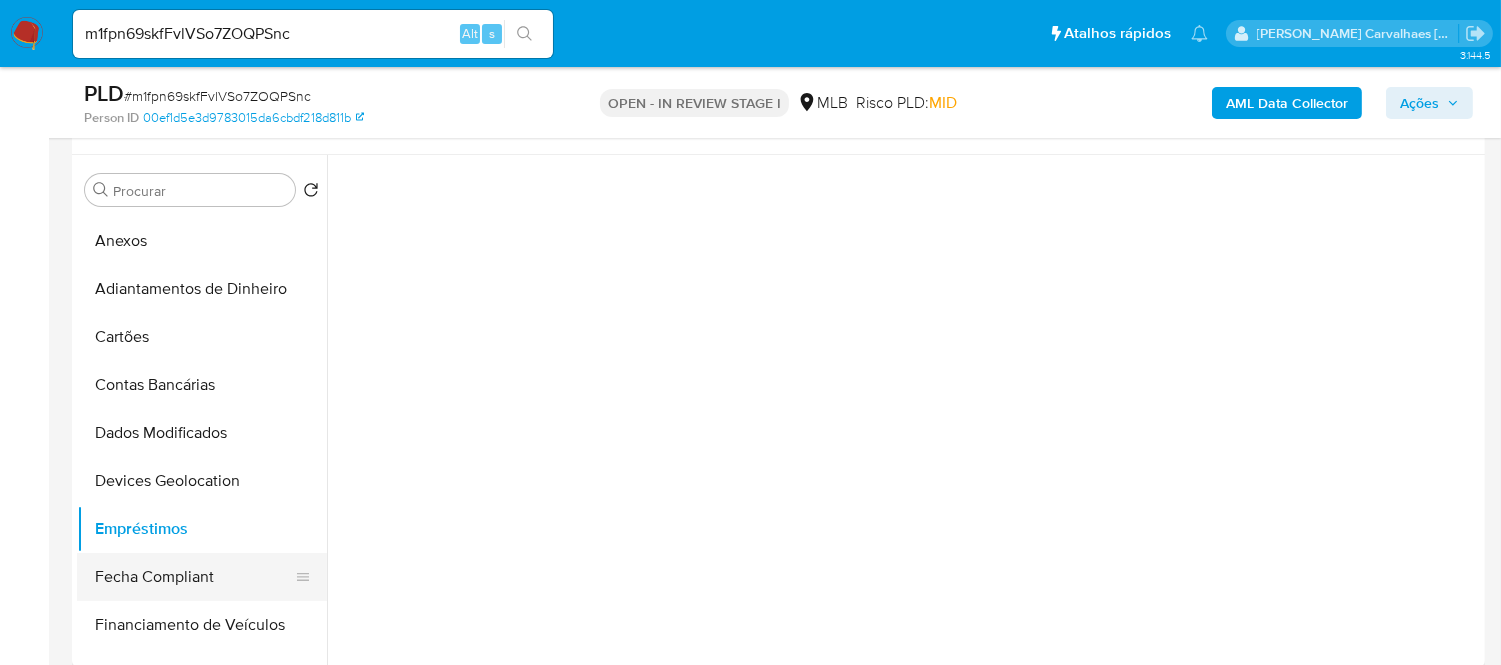 click on "Fecha Compliant" at bounding box center (194, 577) 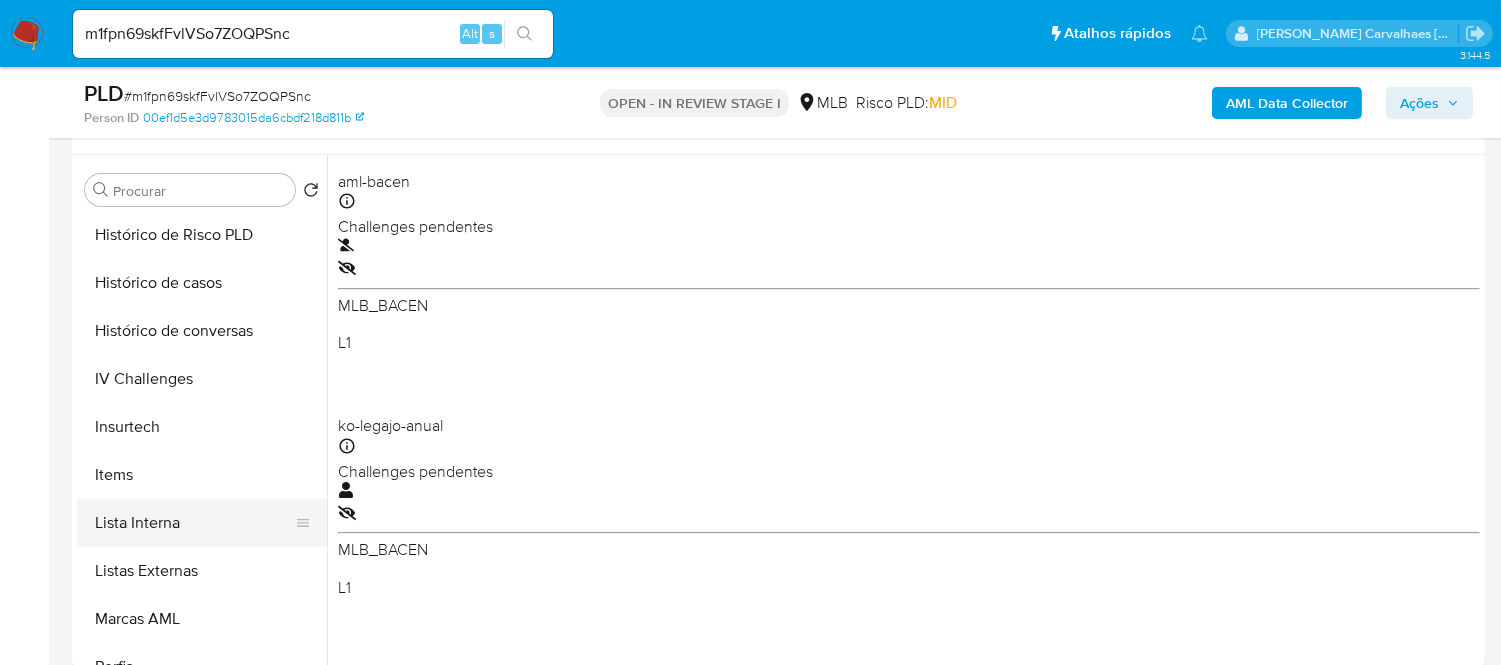 scroll, scrollTop: 845, scrollLeft: 0, axis: vertical 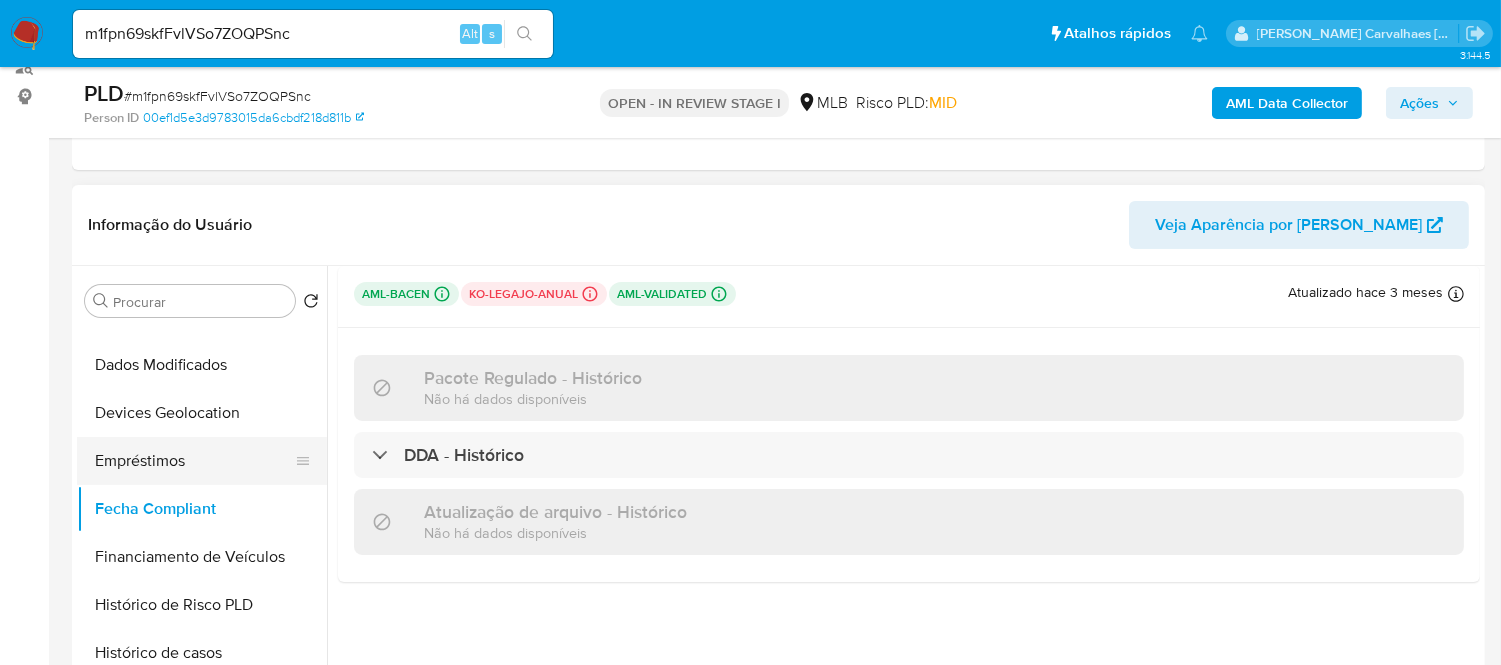 click on "Empréstimos" at bounding box center [194, 461] 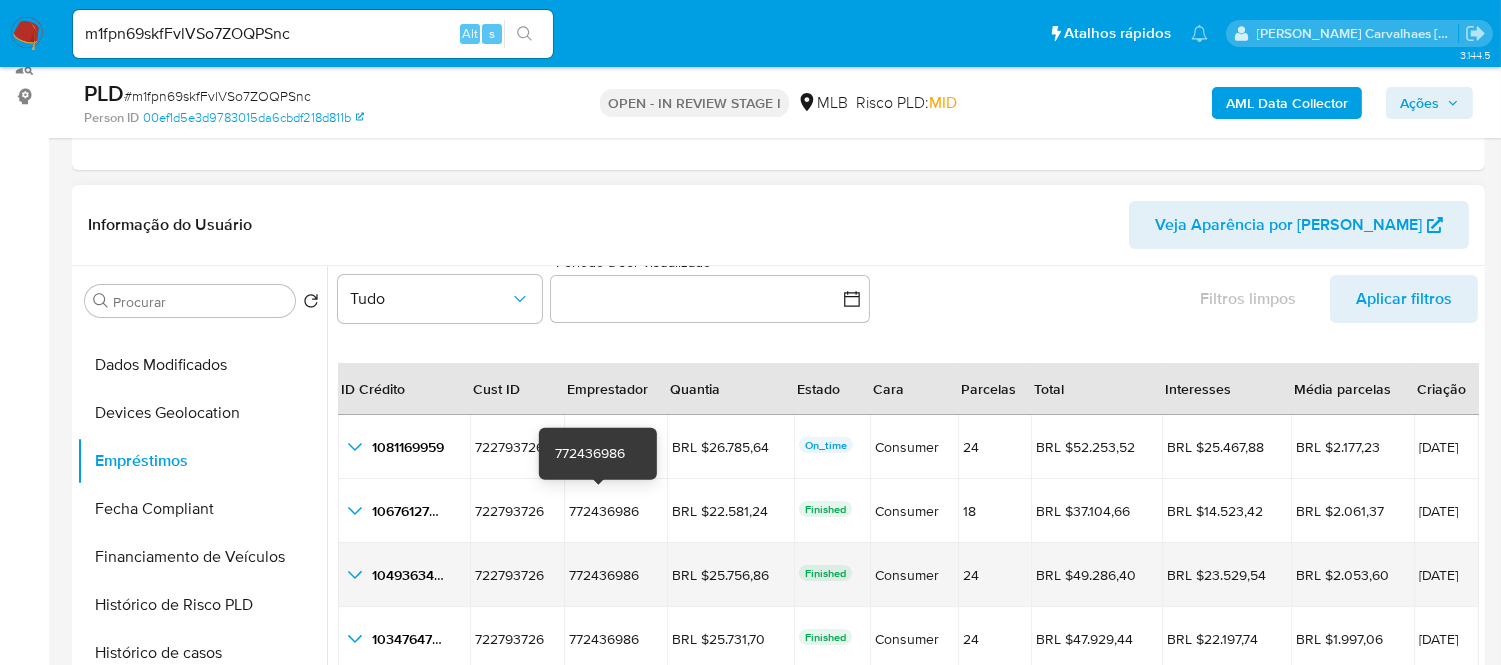 scroll, scrollTop: 45, scrollLeft: 0, axis: vertical 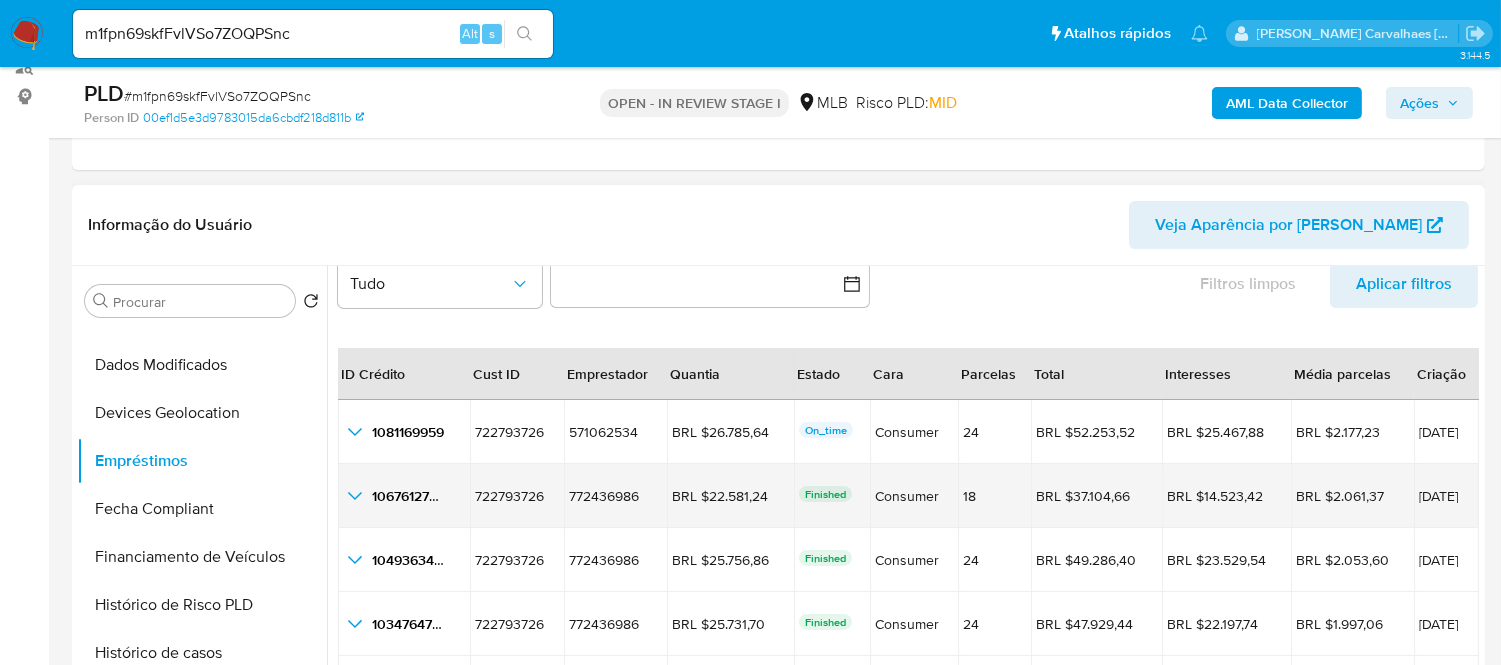 click 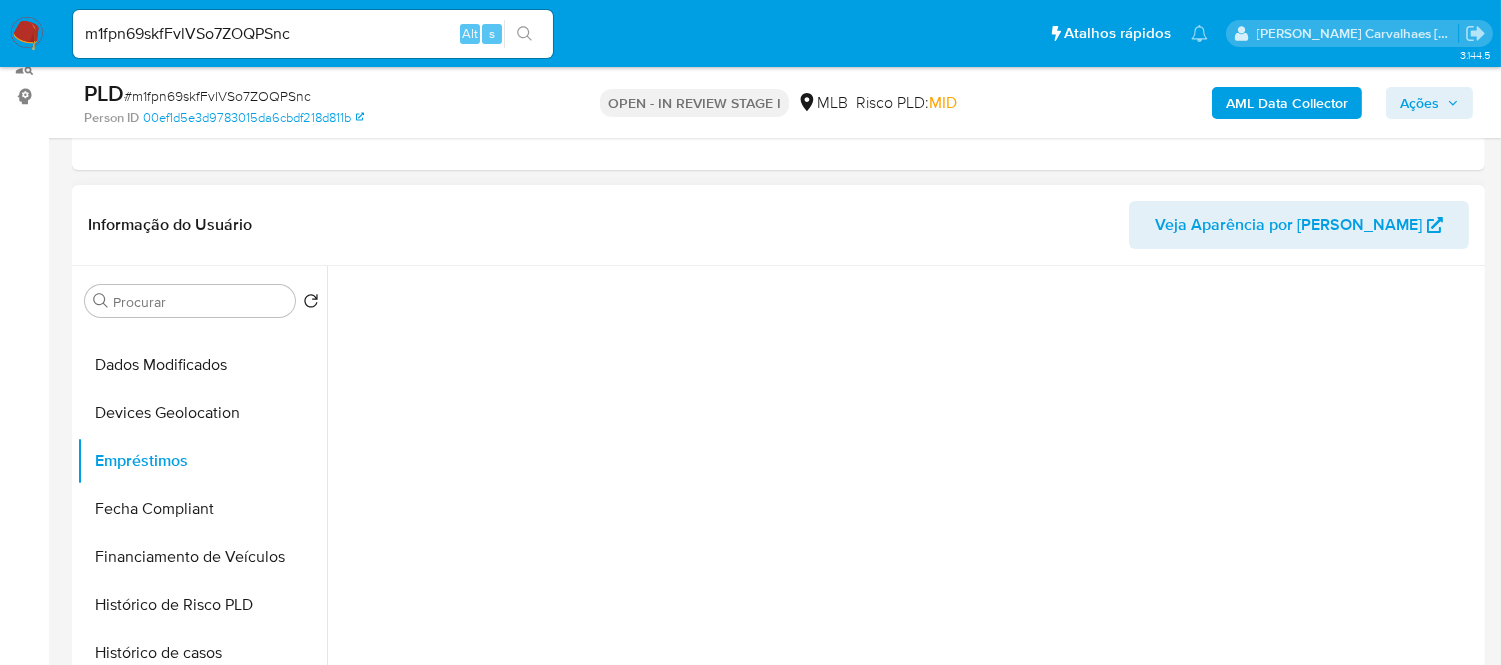 scroll, scrollTop: 0, scrollLeft: 0, axis: both 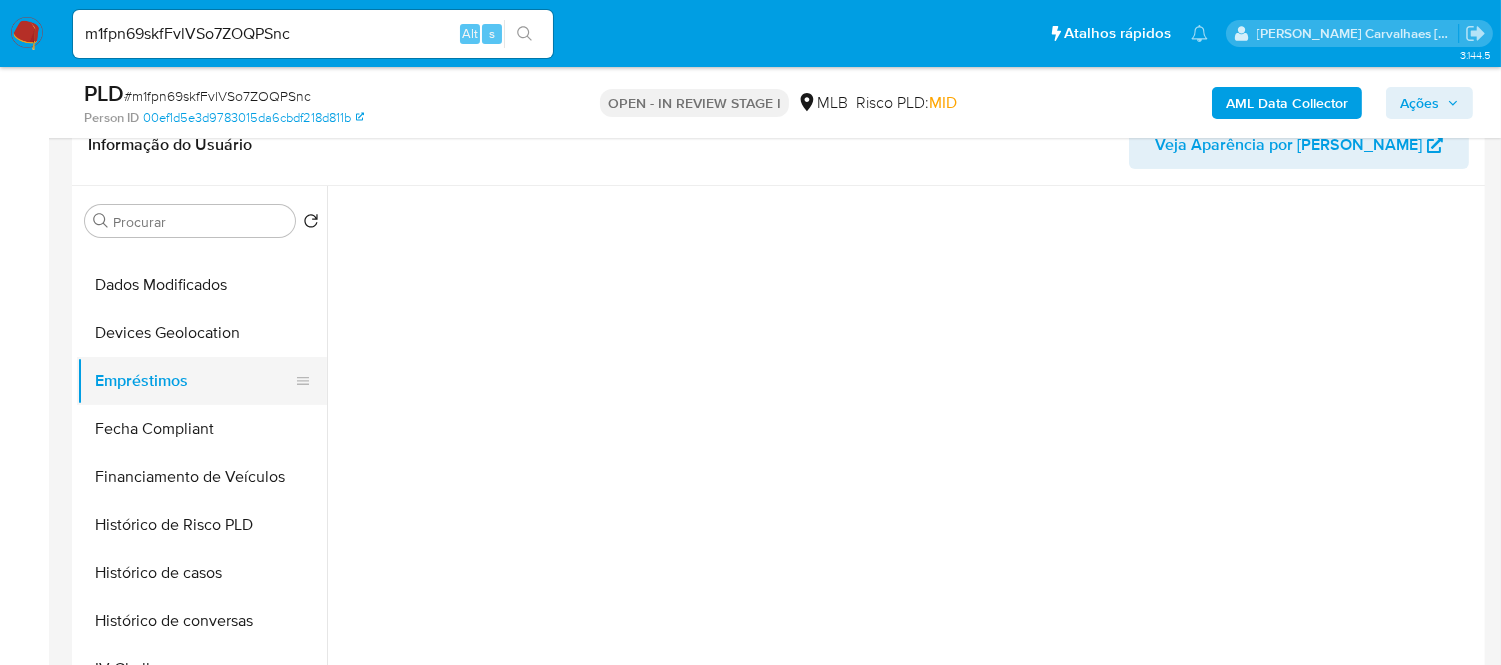 click on "Empréstimos" at bounding box center [194, 381] 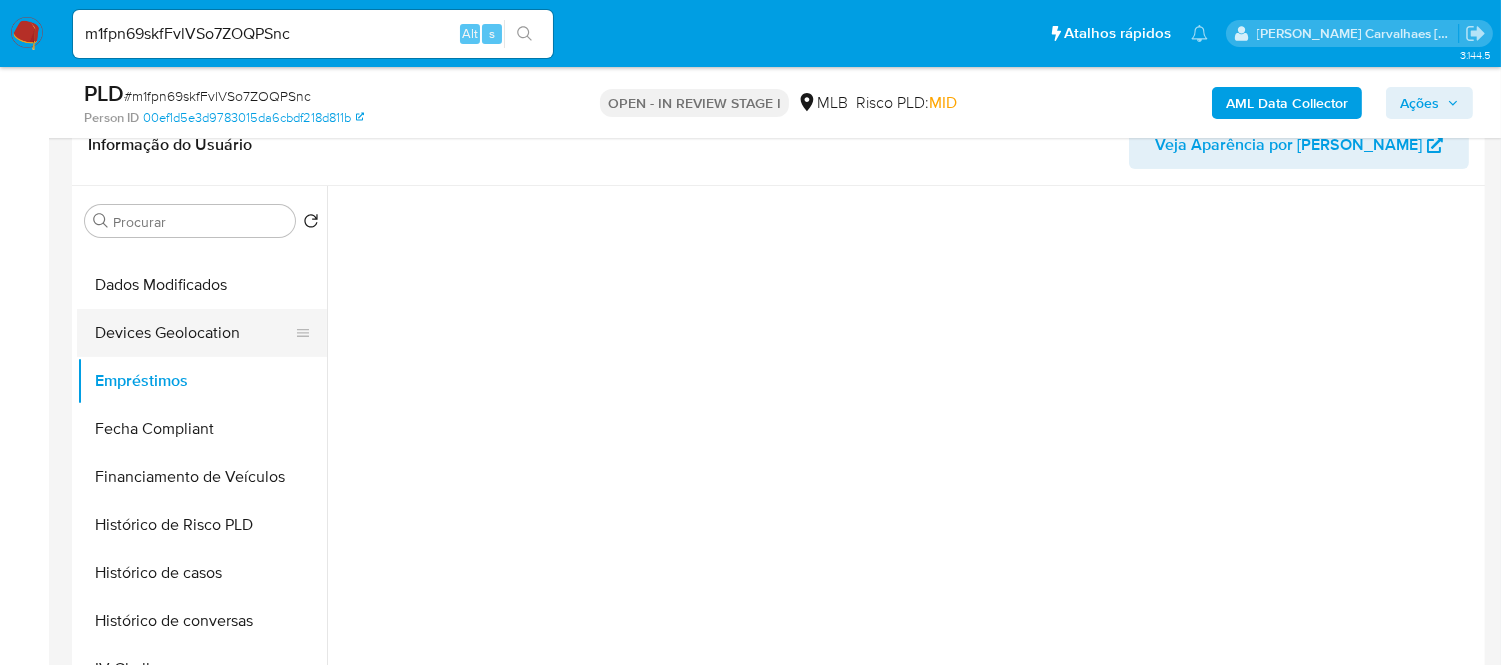 click on "Devices Geolocation" at bounding box center [194, 333] 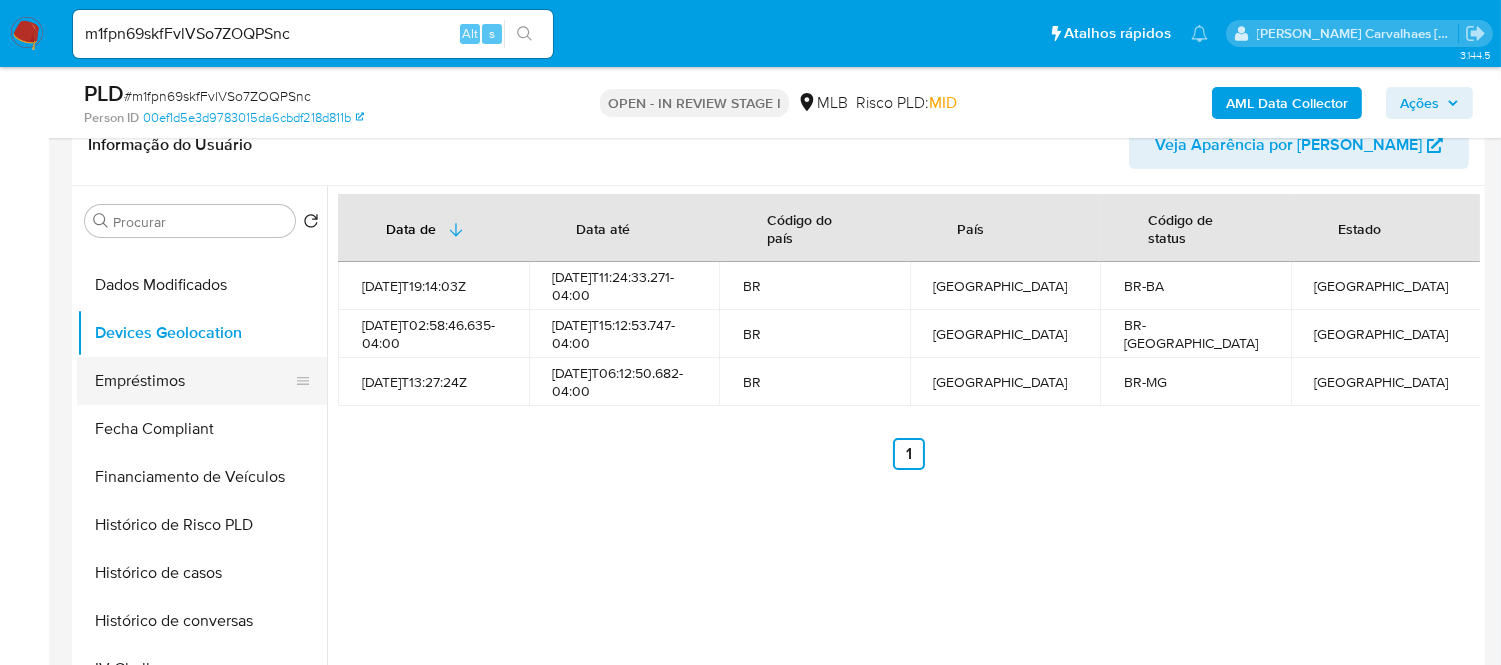 click on "Empréstimos" at bounding box center [194, 381] 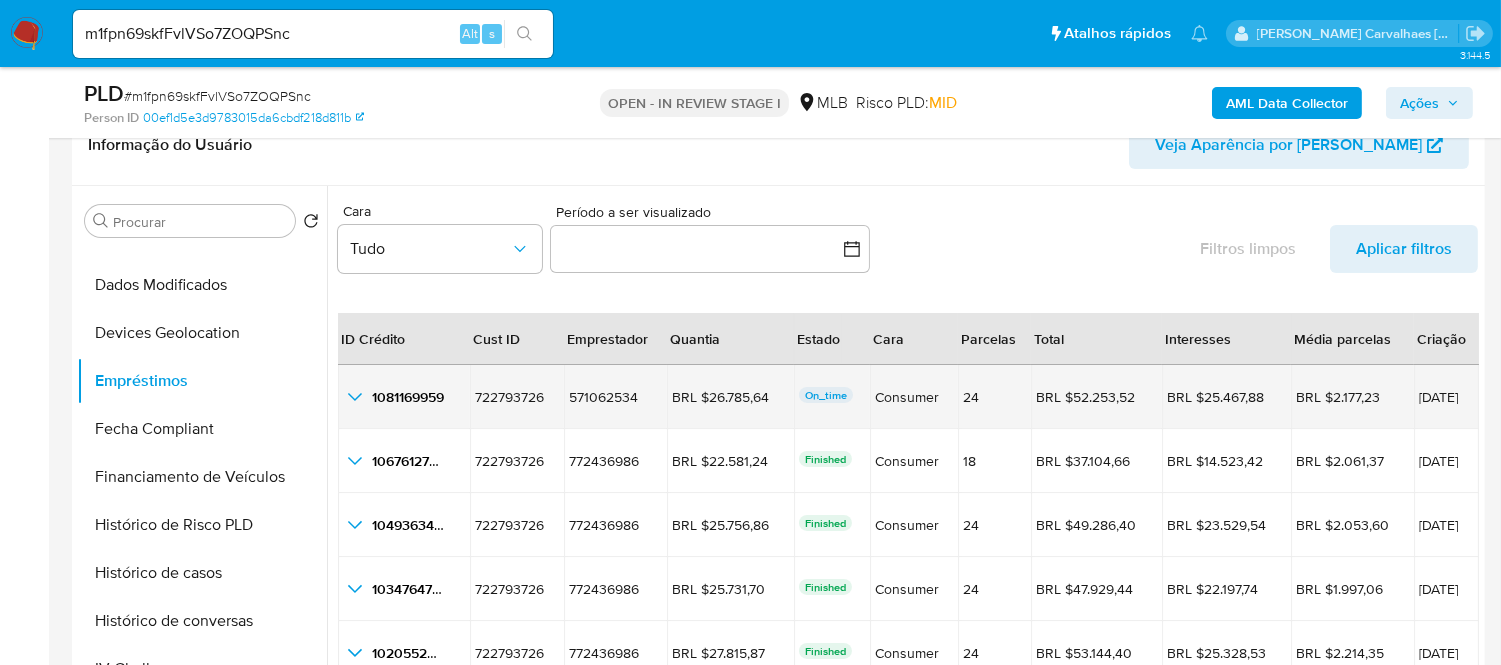 scroll, scrollTop: 45, scrollLeft: 0, axis: vertical 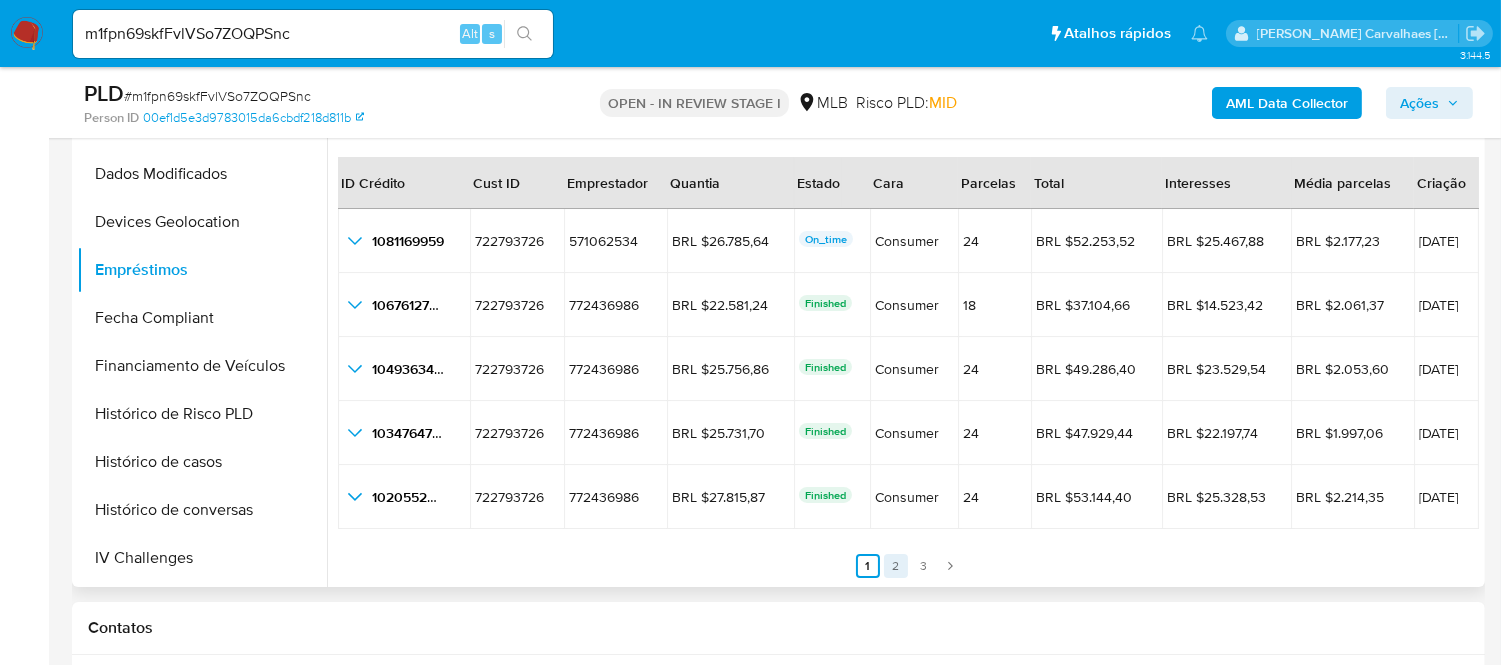 click on "2" at bounding box center [896, 566] 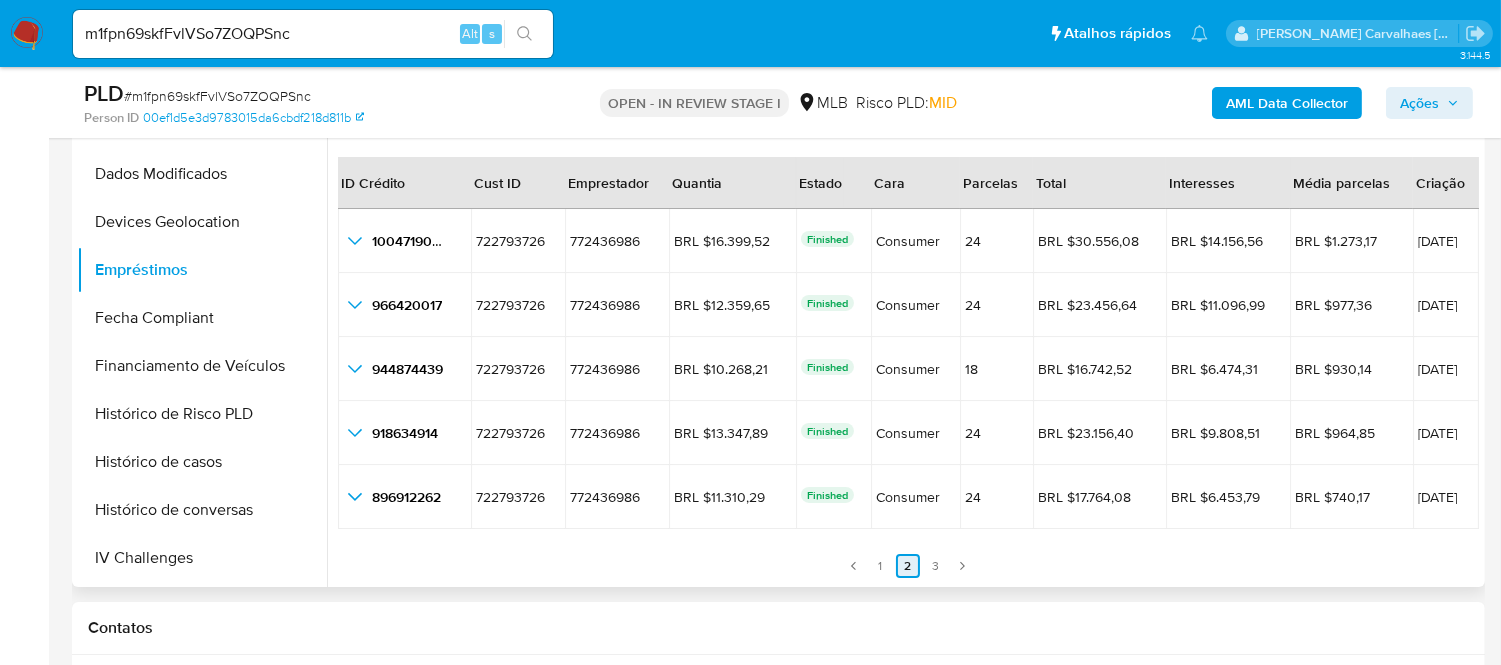 click on "1" at bounding box center [880, 566] 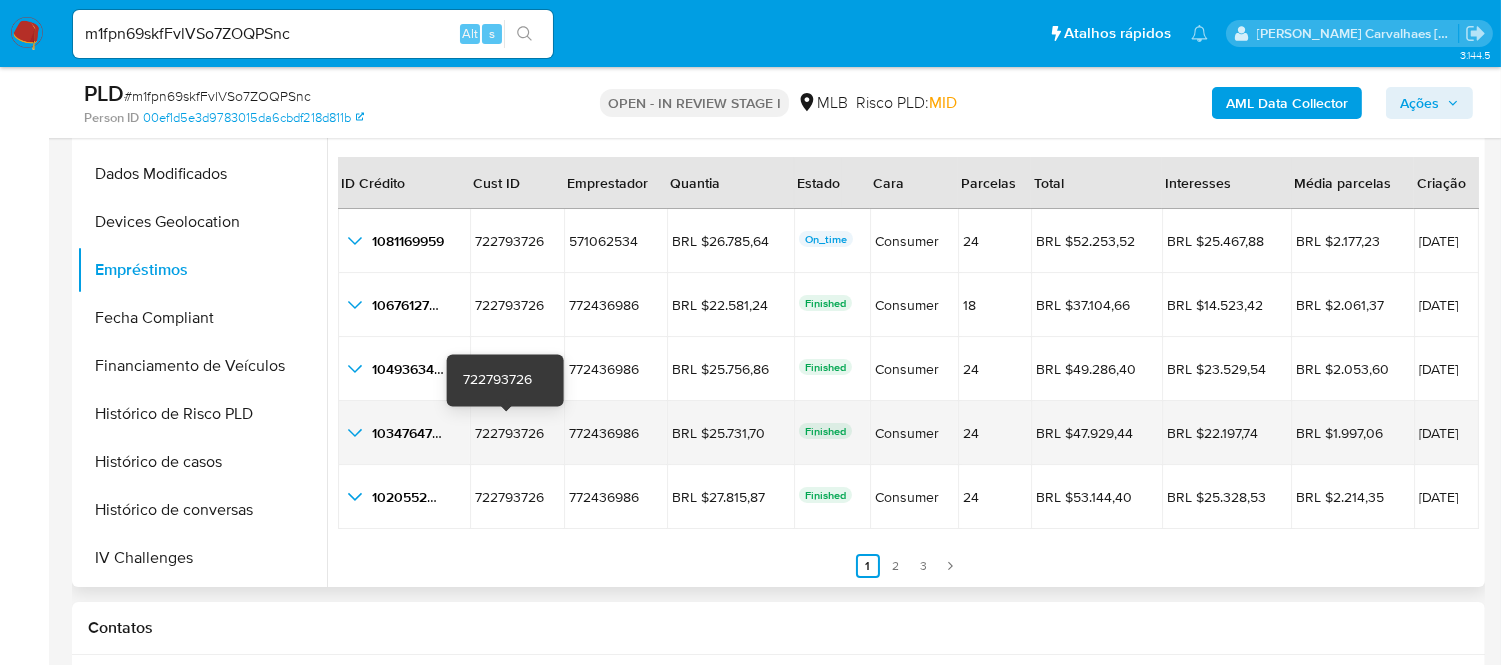 click on "722793726" at bounding box center (509, 433) 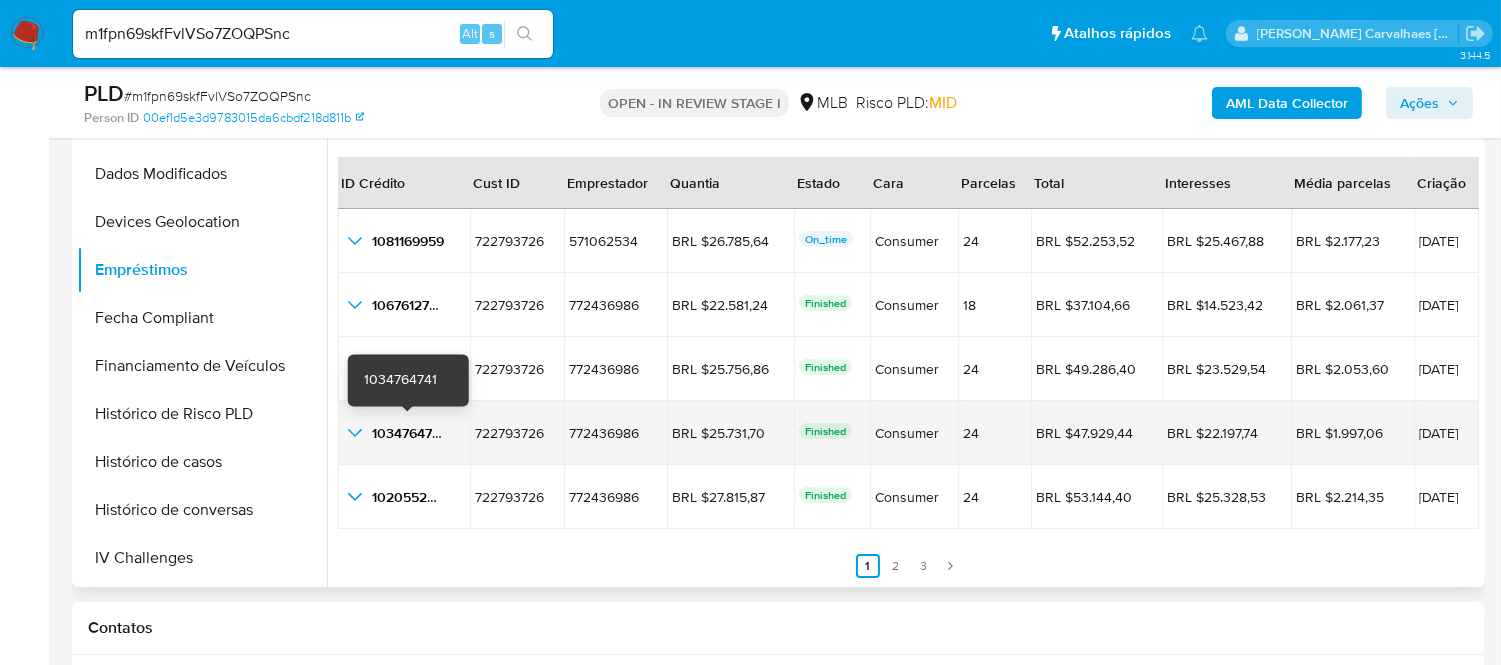 click on "1034764741" at bounding box center (408, 433) 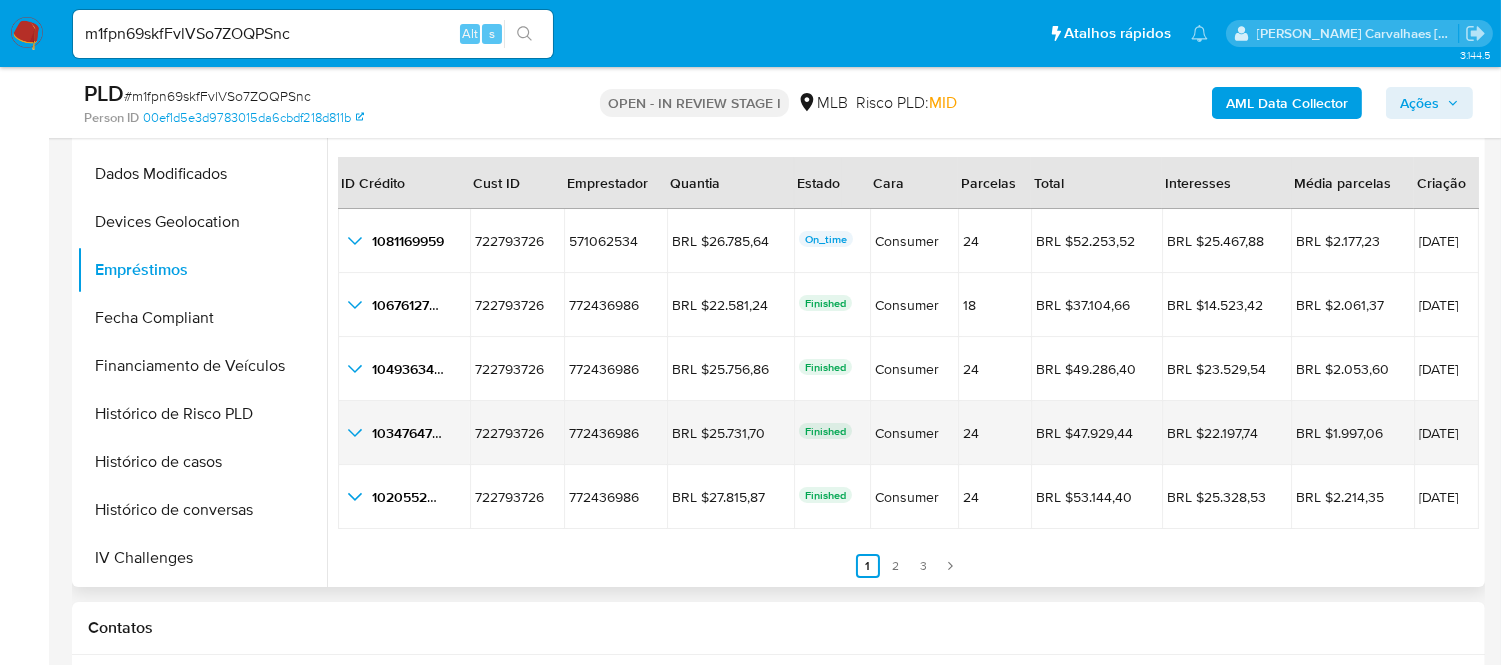 click 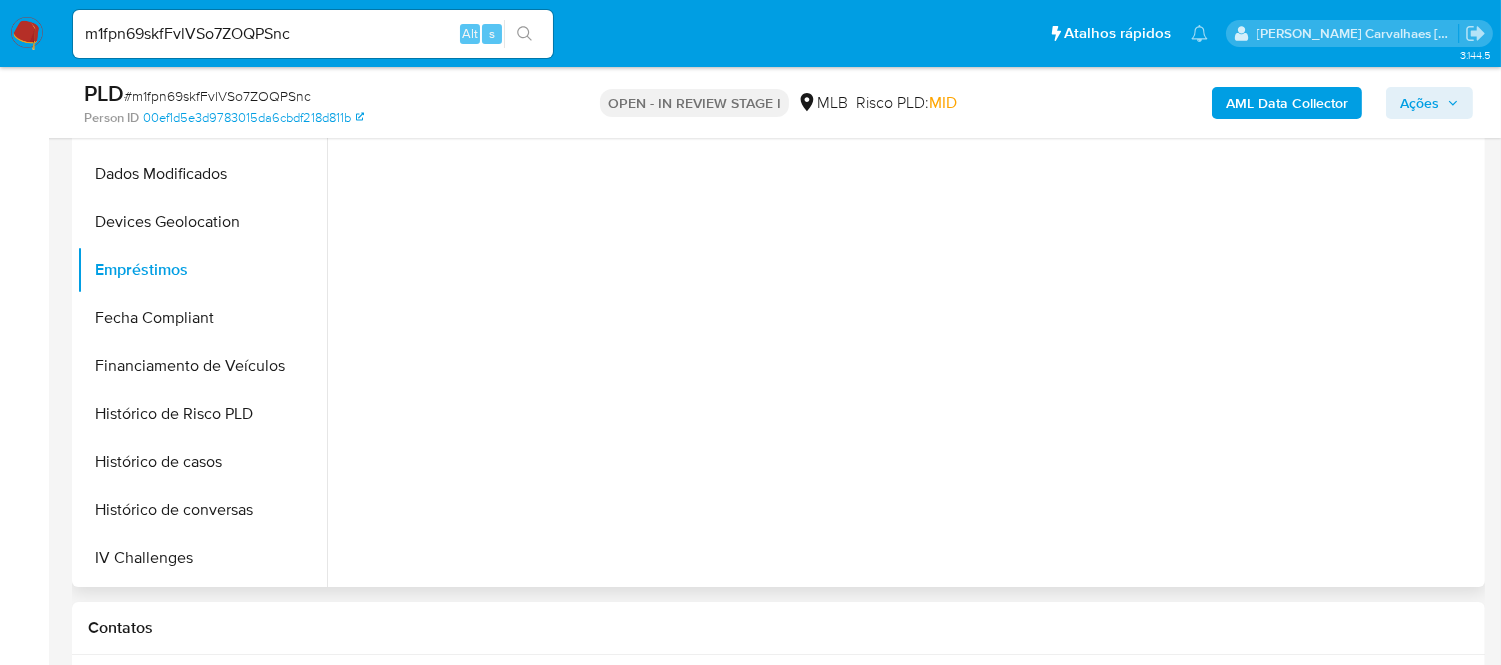 scroll, scrollTop: 0, scrollLeft: 0, axis: both 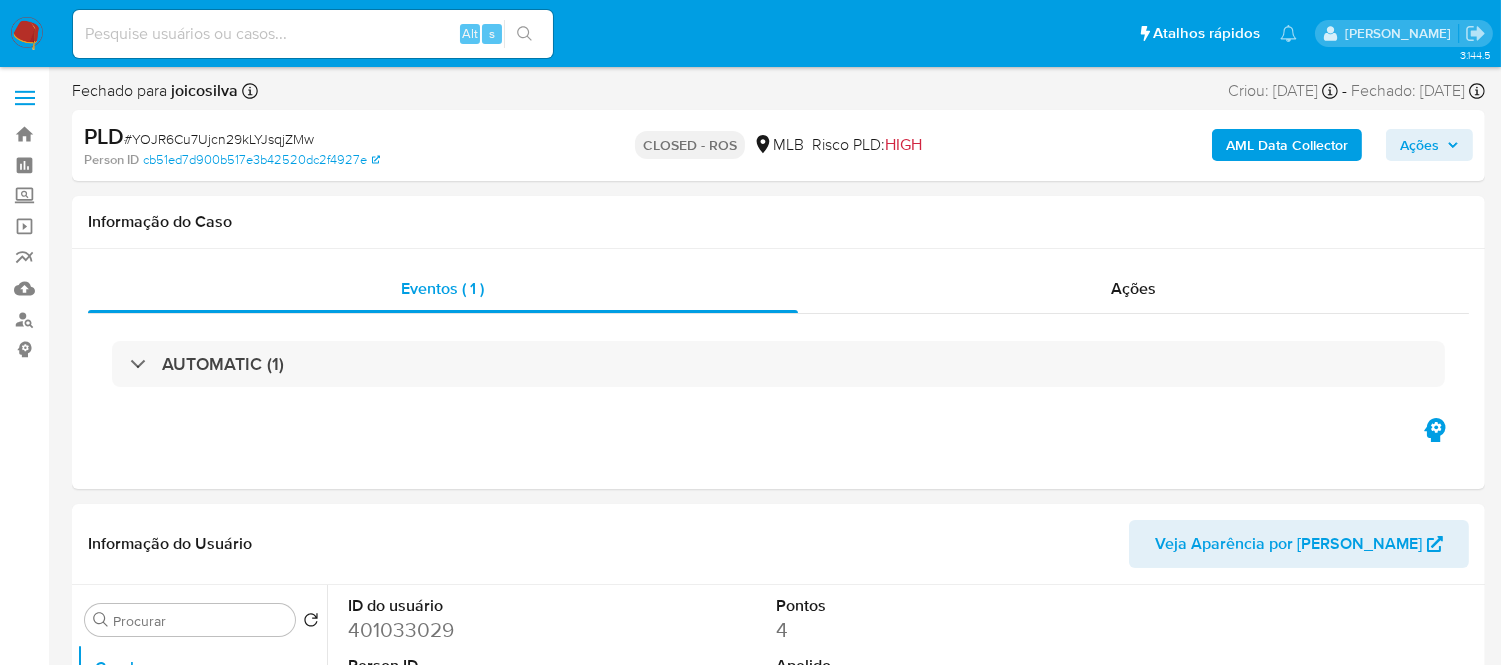 select on "10" 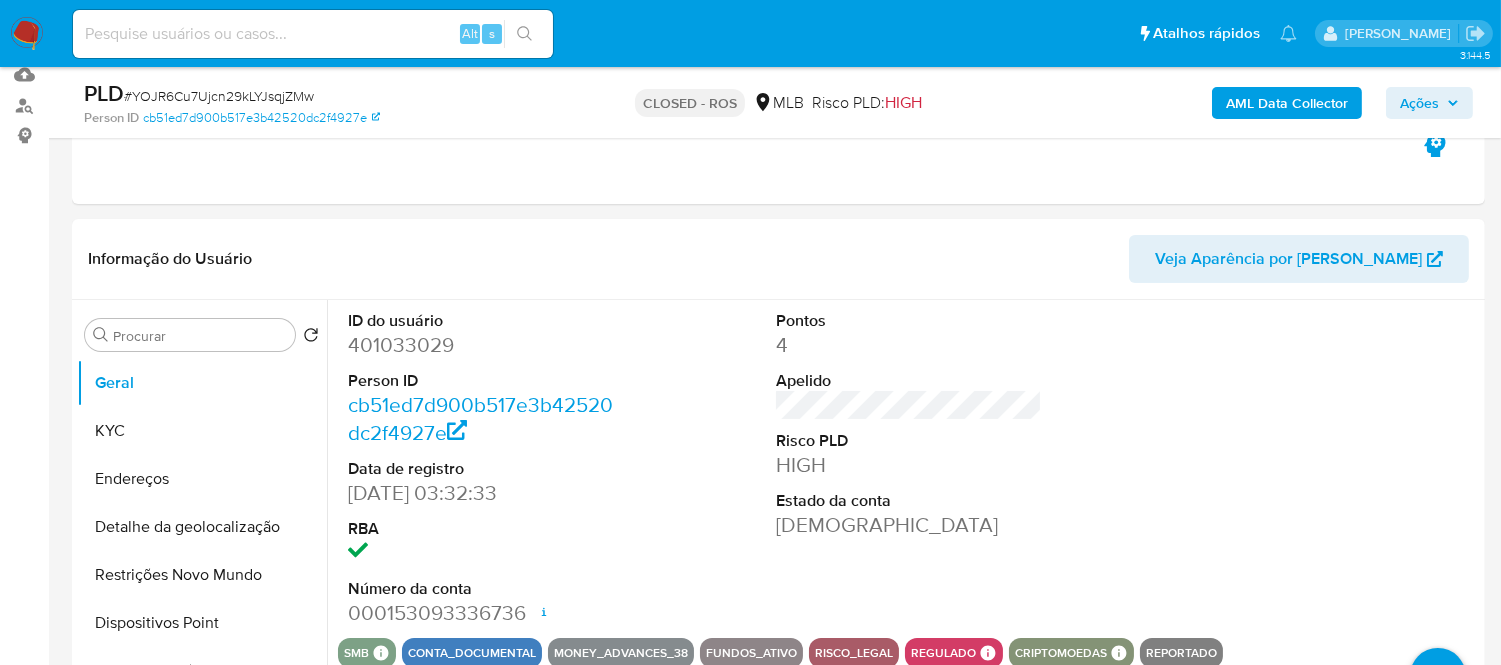 scroll, scrollTop: 222, scrollLeft: 0, axis: vertical 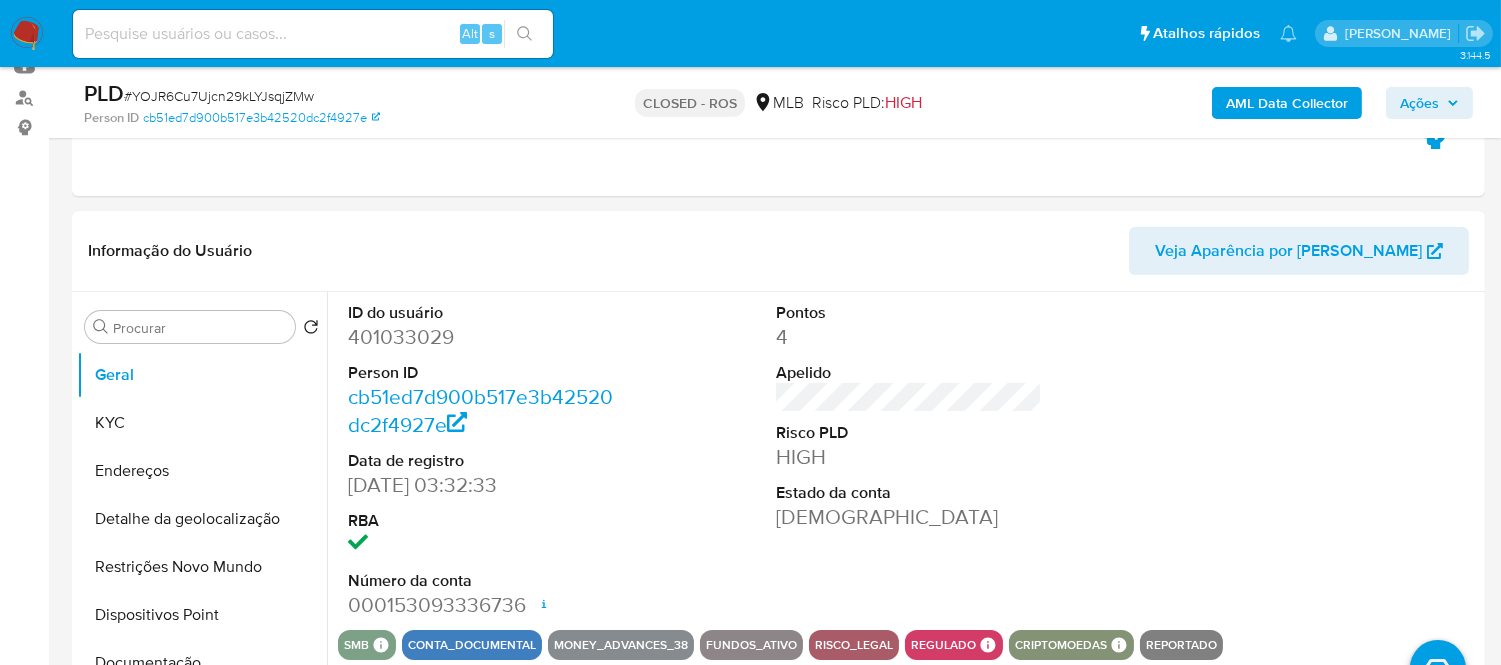 click at bounding box center (313, 34) 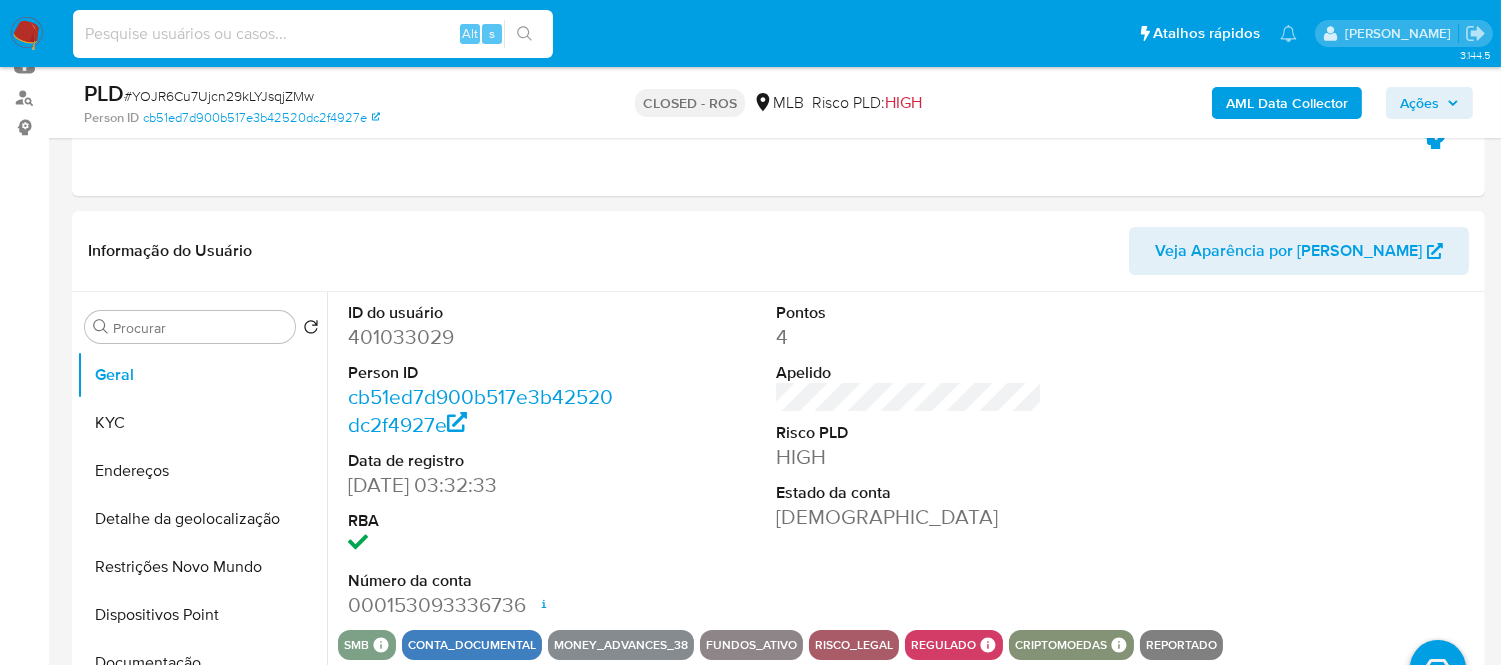 paste on "m1fpn69skfFvlVSo7ZOQPSnc" 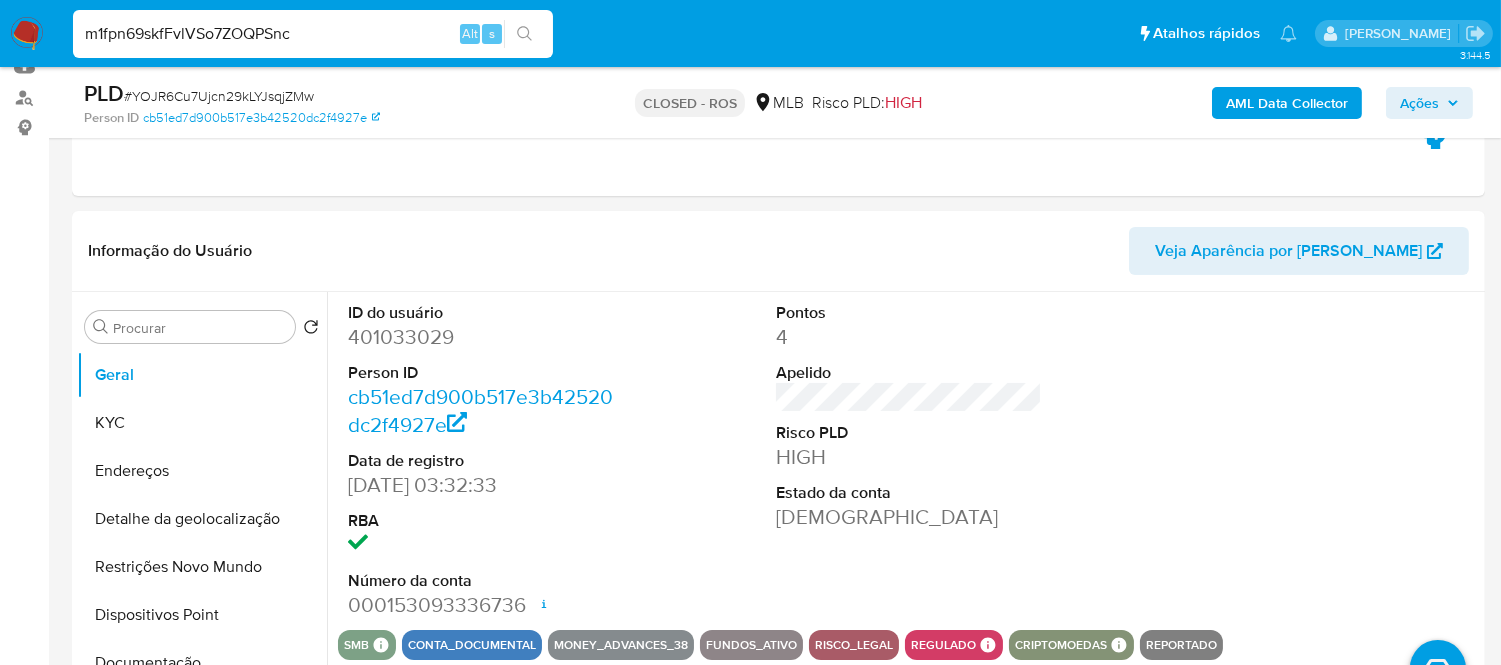 type on "m1fpn69skfFvlVSo7ZOQPSnc" 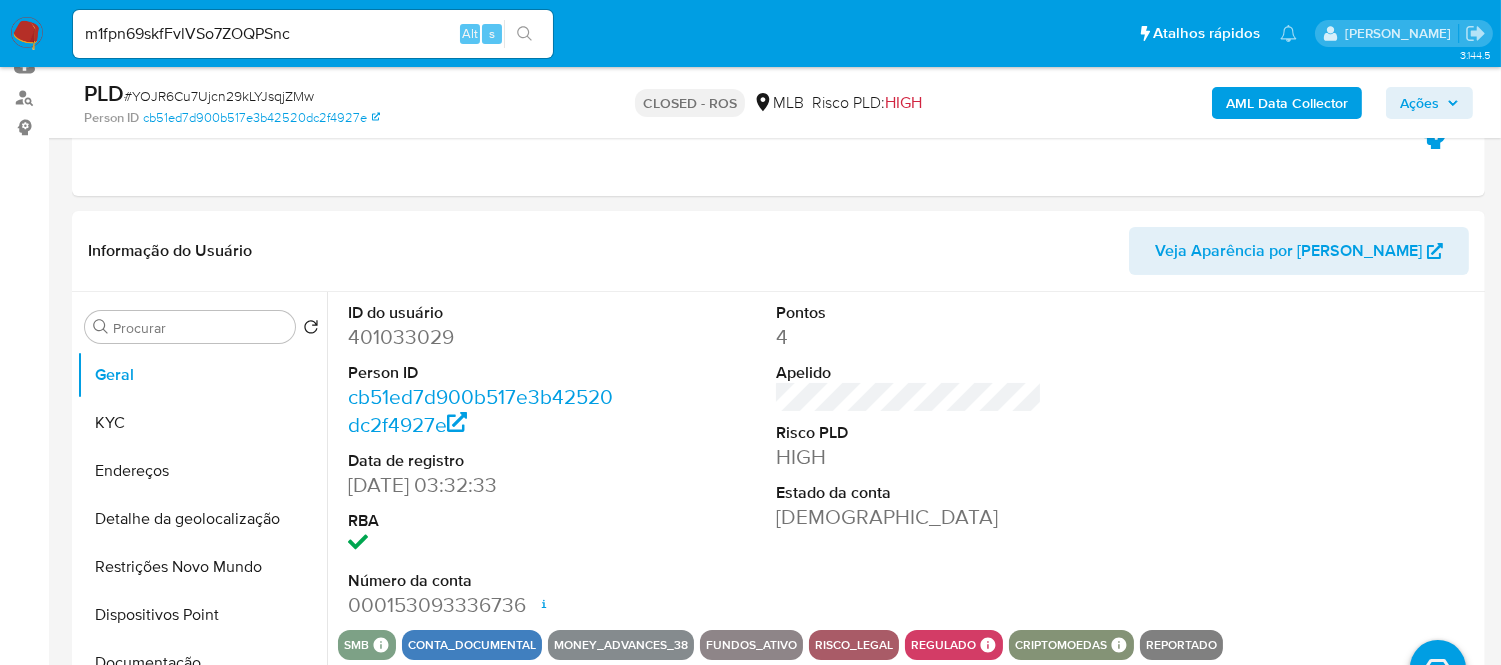 click at bounding box center (524, 34) 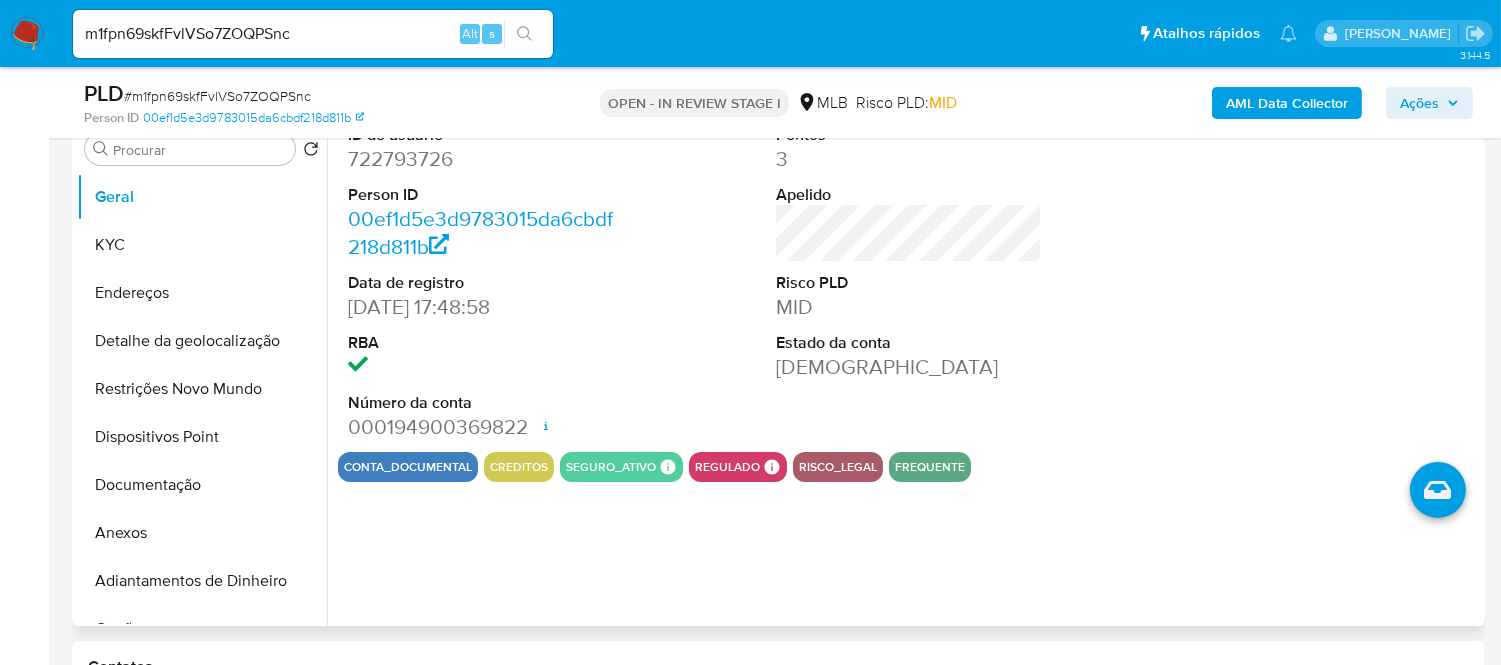 scroll, scrollTop: 444, scrollLeft: 0, axis: vertical 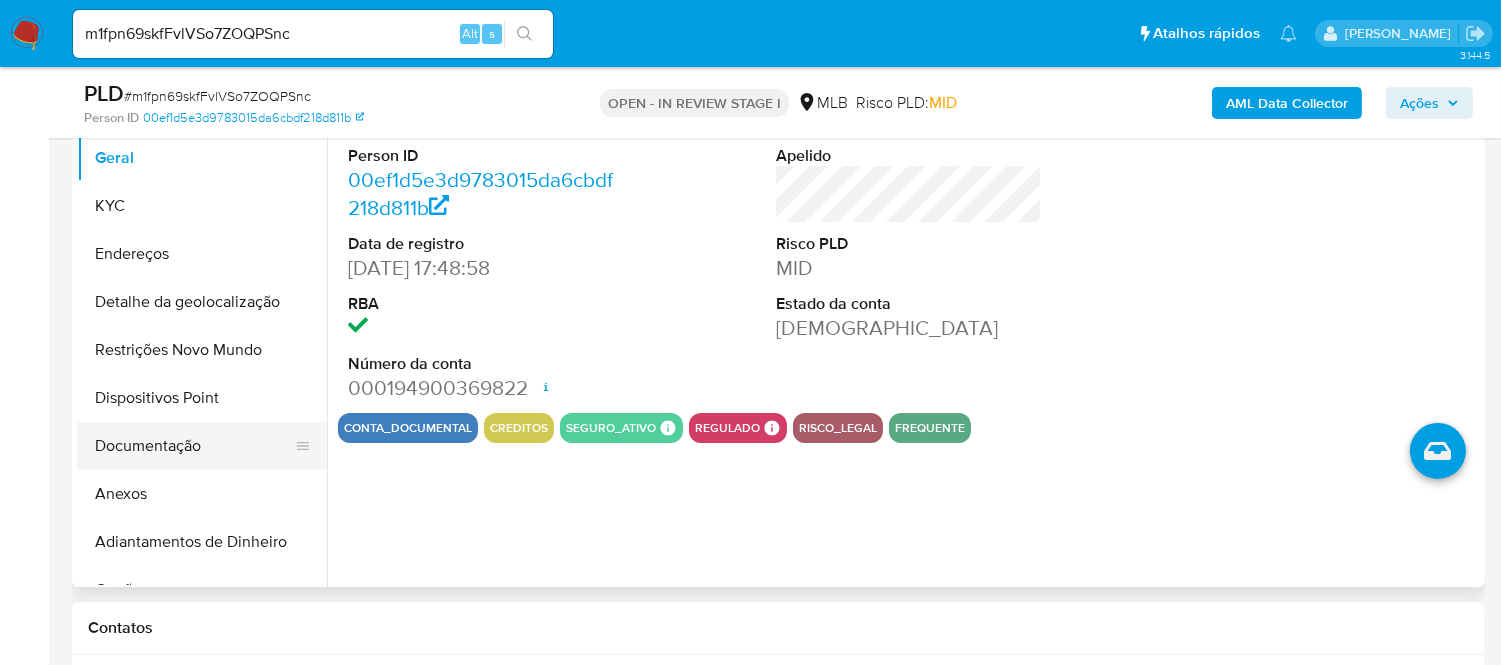 select on "10" 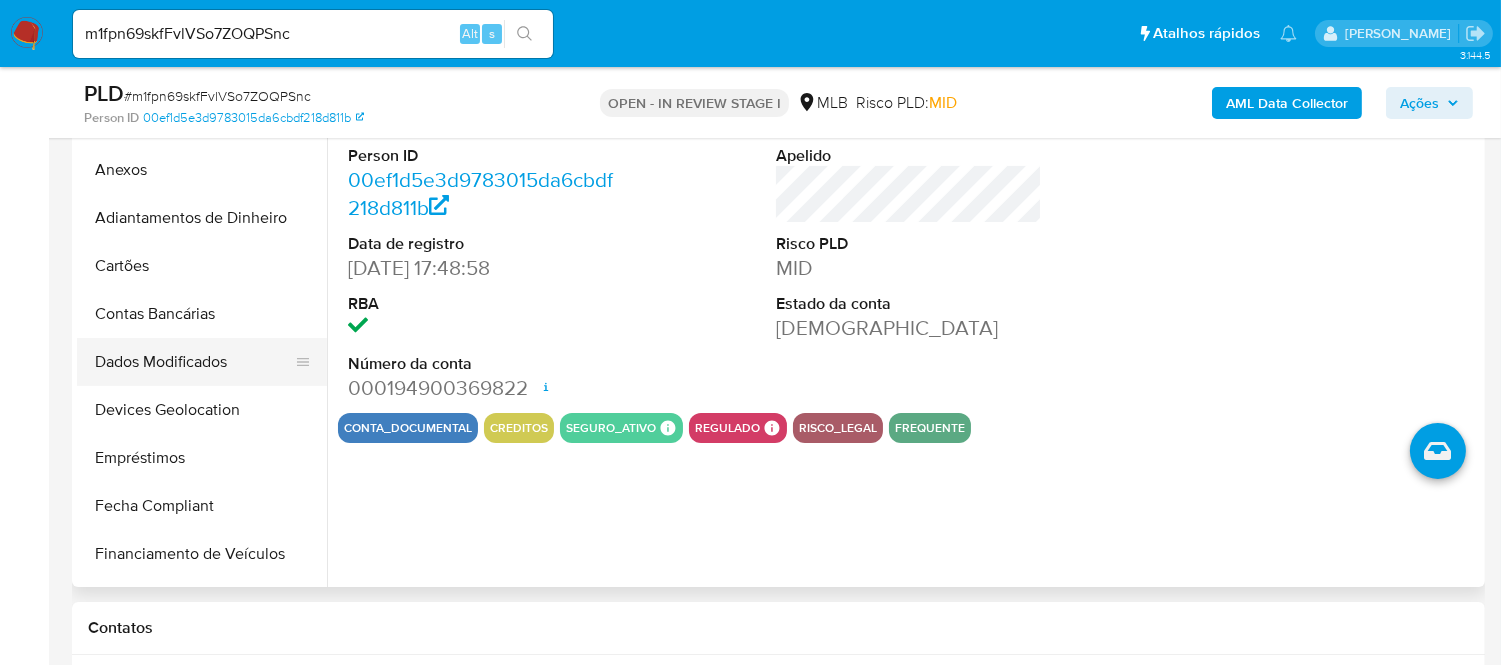 scroll, scrollTop: 444, scrollLeft: 0, axis: vertical 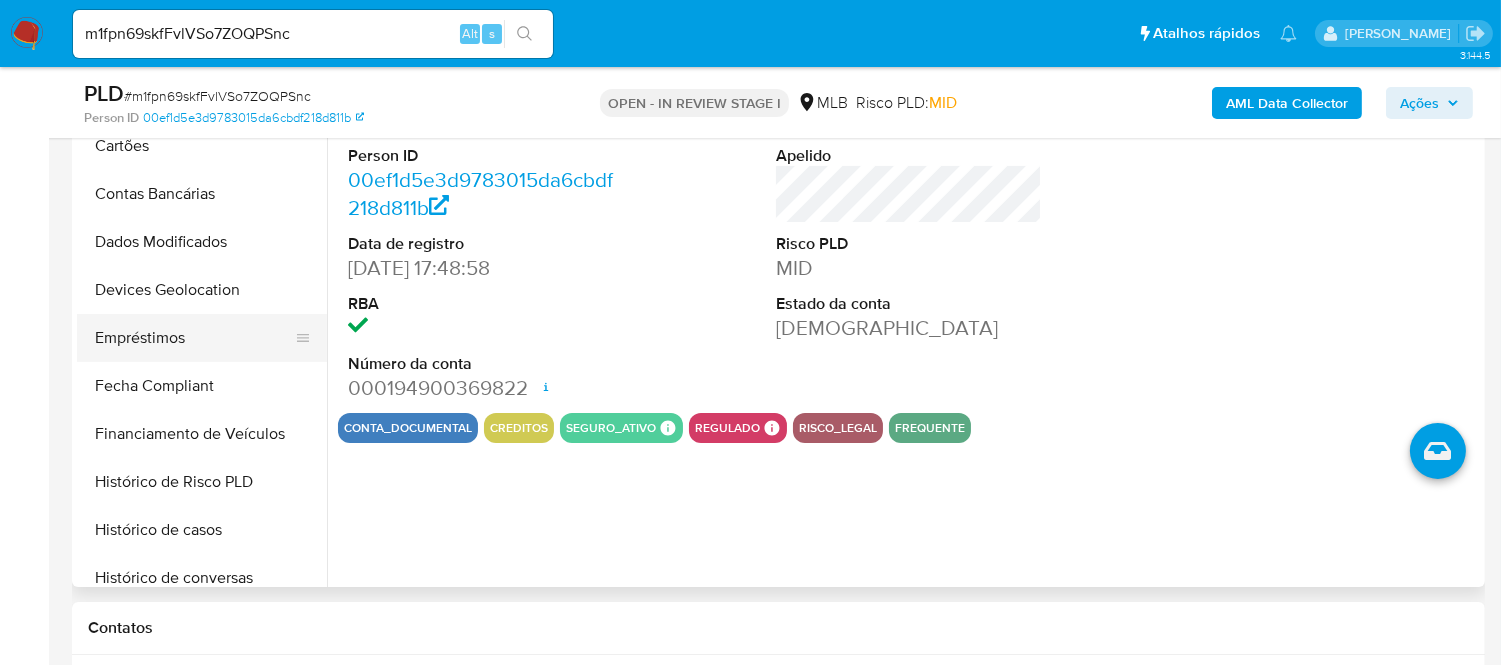 click on "Empréstimos" at bounding box center (194, 338) 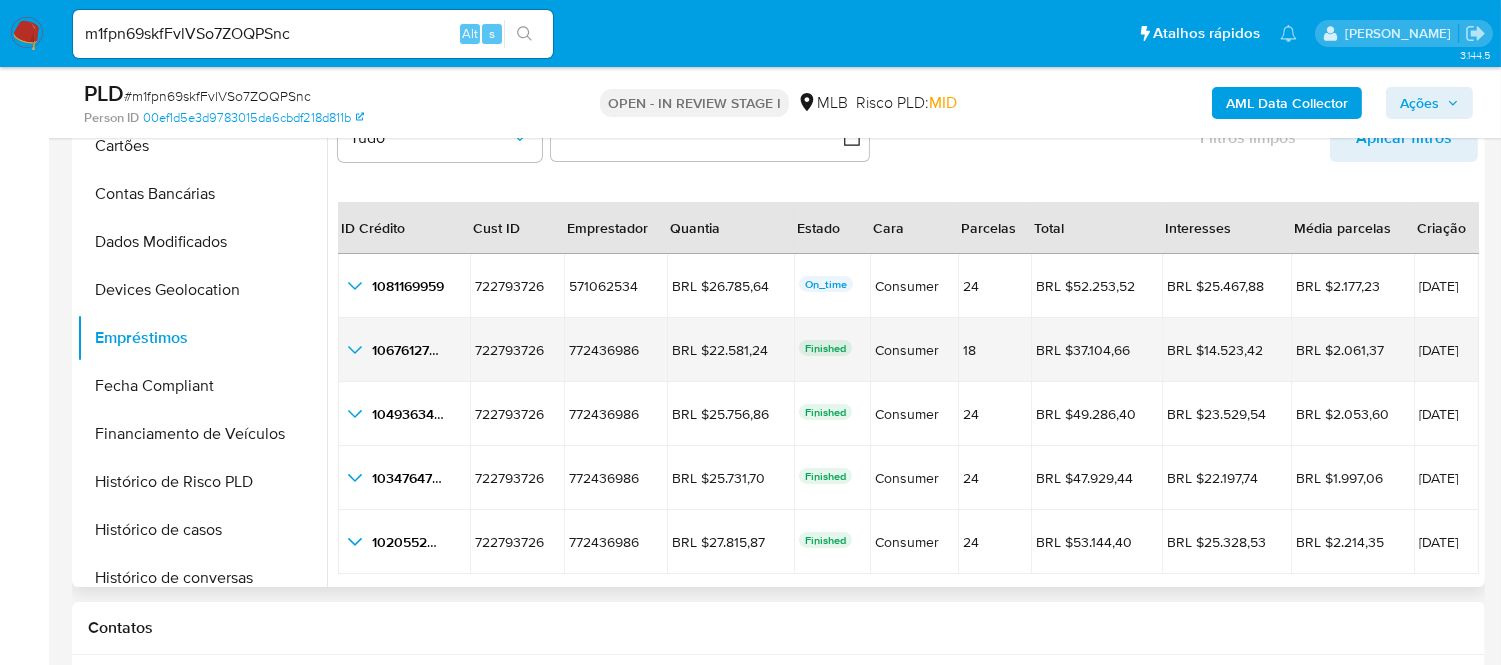 click 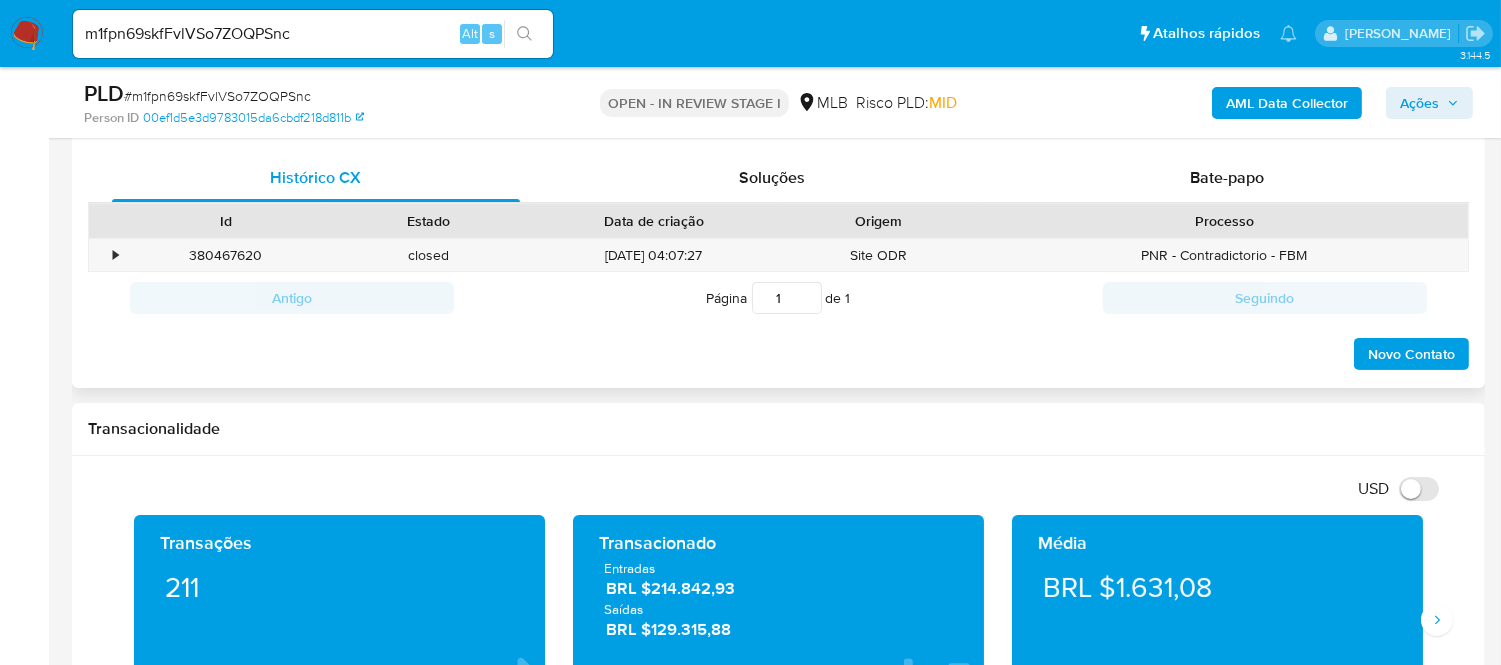 scroll, scrollTop: 1000, scrollLeft: 0, axis: vertical 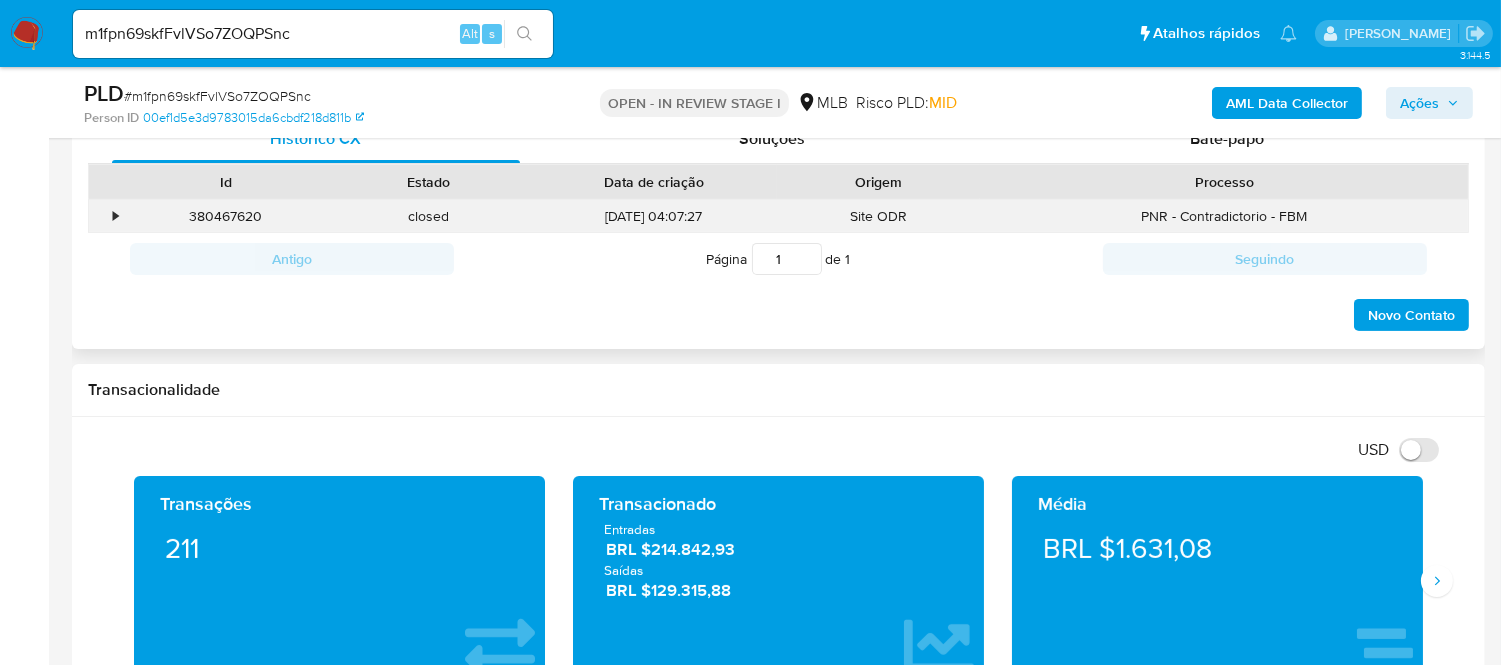 click on "•" at bounding box center [106, 216] 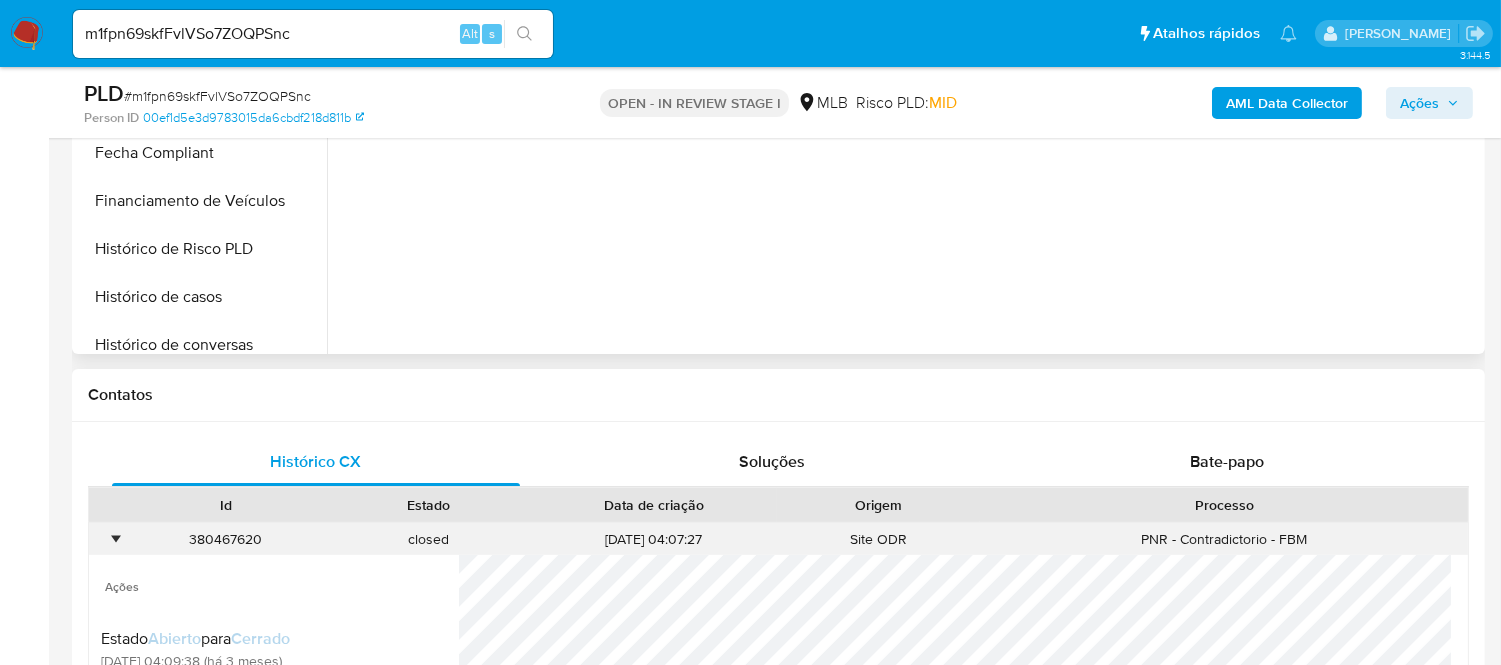 scroll, scrollTop: 666, scrollLeft: 0, axis: vertical 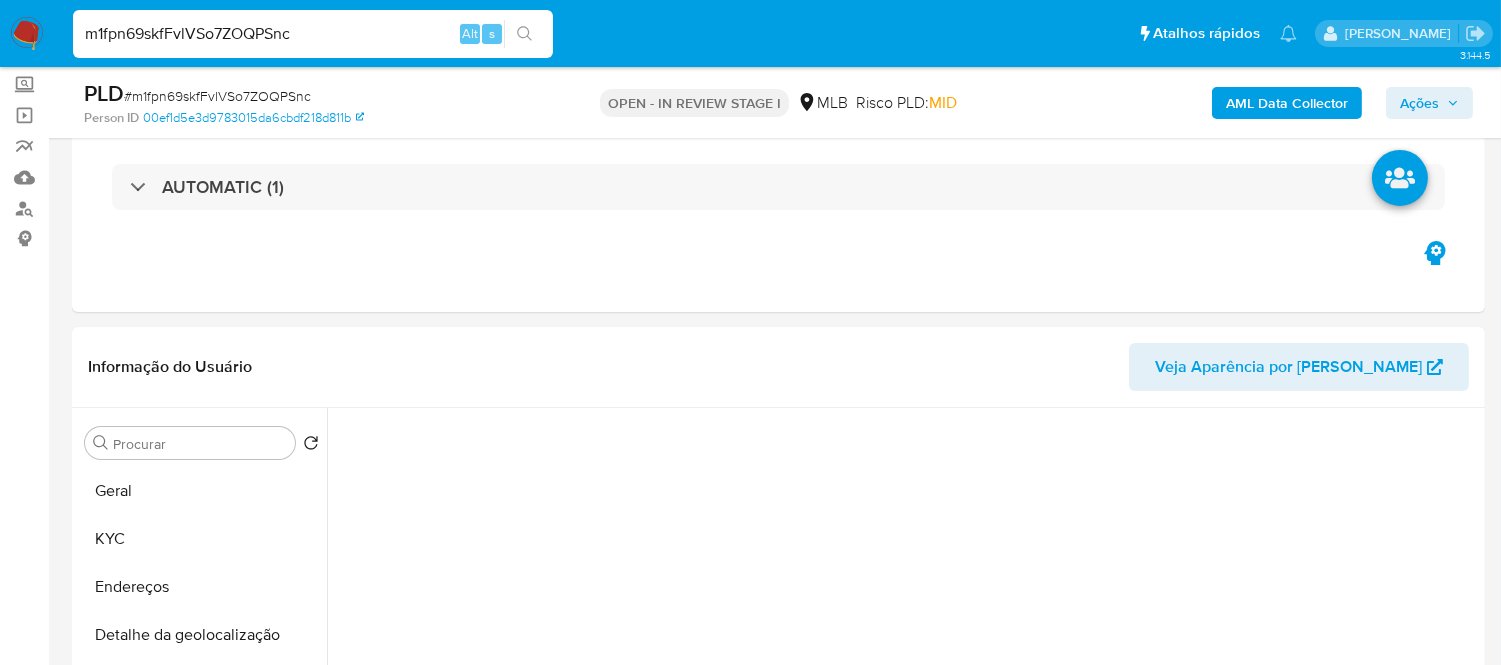 drag, startPoint x: 294, startPoint y: 33, endPoint x: 64, endPoint y: 31, distance: 230.0087 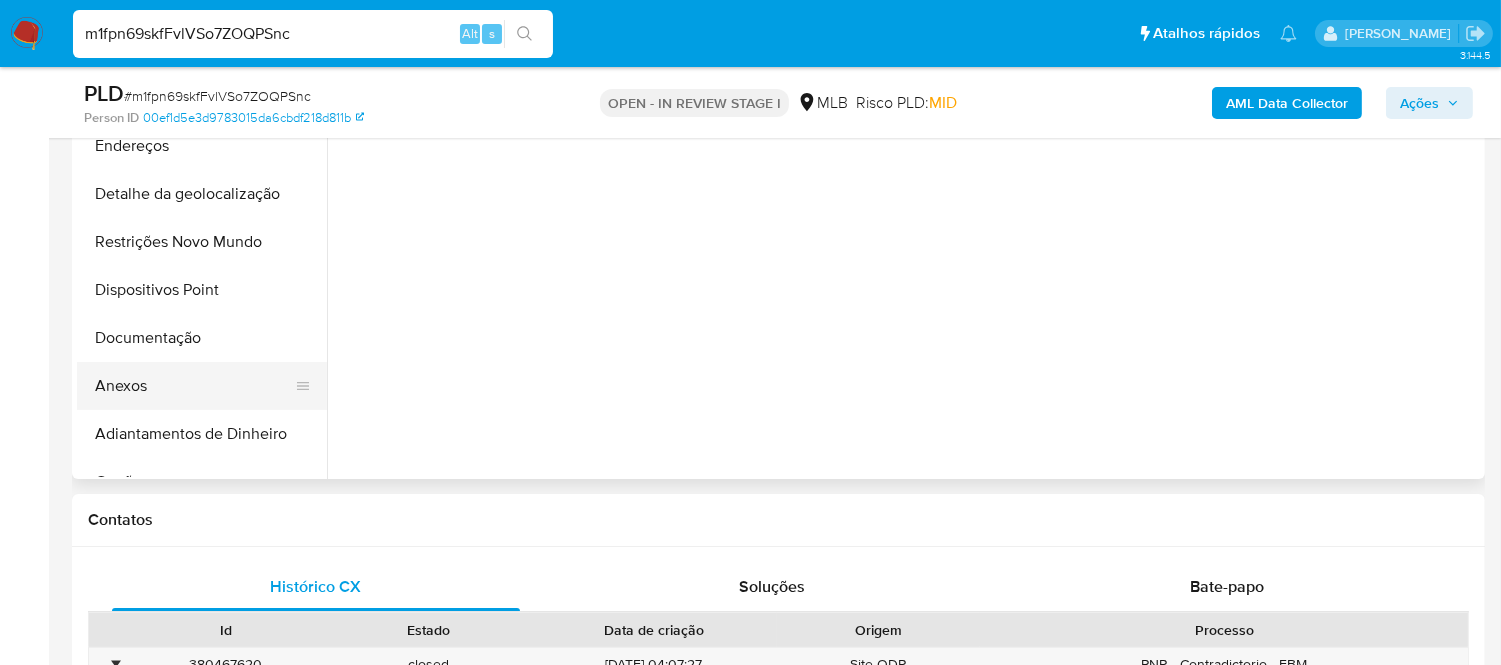 scroll, scrollTop: 555, scrollLeft: 0, axis: vertical 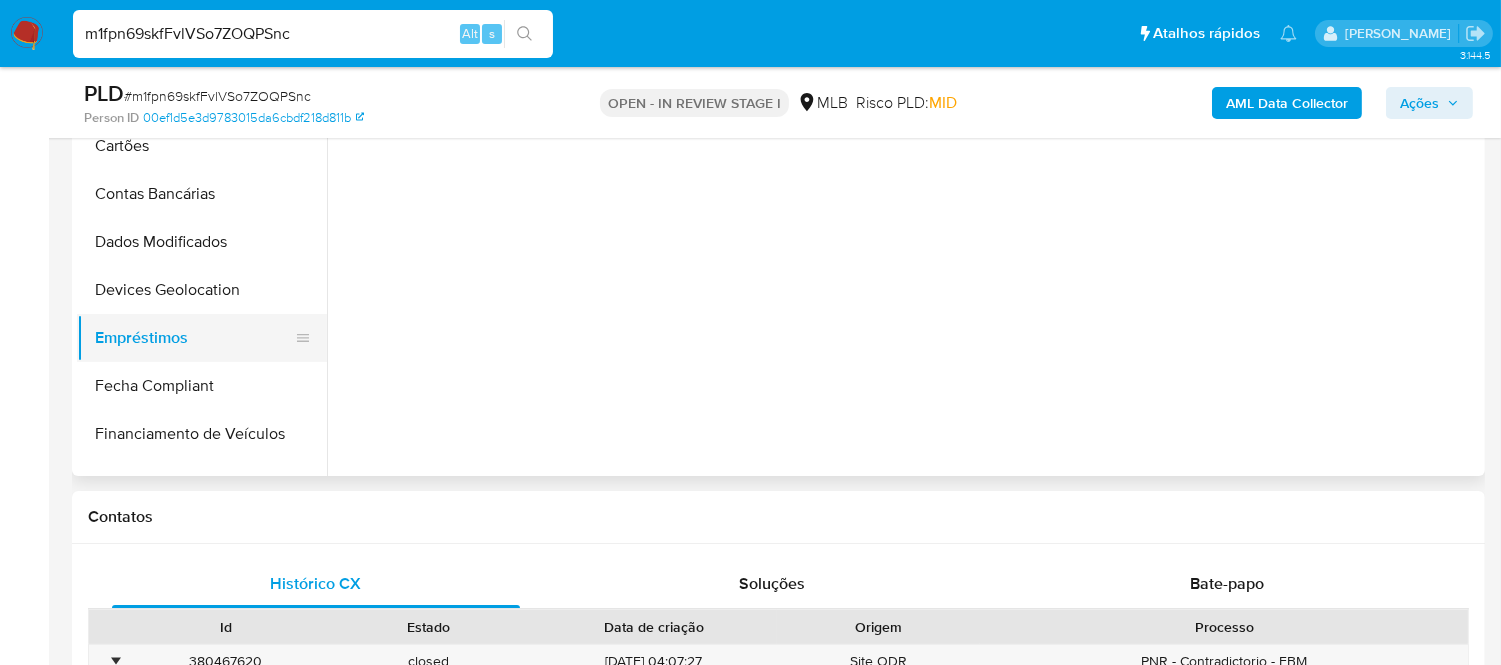 click on "Empréstimos" at bounding box center [194, 338] 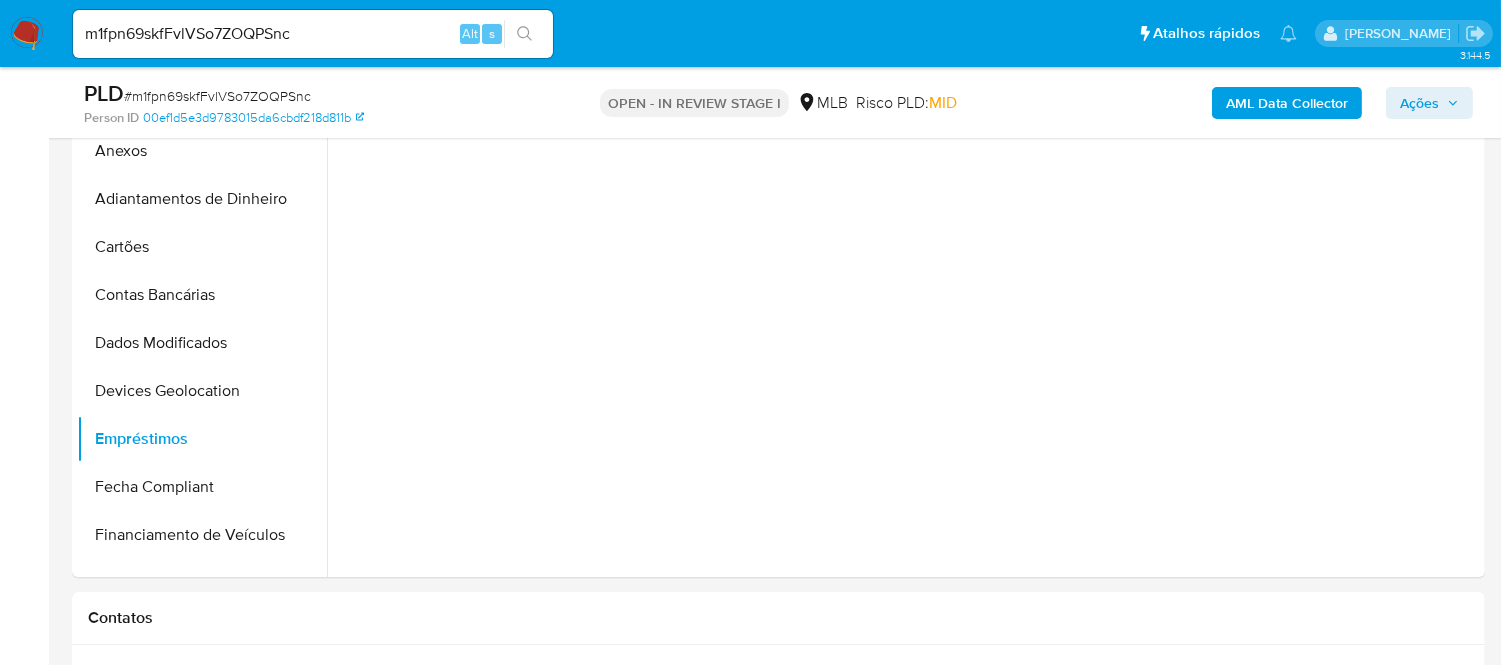 scroll, scrollTop: 333, scrollLeft: 0, axis: vertical 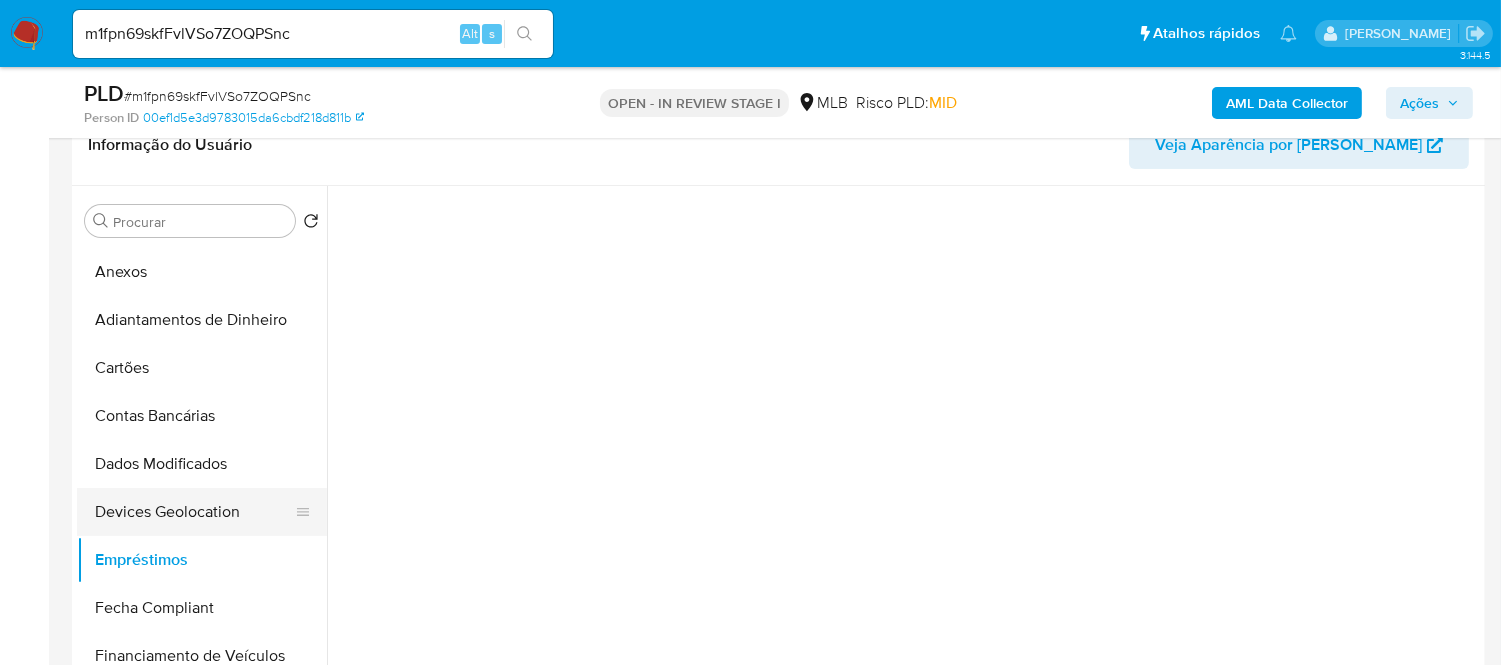 click on "Devices Geolocation" at bounding box center (194, 512) 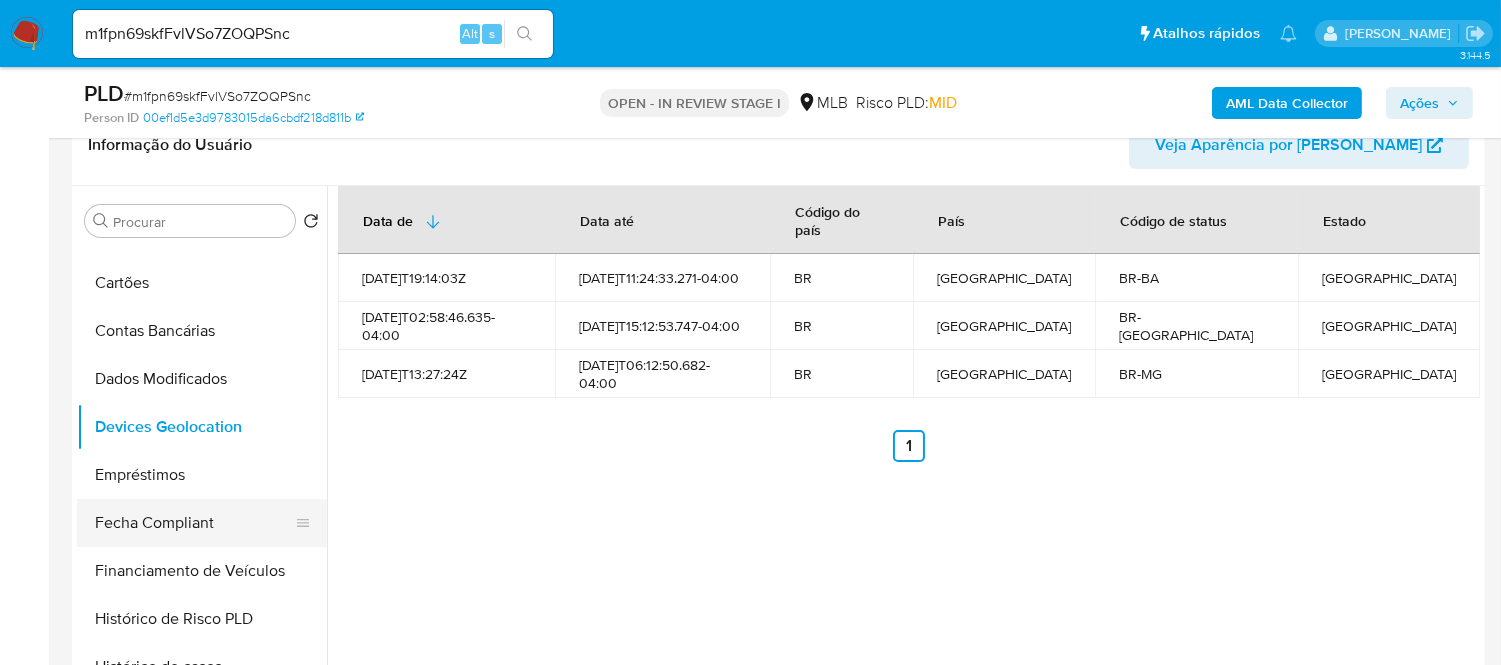 scroll, scrollTop: 444, scrollLeft: 0, axis: vertical 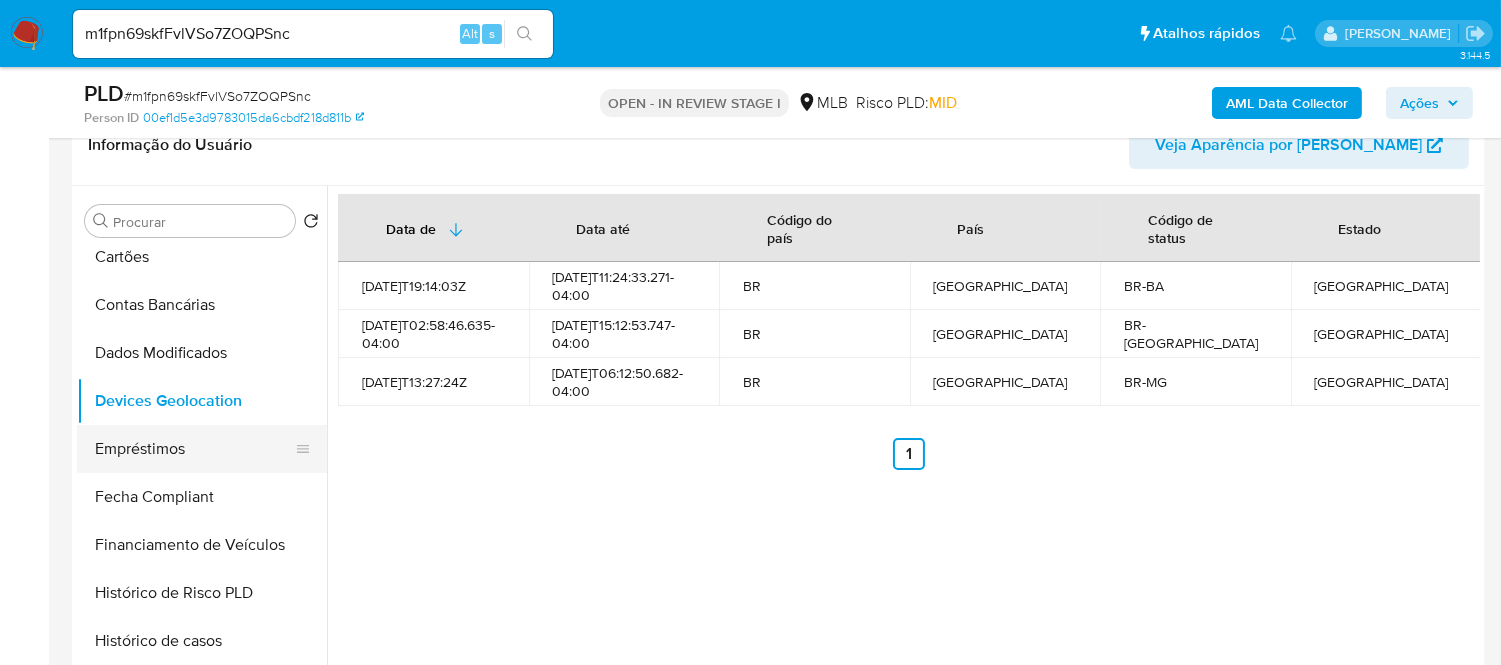 click on "Empréstimos" at bounding box center (194, 449) 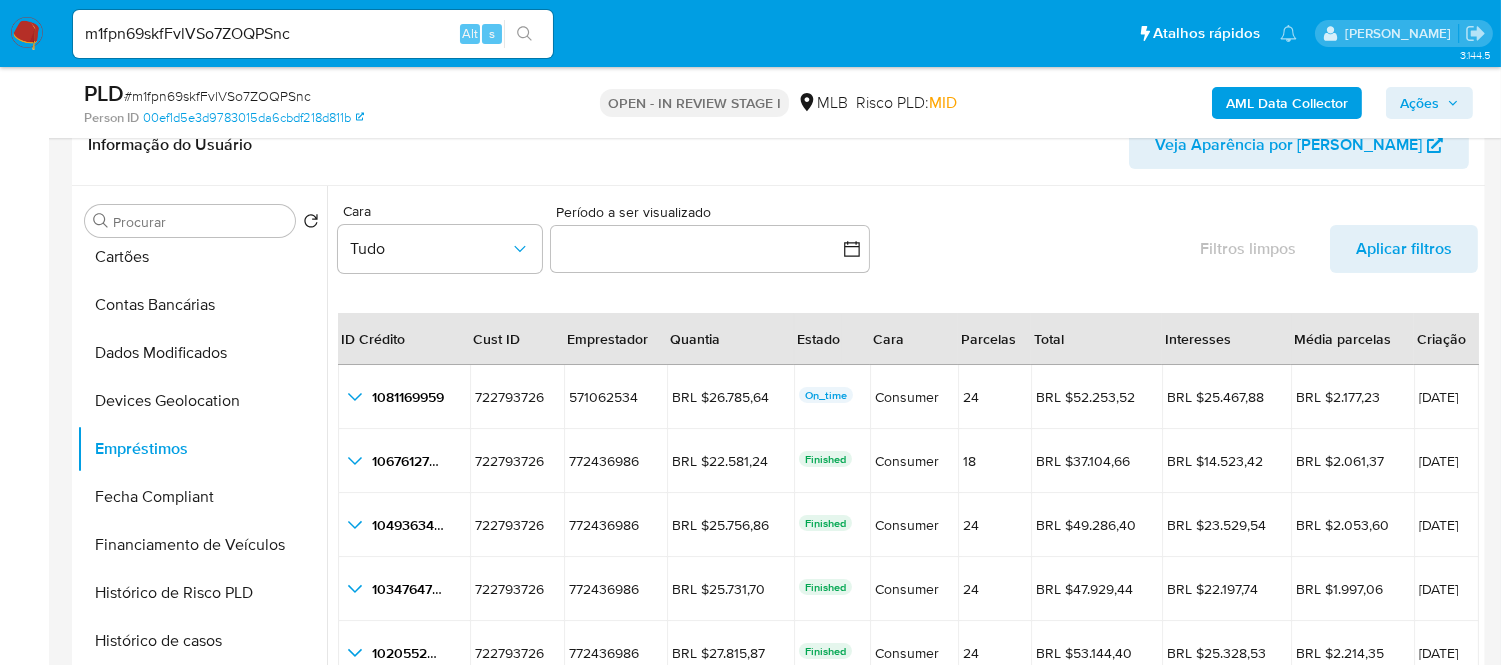 scroll, scrollTop: 45, scrollLeft: 0, axis: vertical 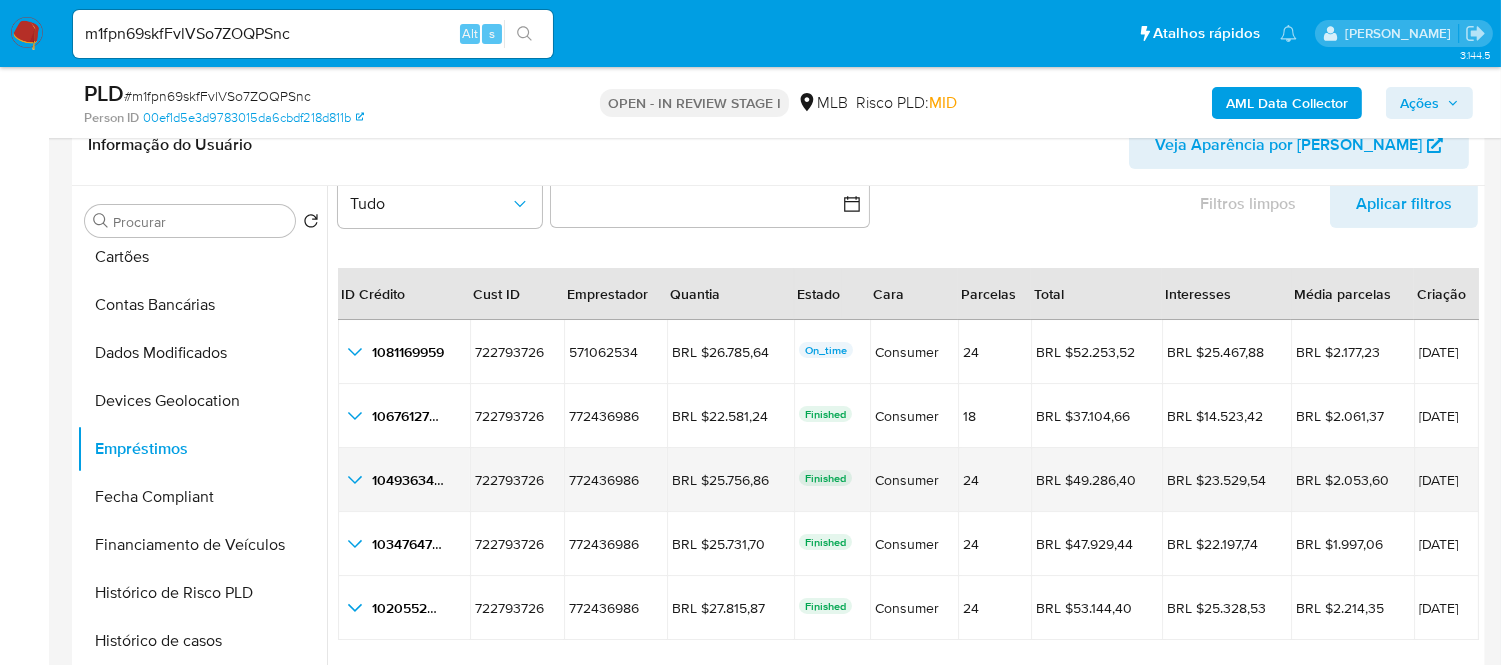 click 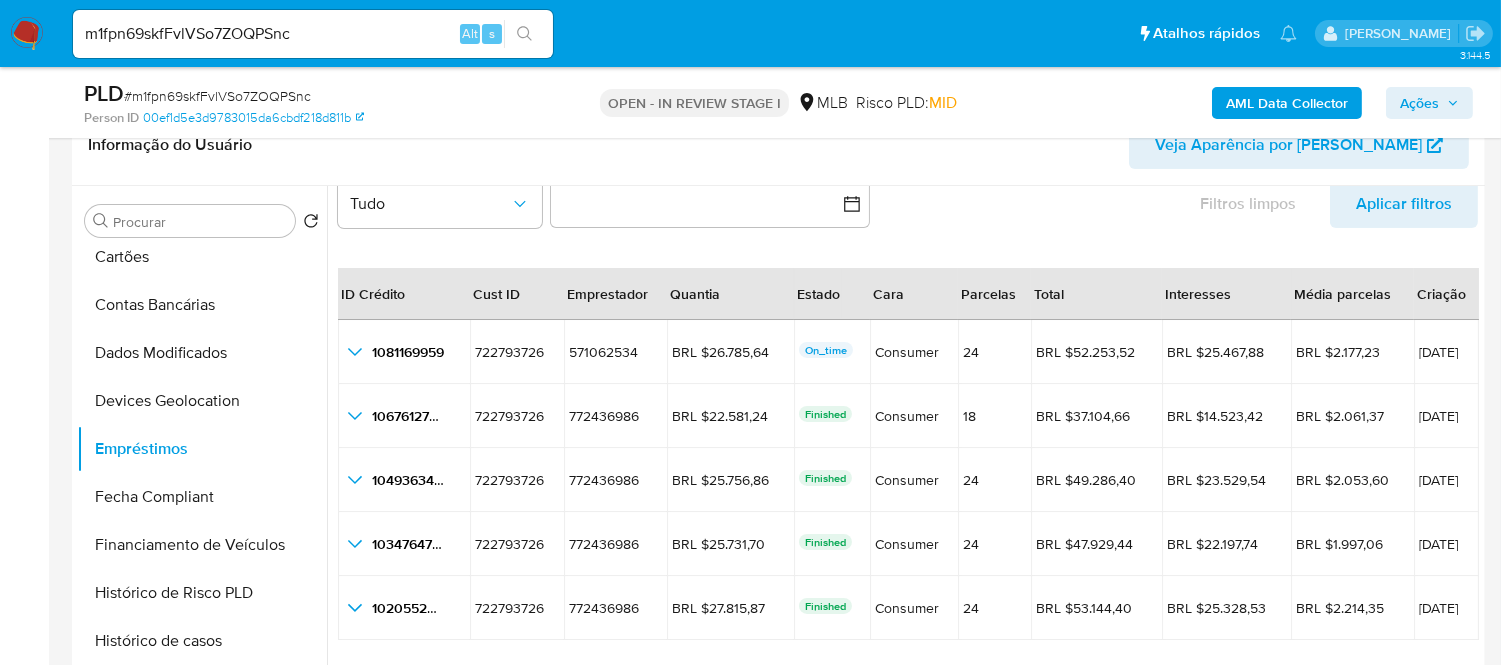 scroll, scrollTop: 0, scrollLeft: 0, axis: both 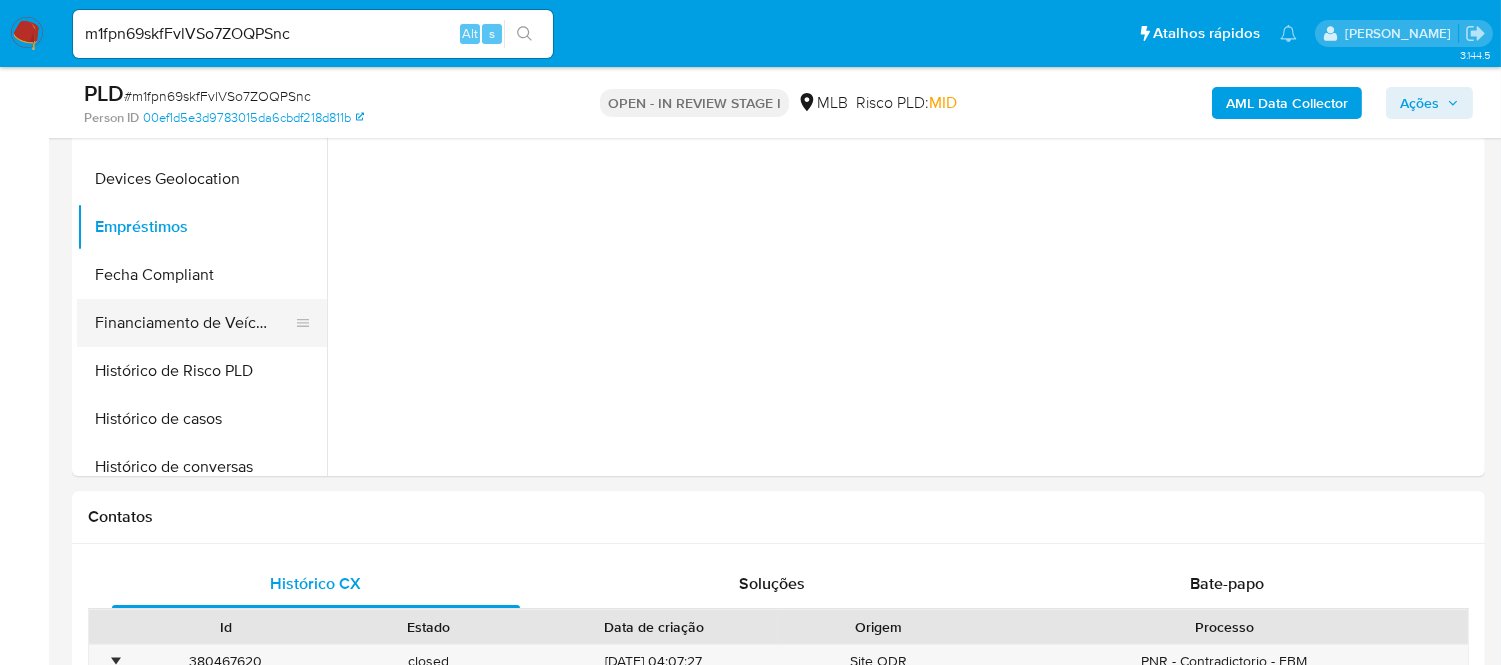 click on "Financiamento de Veículos" at bounding box center (194, 323) 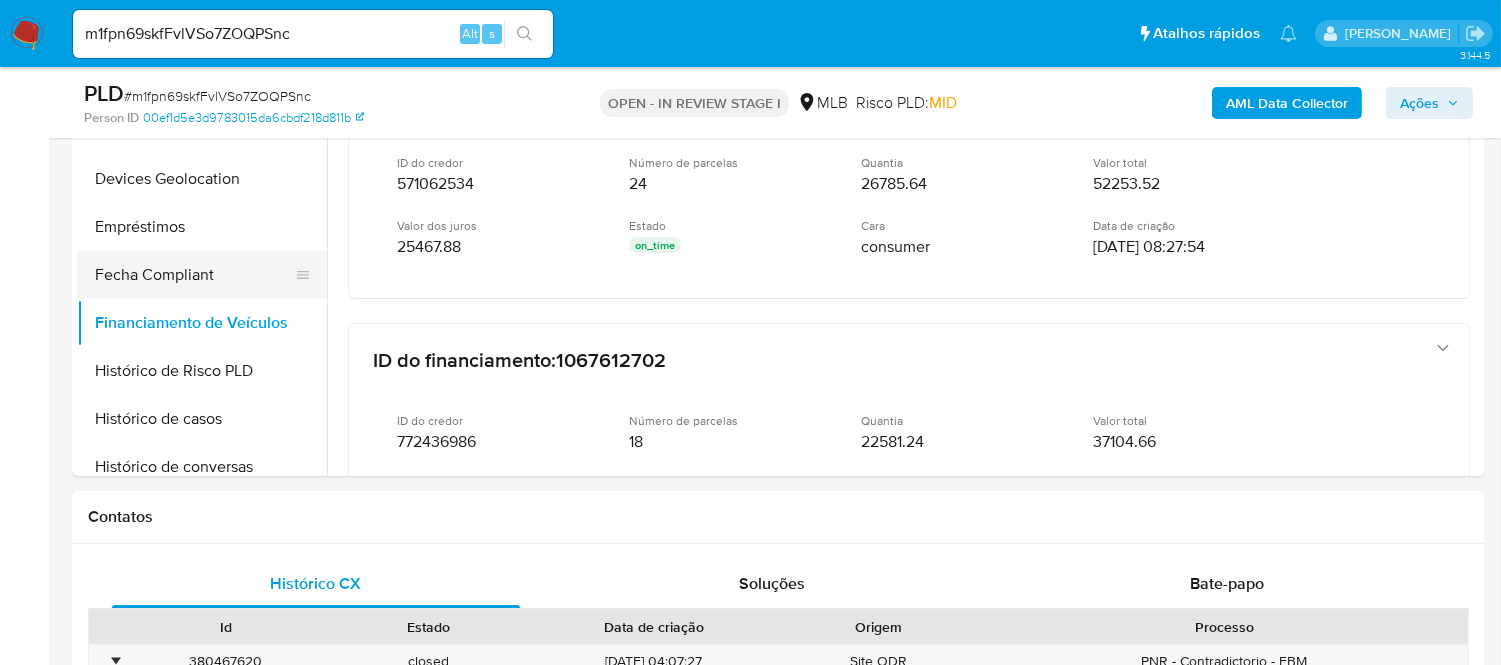 click on "Fecha Compliant" at bounding box center (194, 275) 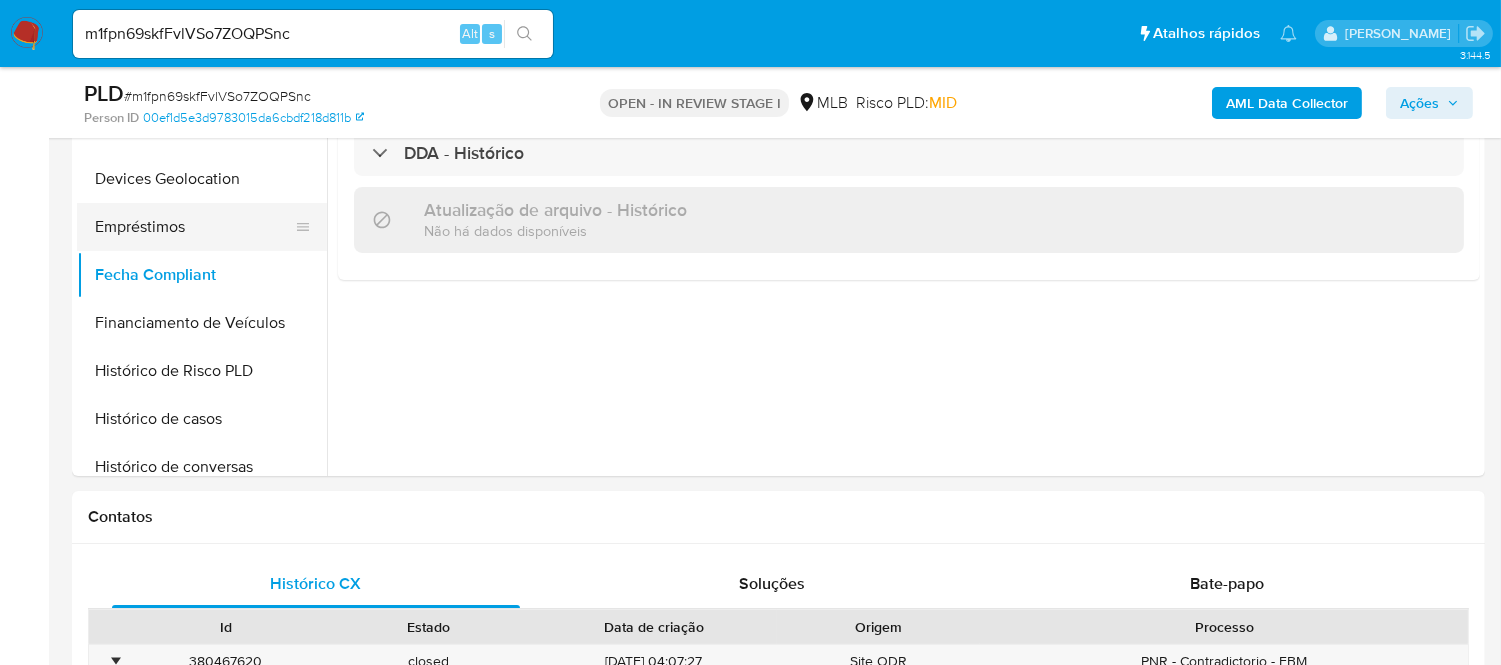 drag, startPoint x: 193, startPoint y: 221, endPoint x: 185, endPoint y: 230, distance: 12.0415945 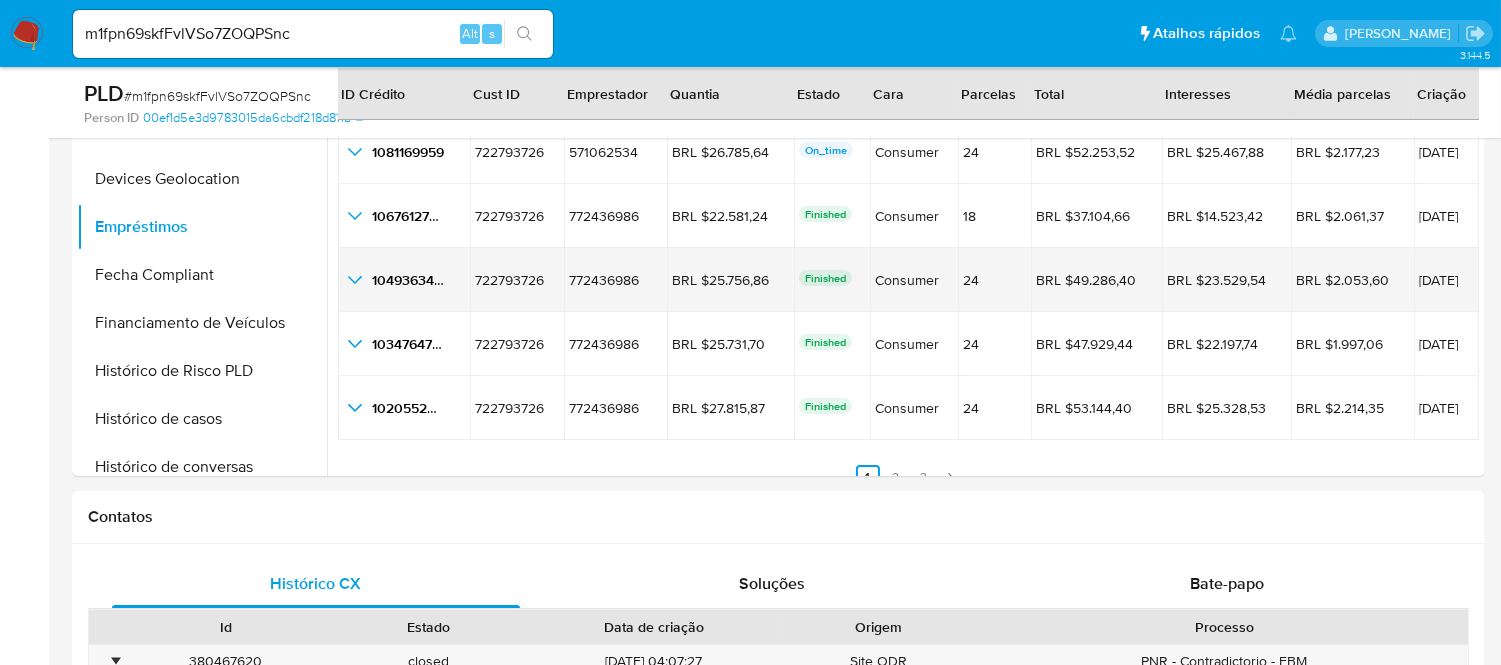 scroll, scrollTop: 45, scrollLeft: 0, axis: vertical 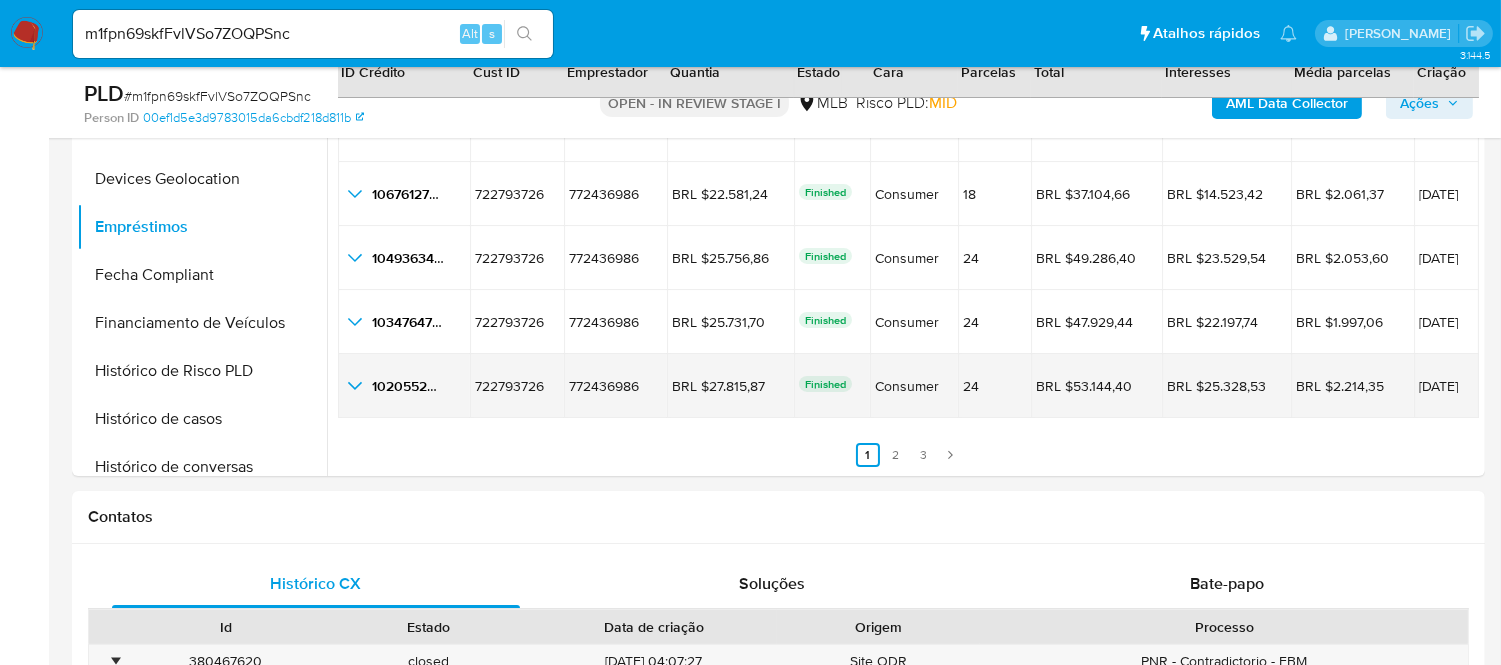click 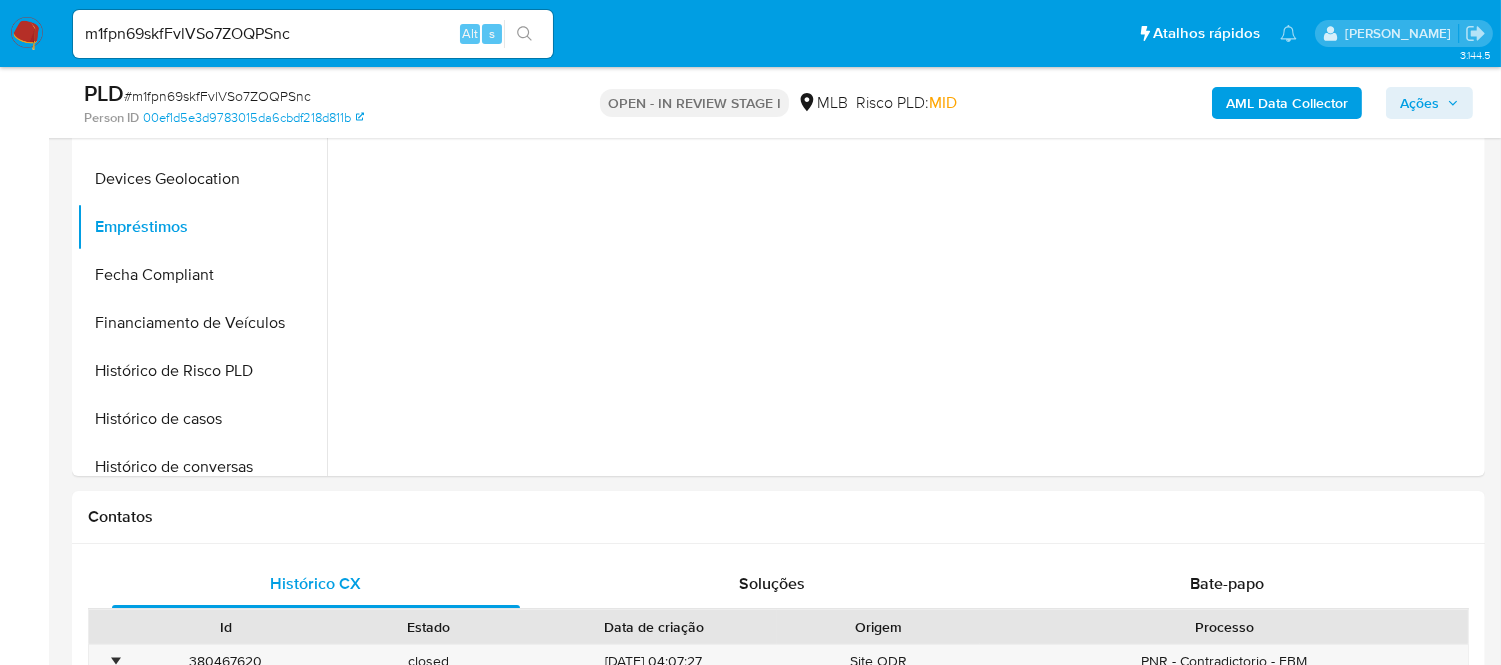 scroll, scrollTop: 0, scrollLeft: 0, axis: both 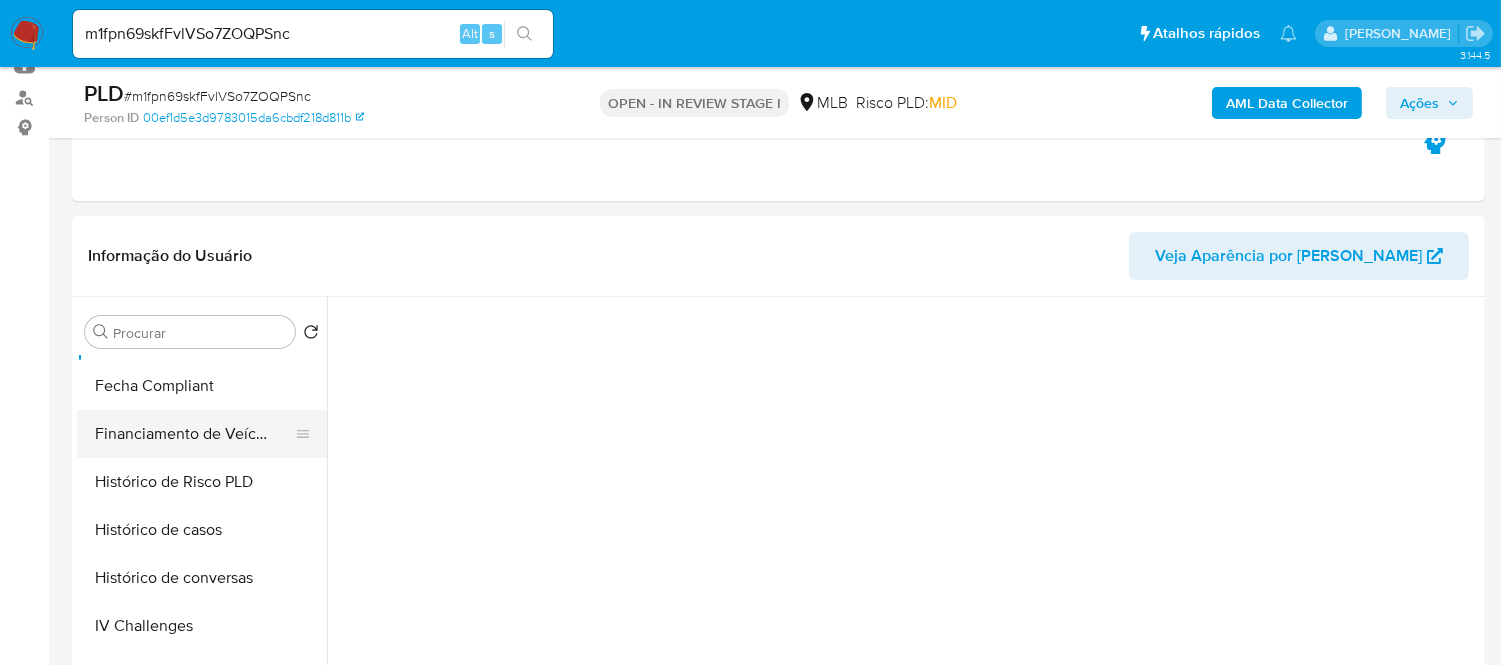 click on "Financiamento de Veículos" at bounding box center [194, 434] 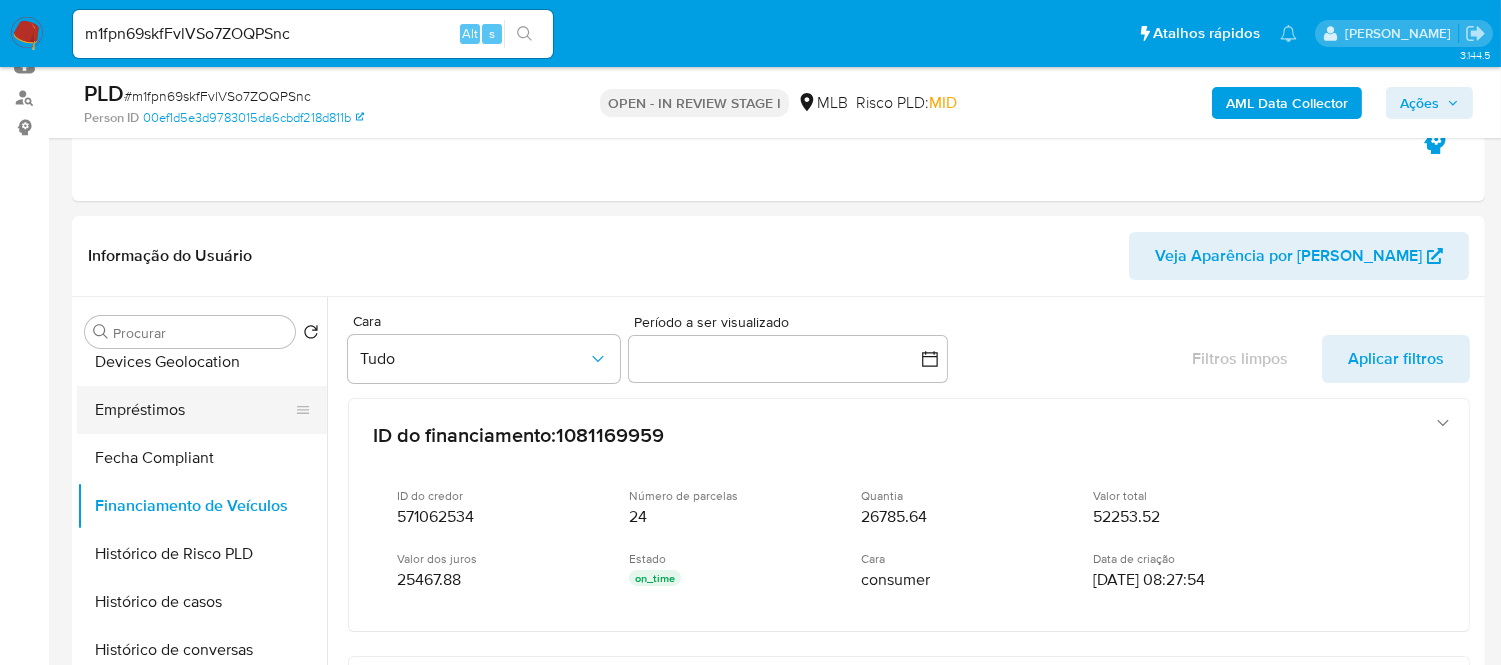 scroll, scrollTop: 555, scrollLeft: 0, axis: vertical 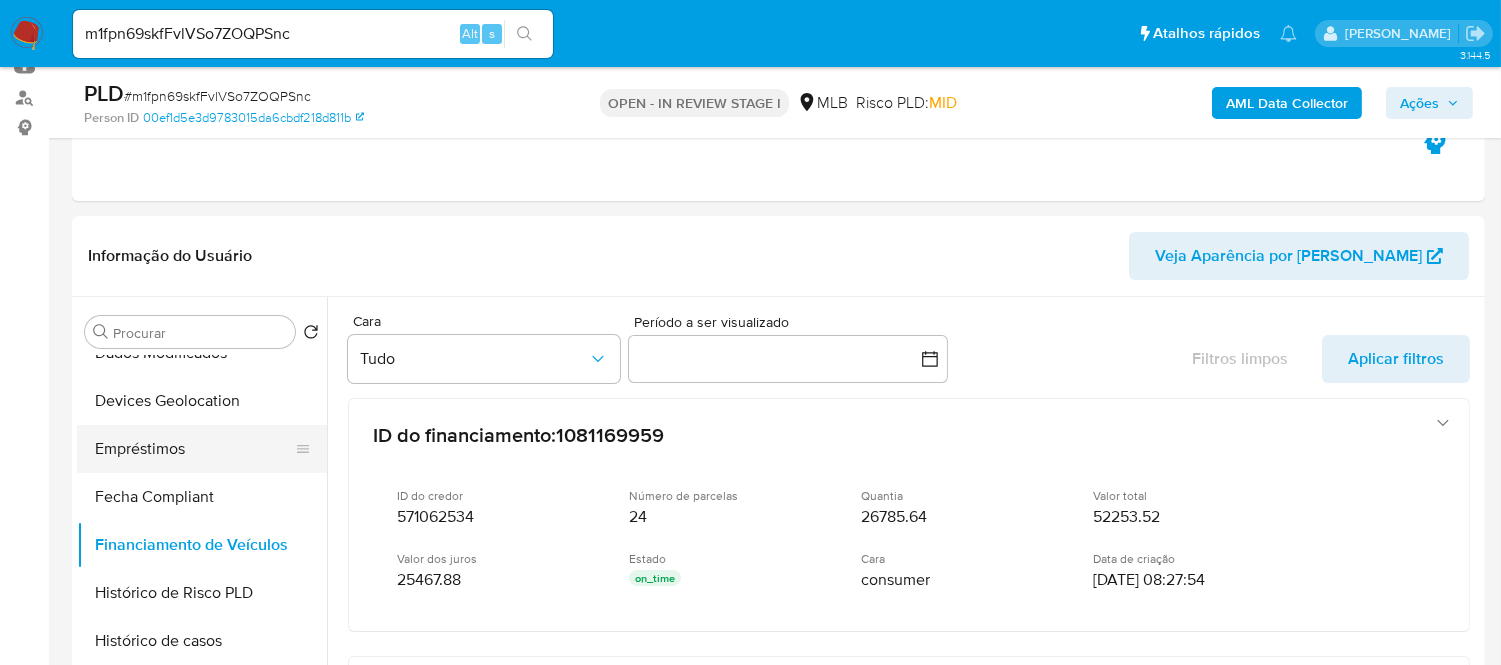 click on "Empréstimos" at bounding box center (194, 449) 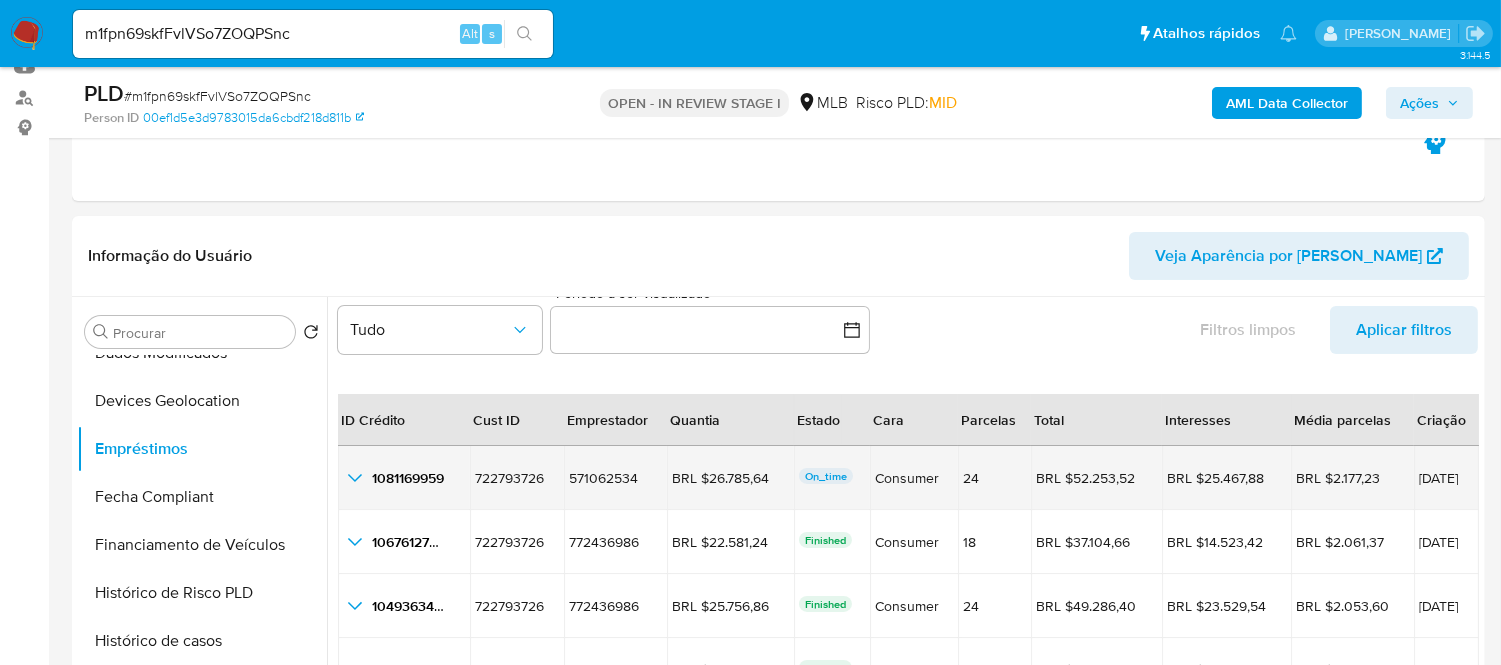 scroll, scrollTop: 45, scrollLeft: 0, axis: vertical 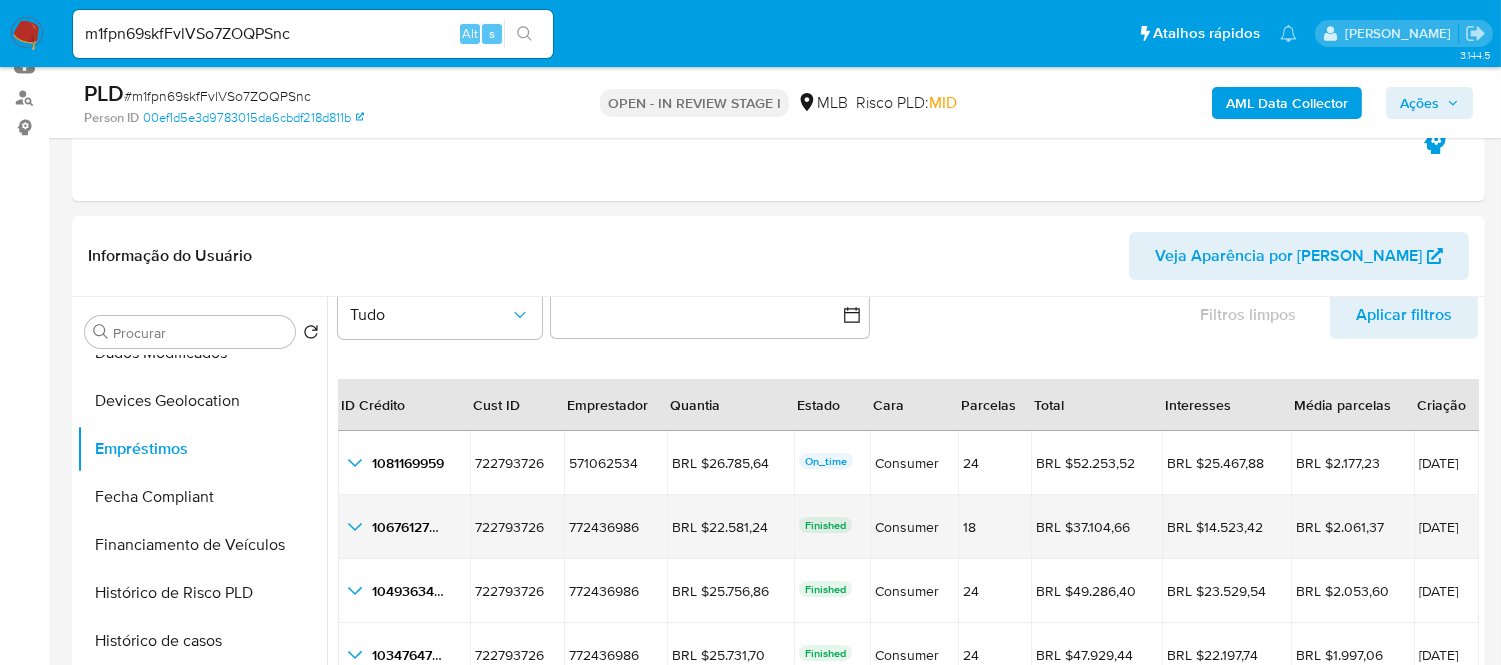 click 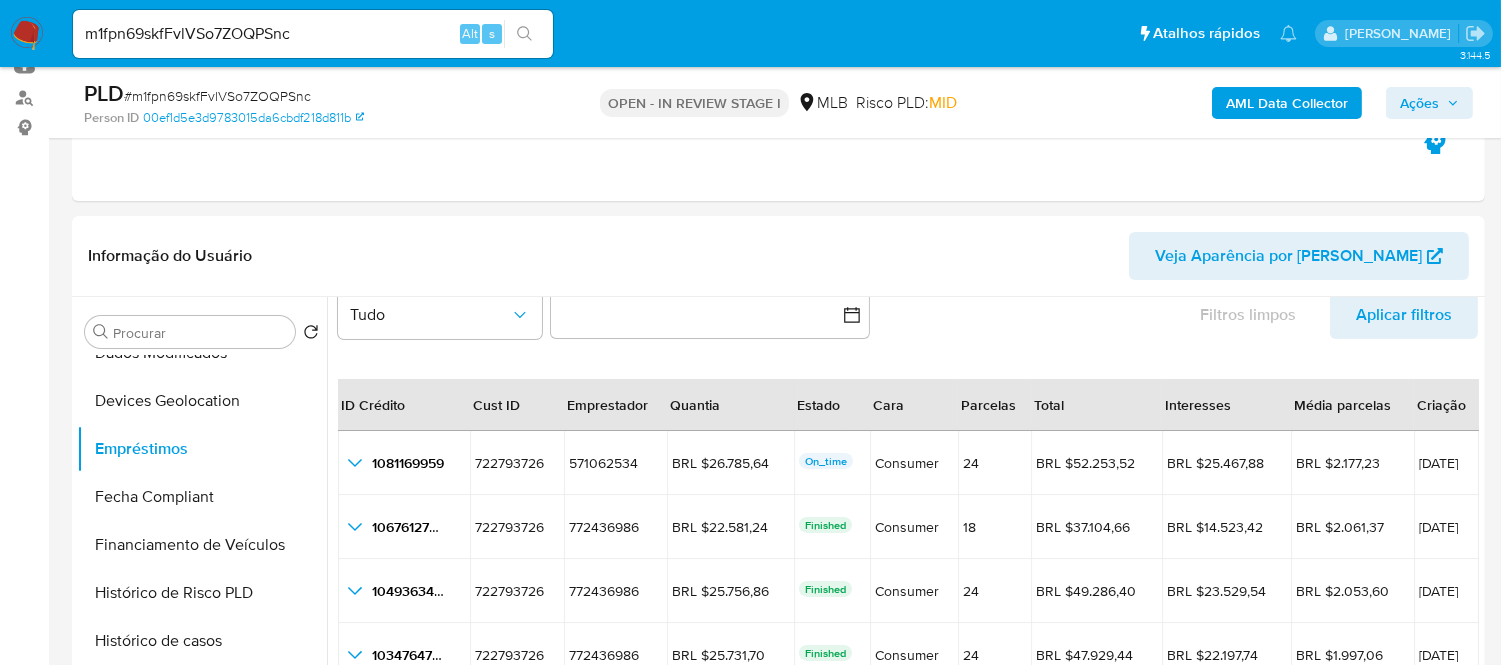scroll, scrollTop: 0, scrollLeft: 0, axis: both 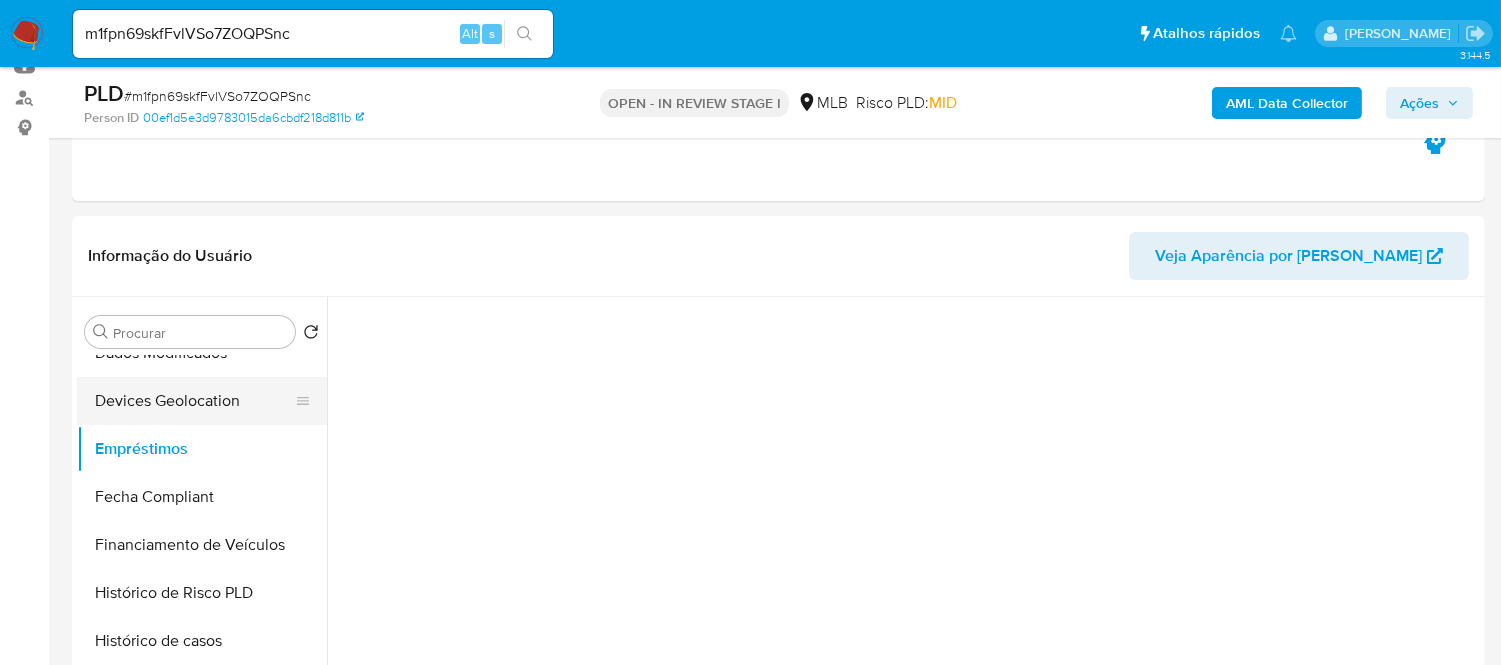 click on "Devices Geolocation" at bounding box center [194, 401] 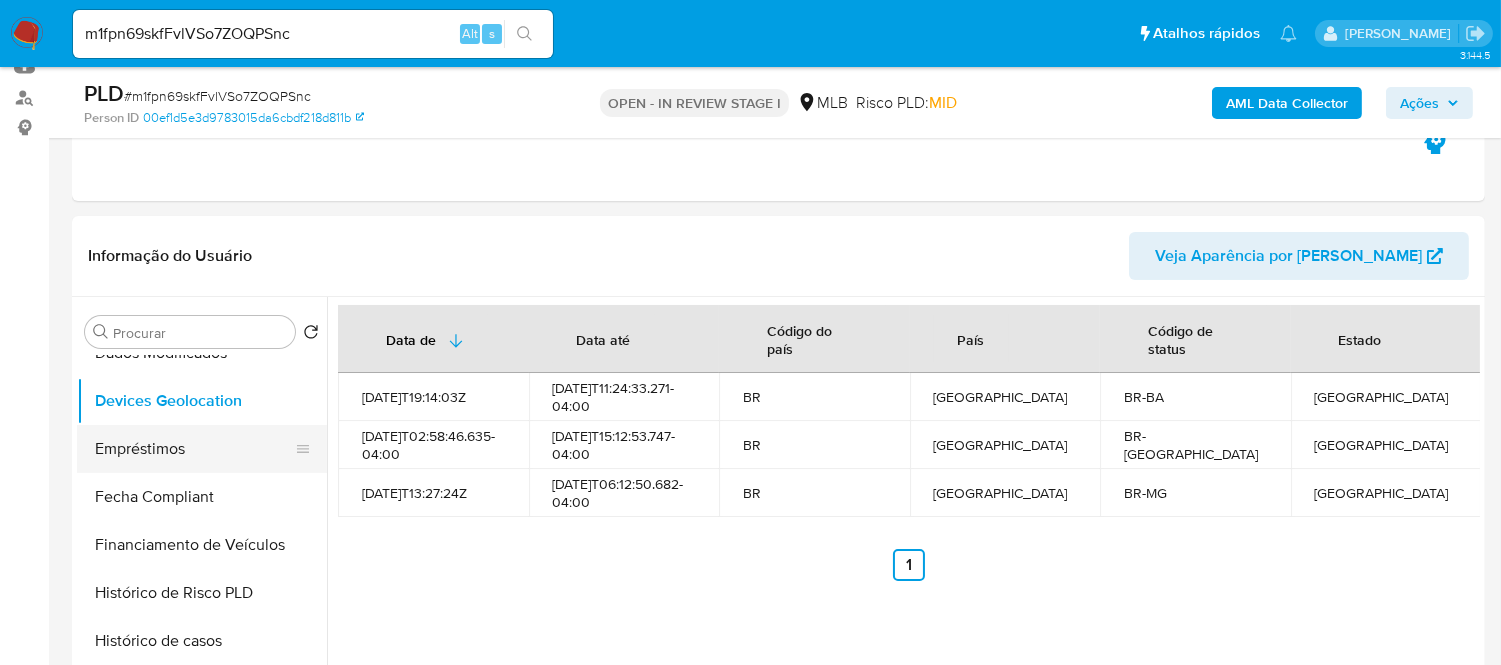 click on "Empréstimos" at bounding box center (194, 449) 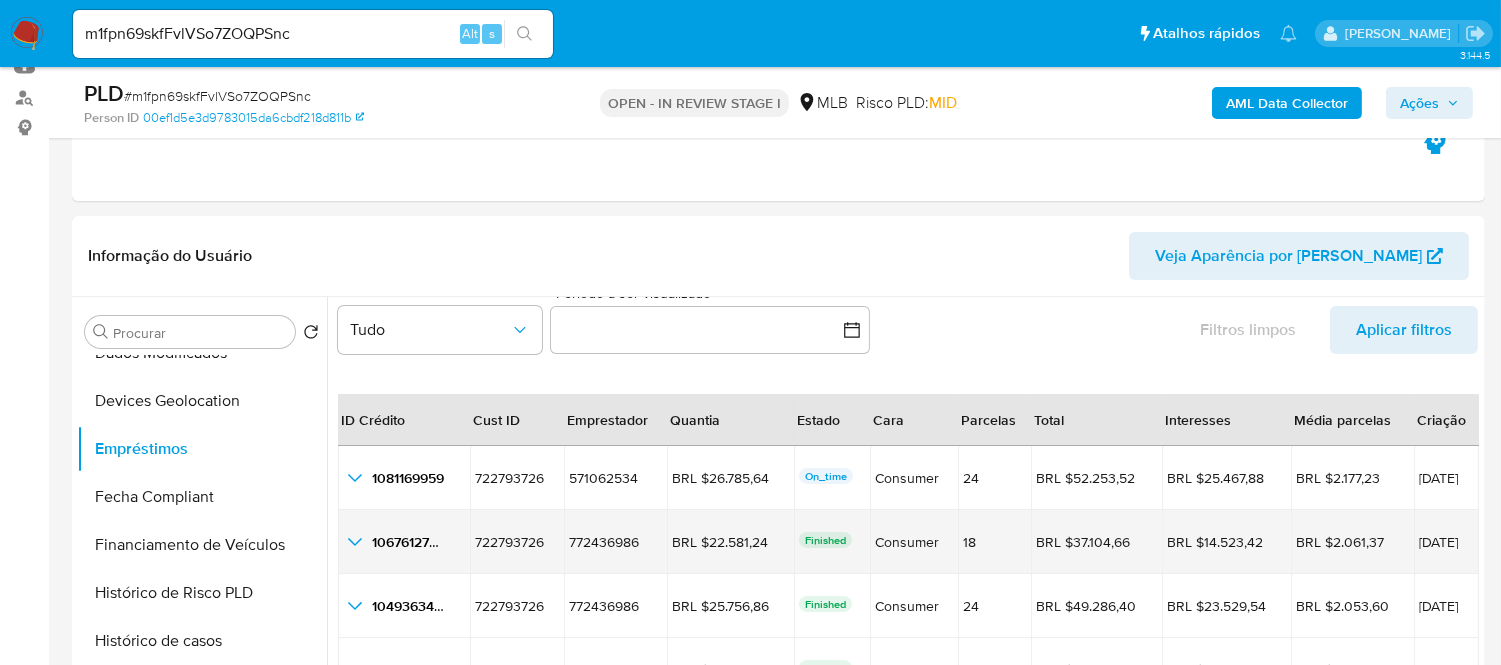 scroll, scrollTop: 45, scrollLeft: 0, axis: vertical 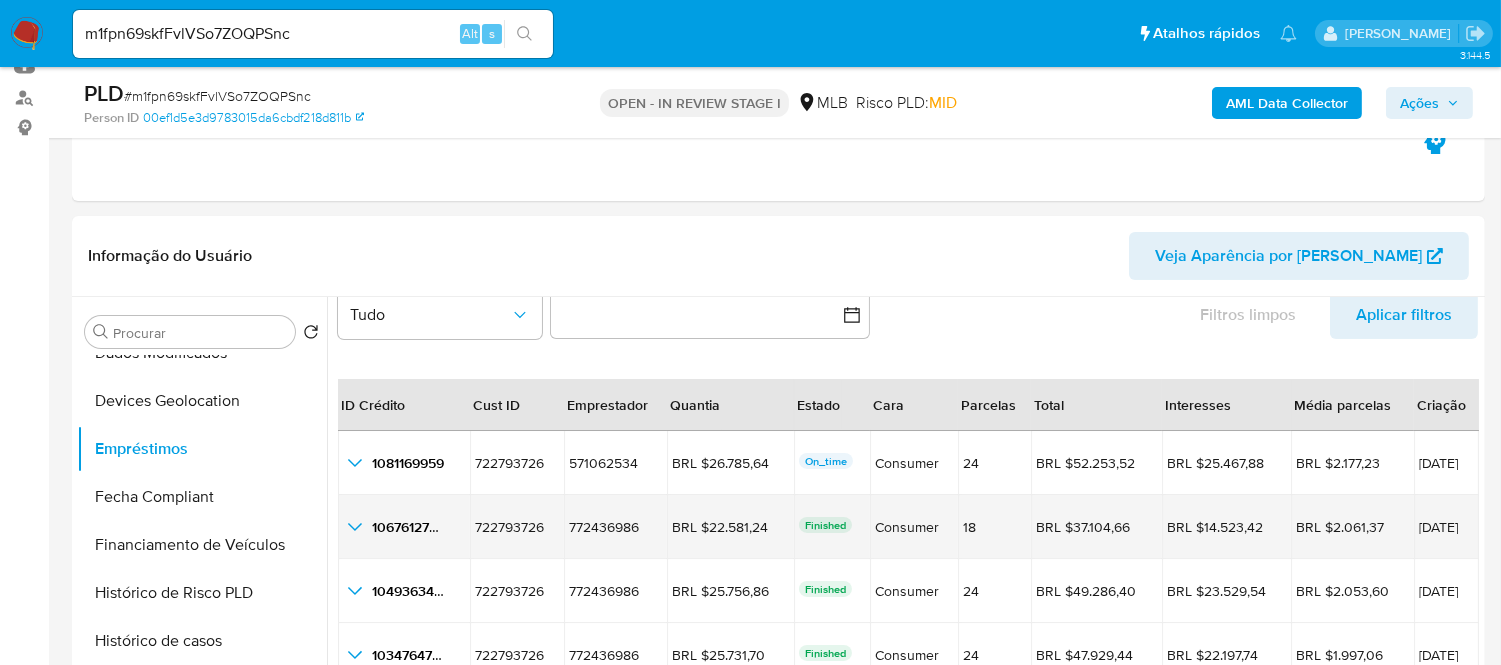 click 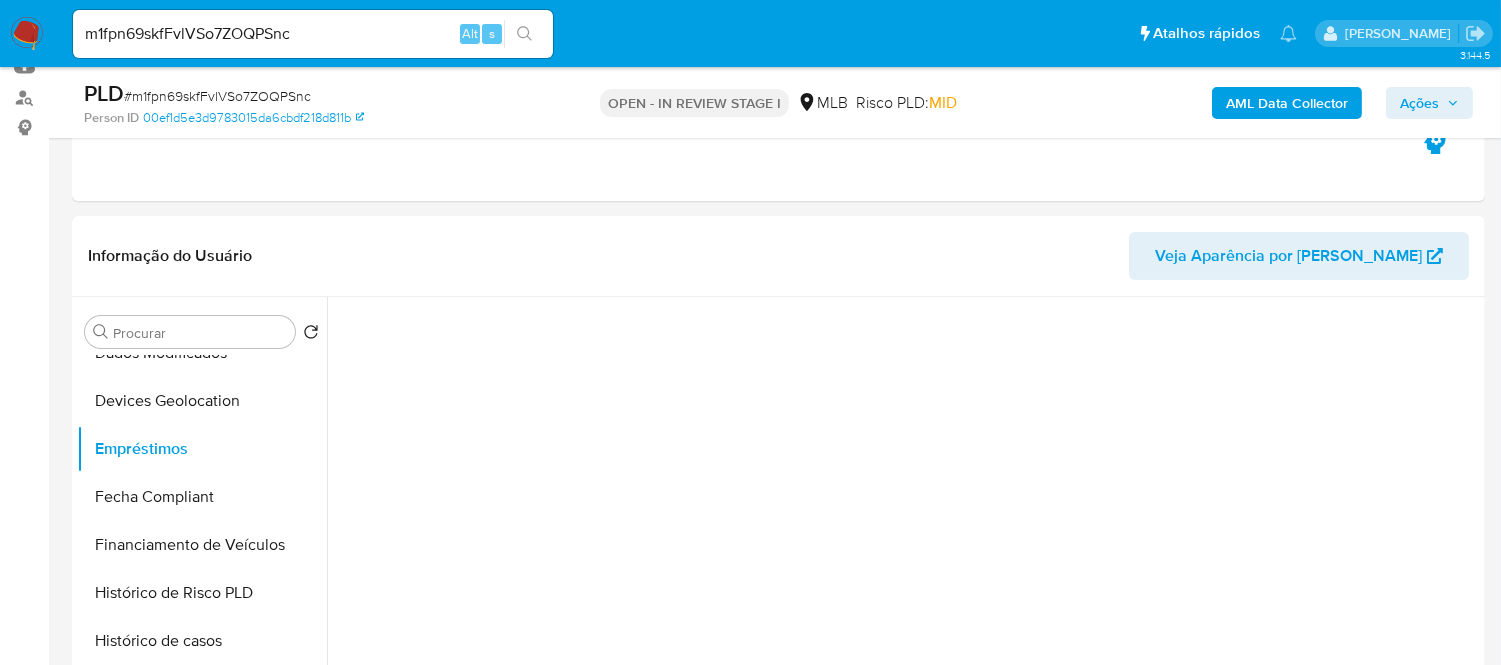 scroll, scrollTop: 0, scrollLeft: 0, axis: both 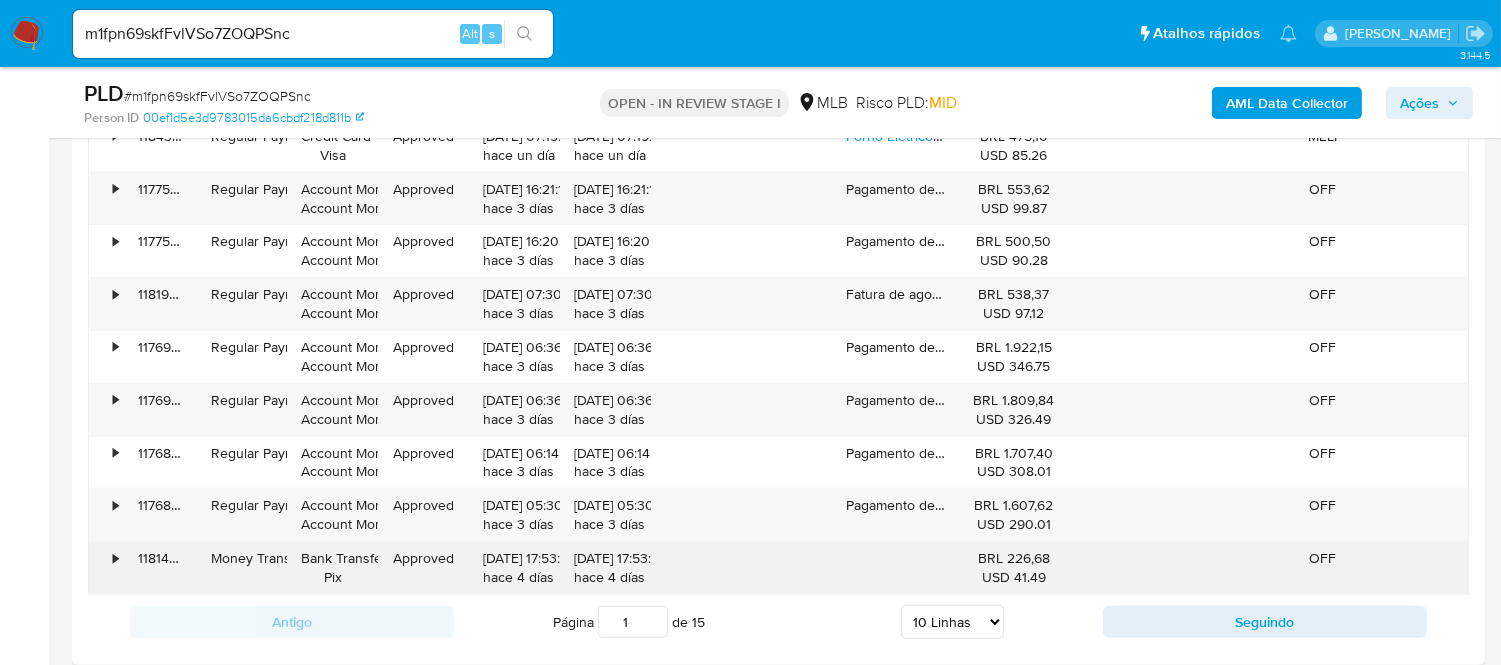 click on "•" at bounding box center [106, 568] 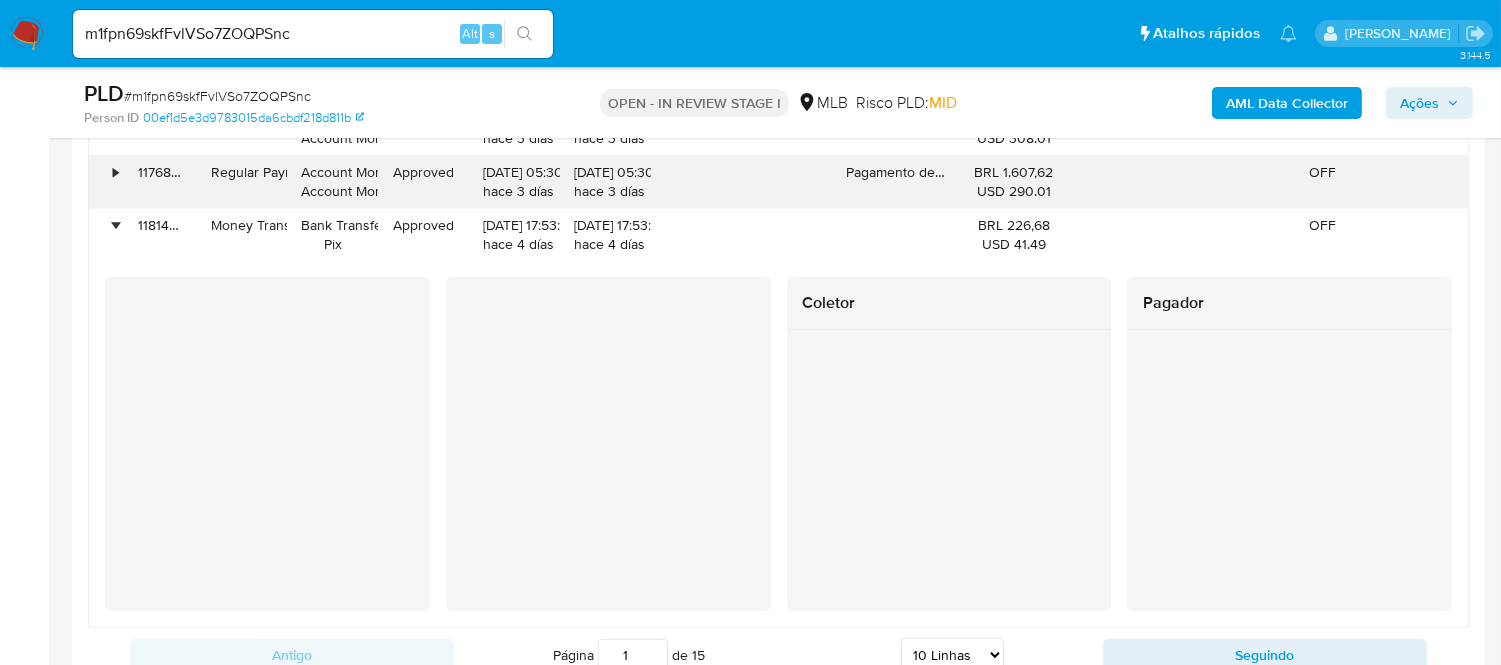 scroll, scrollTop: 3111, scrollLeft: 0, axis: vertical 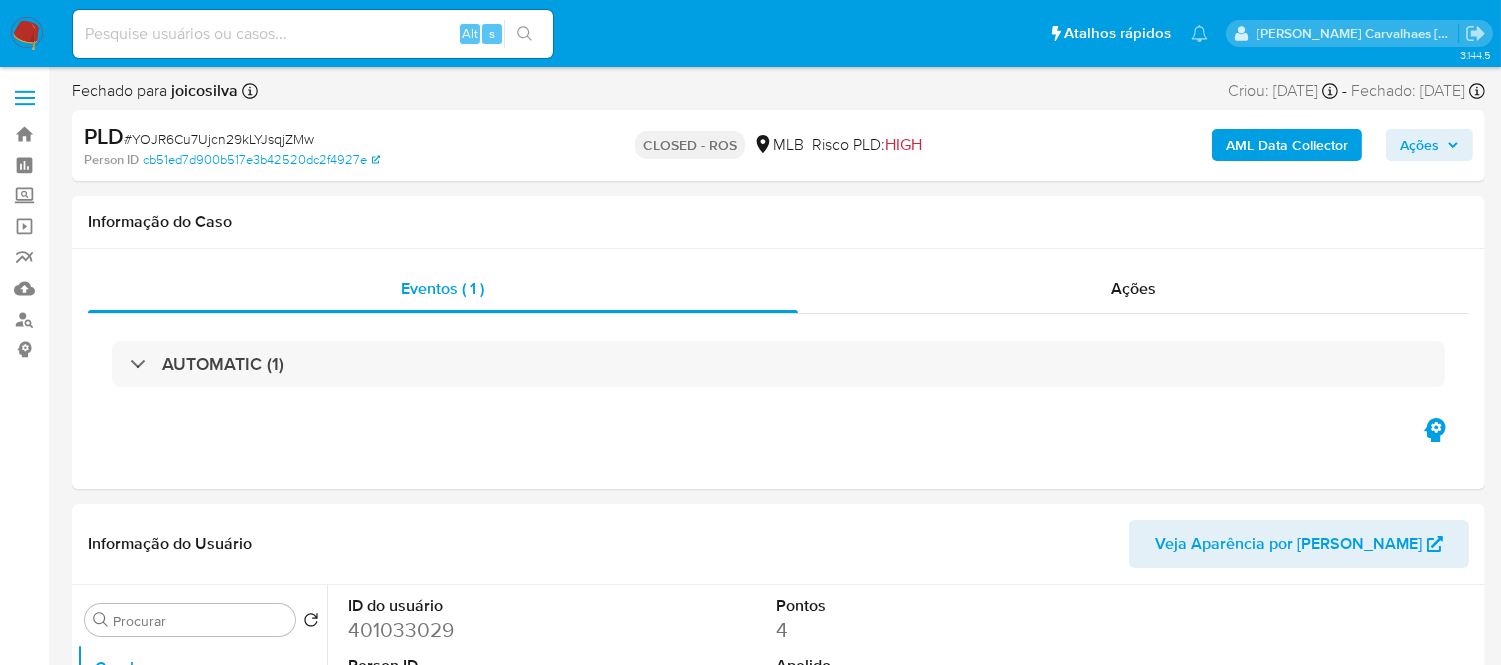 select on "10" 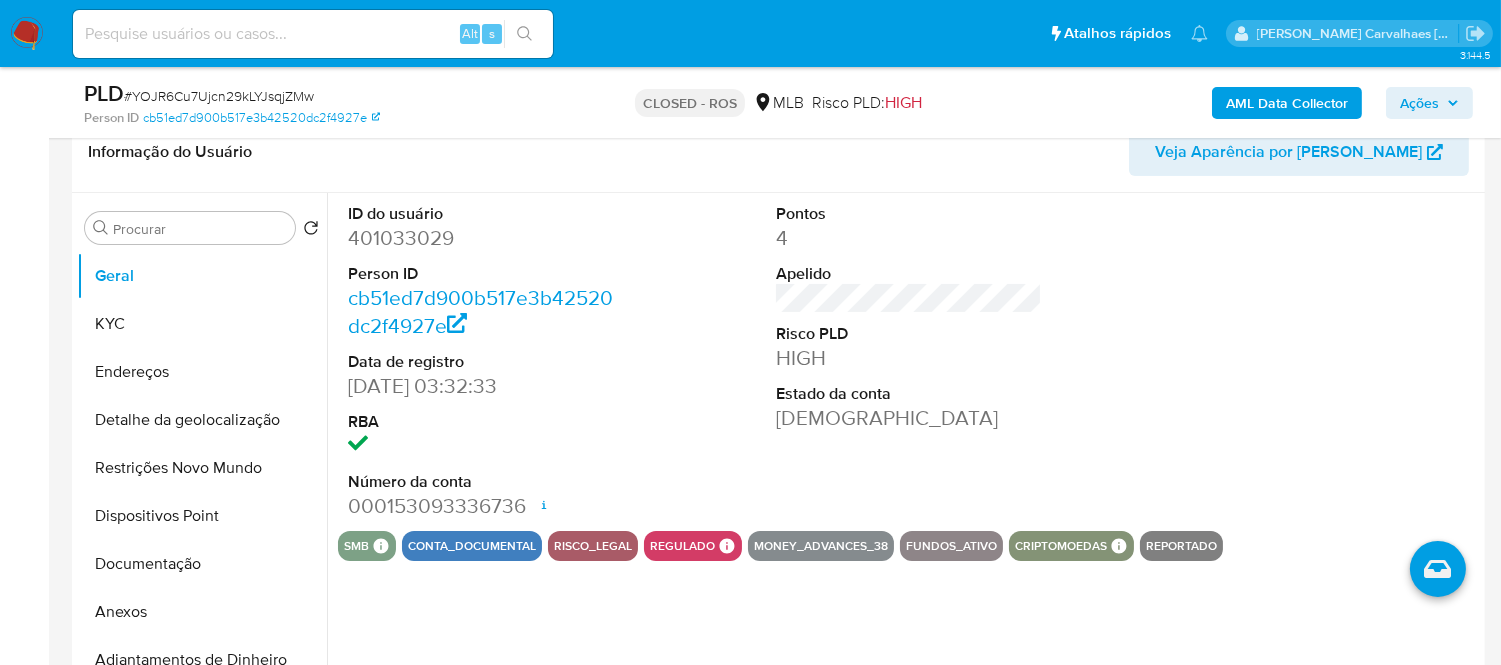 scroll, scrollTop: 333, scrollLeft: 0, axis: vertical 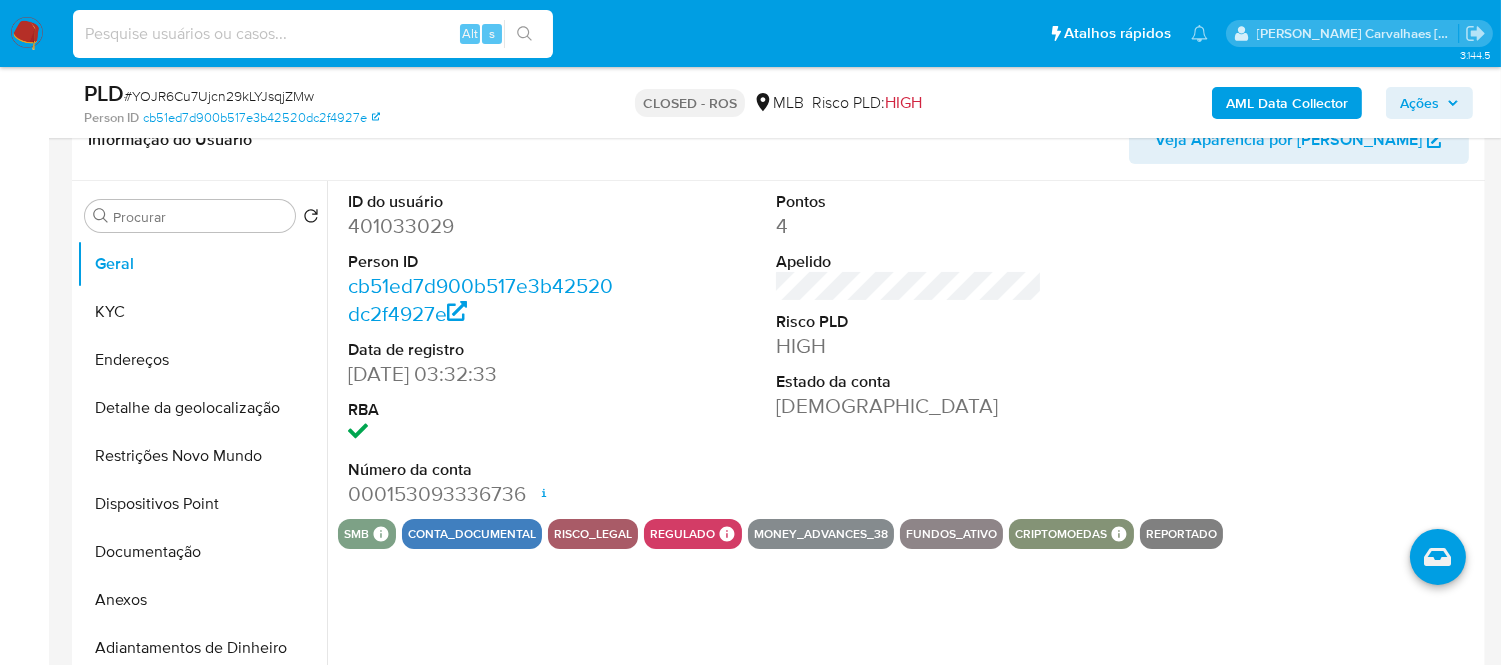 click at bounding box center [313, 34] 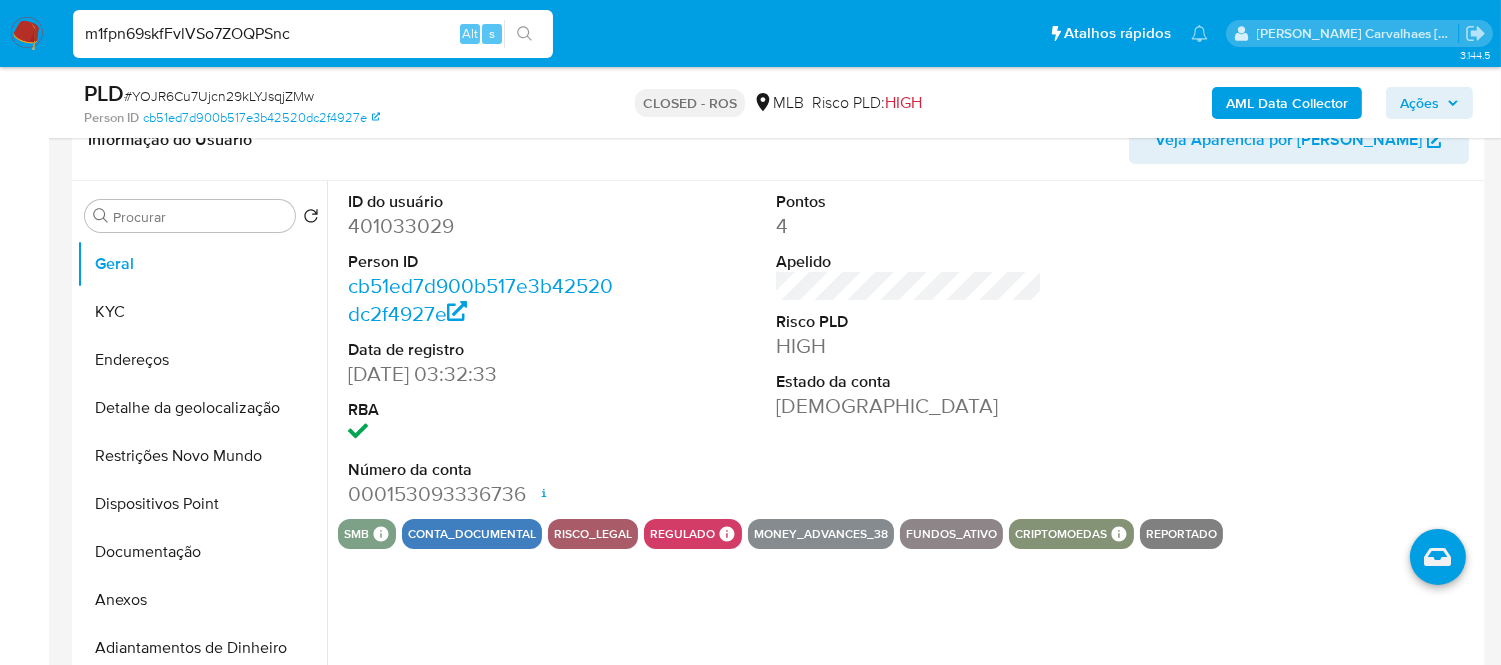 type on "m1fpn69skfFvlVSo7ZOQPSnc" 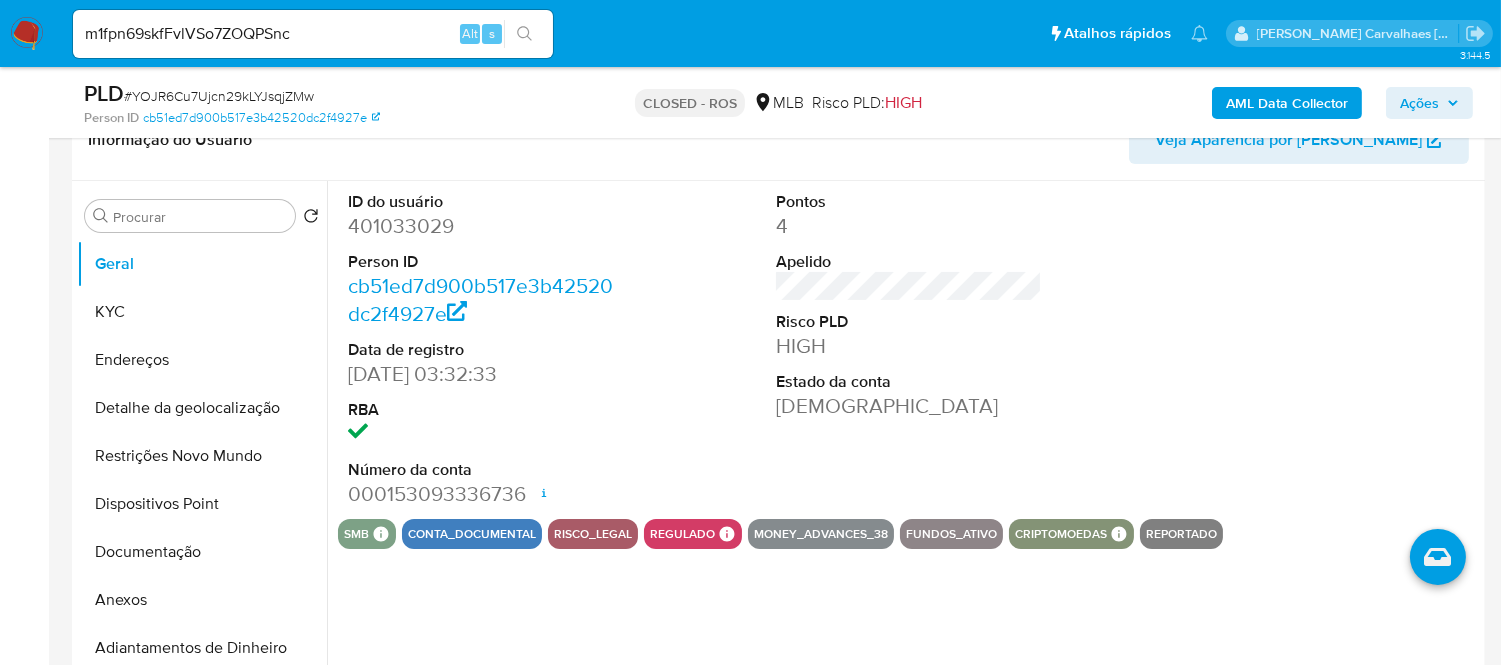 scroll, scrollTop: 0, scrollLeft: 0, axis: both 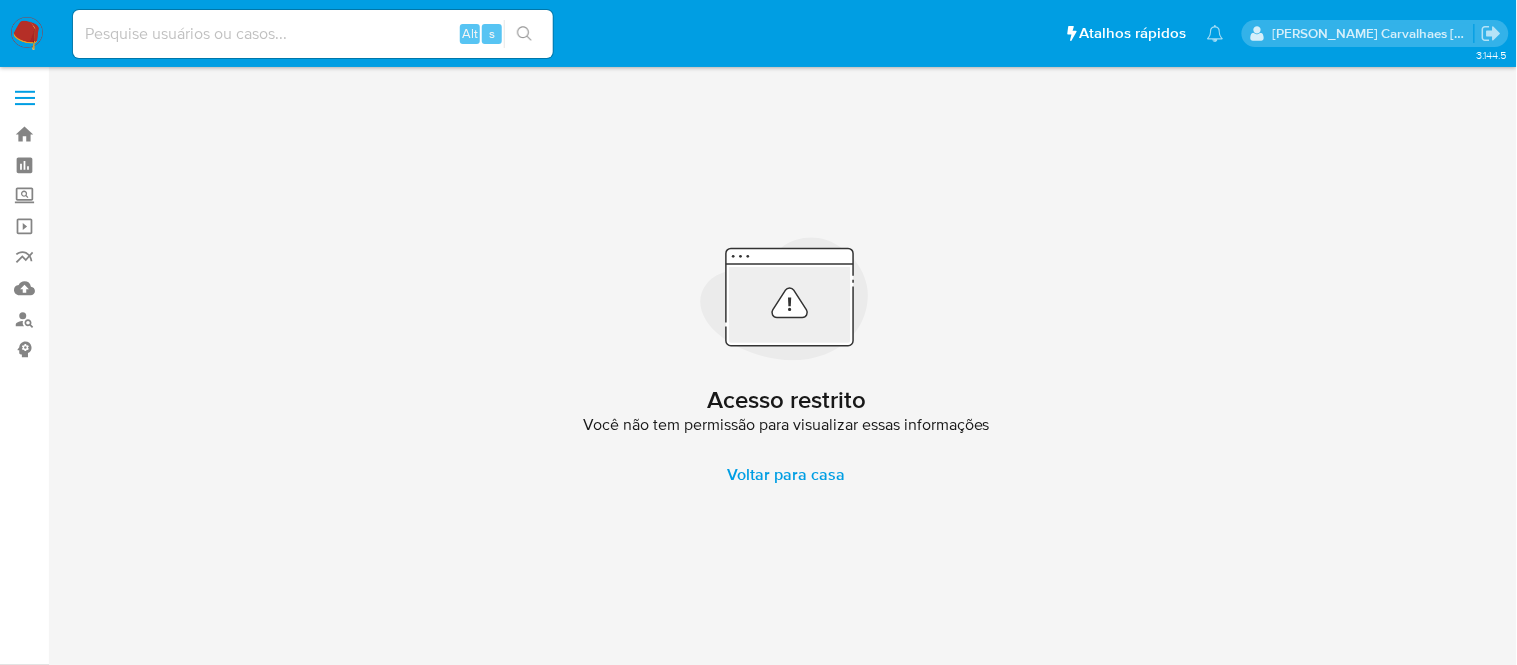 click at bounding box center [313, 34] 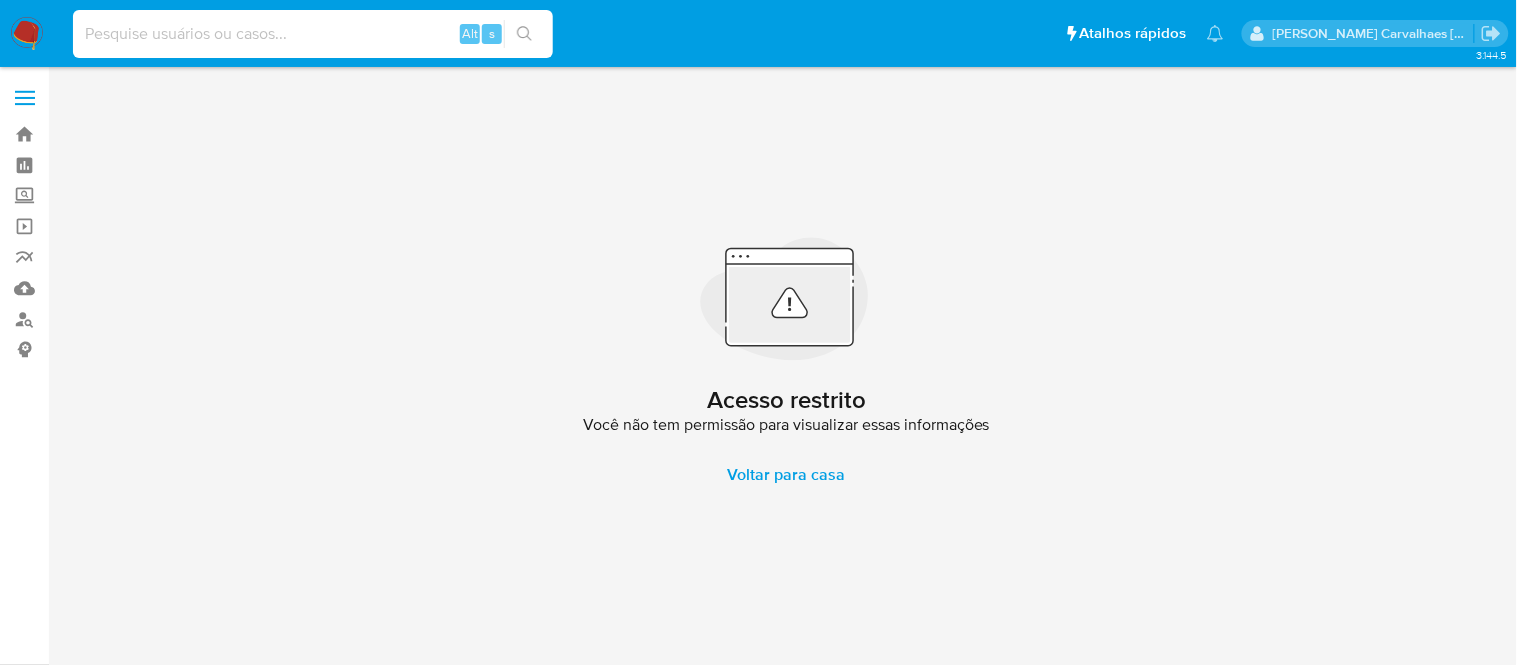 paste on "m1fpn69skfFvlVSo7ZOQPSnc" 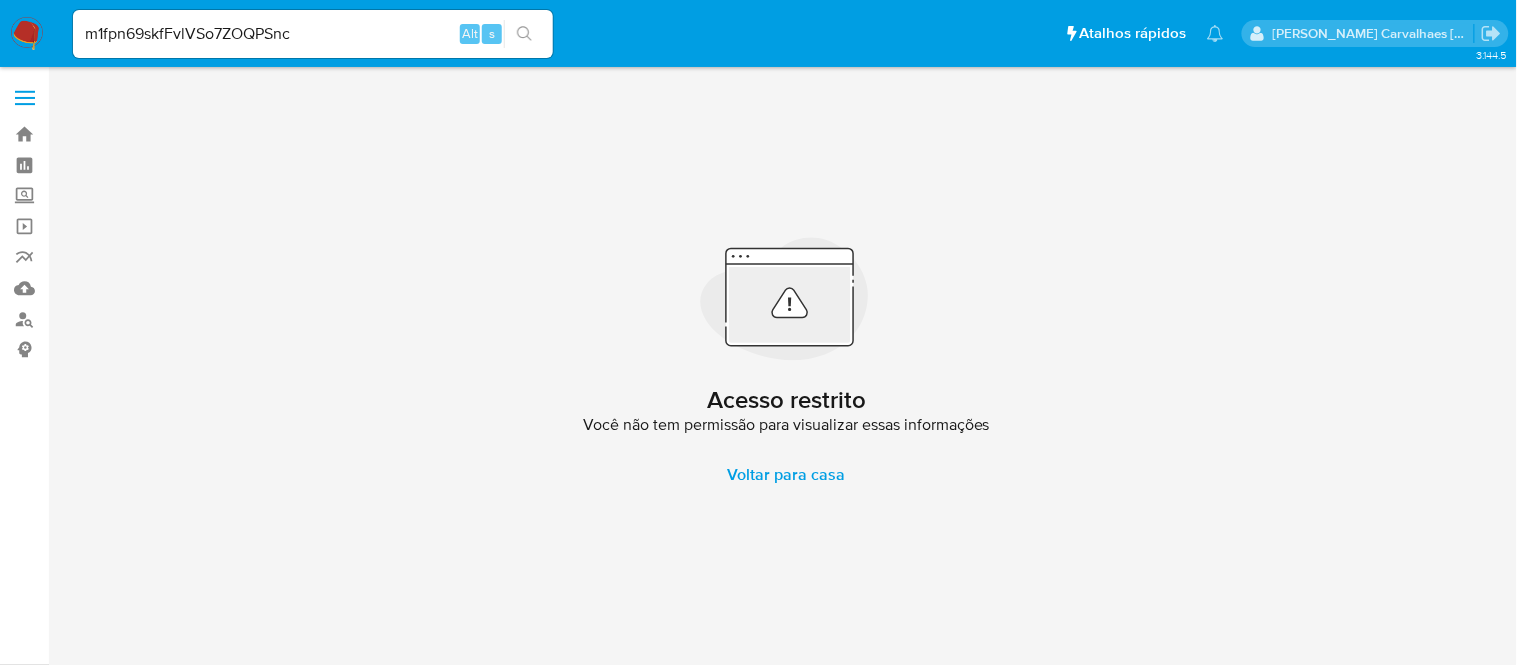 click at bounding box center [524, 34] 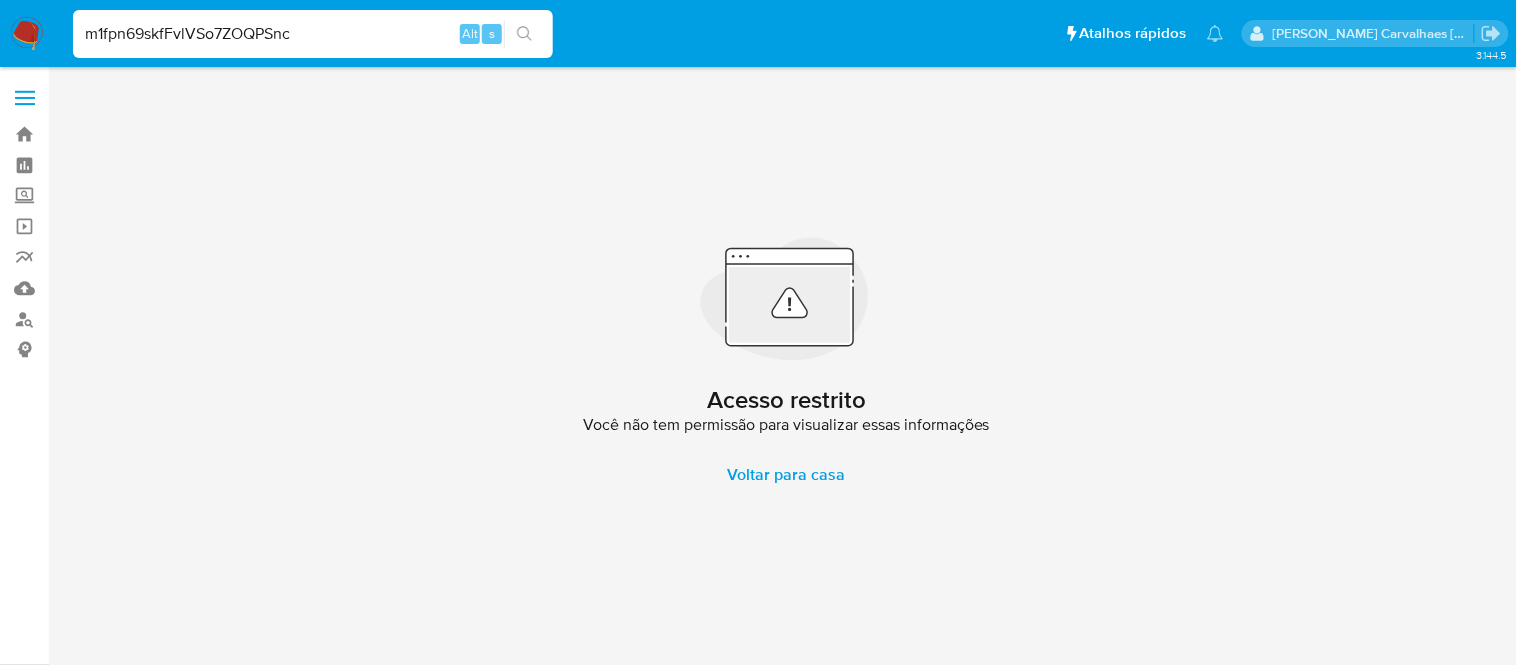 type on "m1fpn69skfFvlVSo7ZOQPSnc" 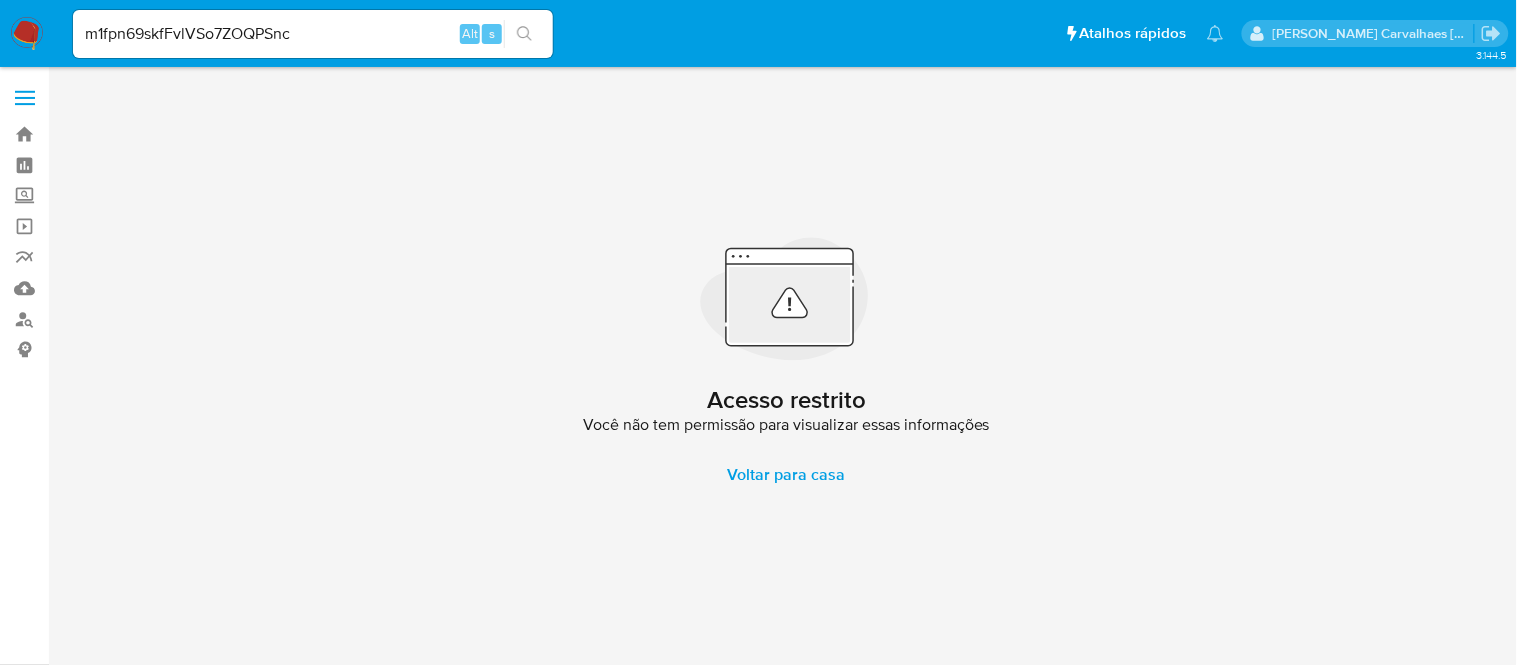 click at bounding box center (524, 34) 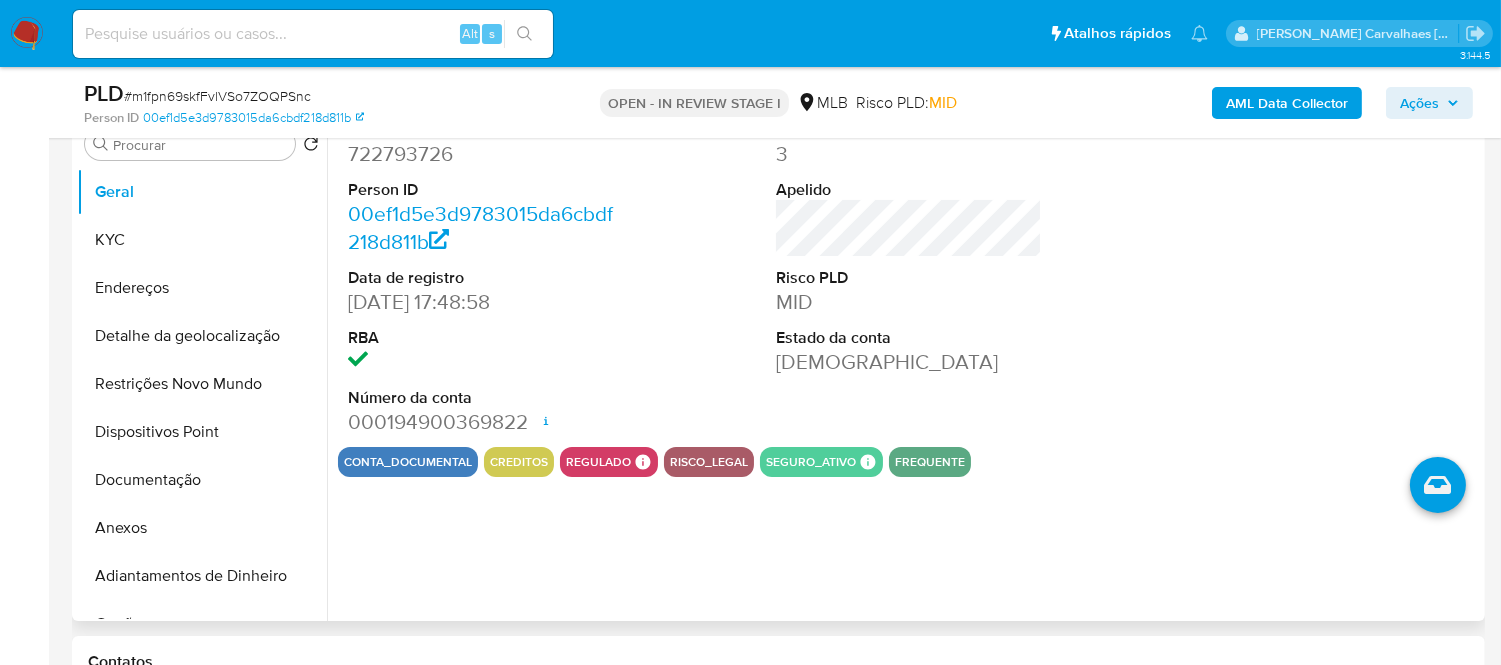 scroll, scrollTop: 555, scrollLeft: 0, axis: vertical 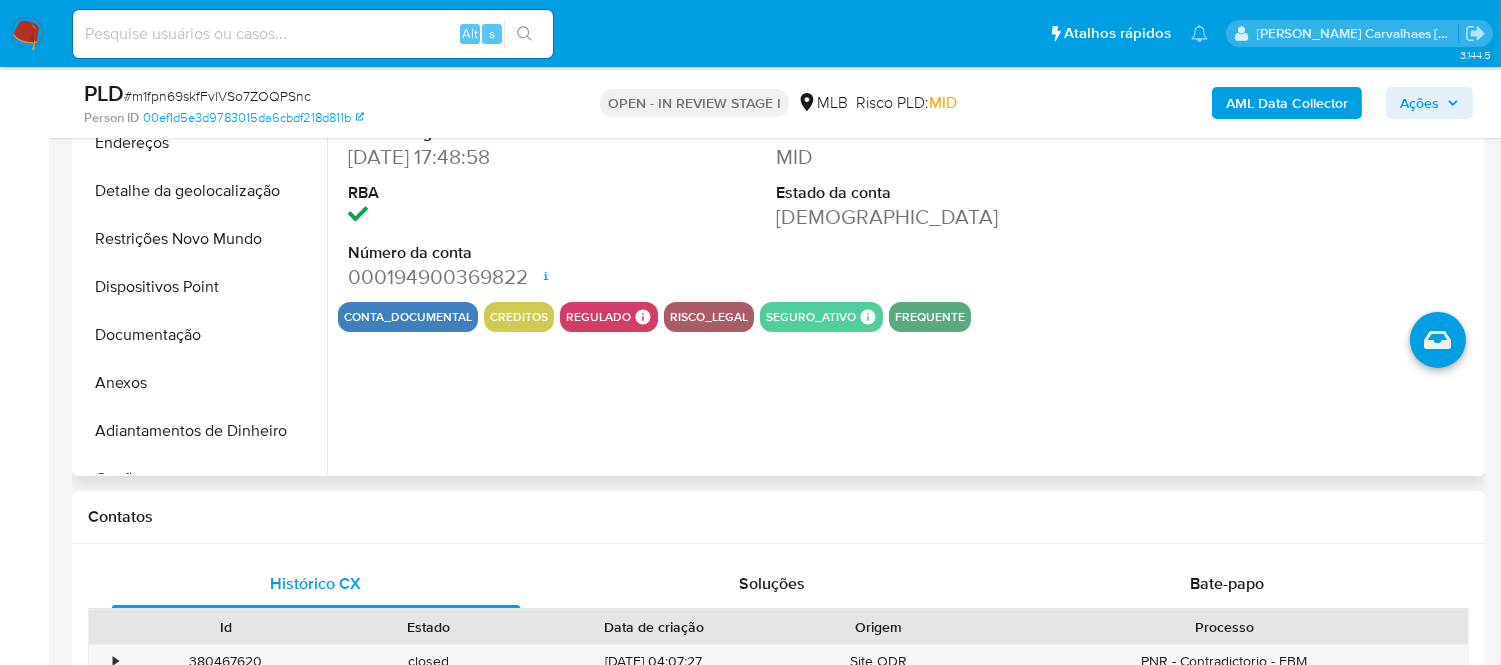 select on "10" 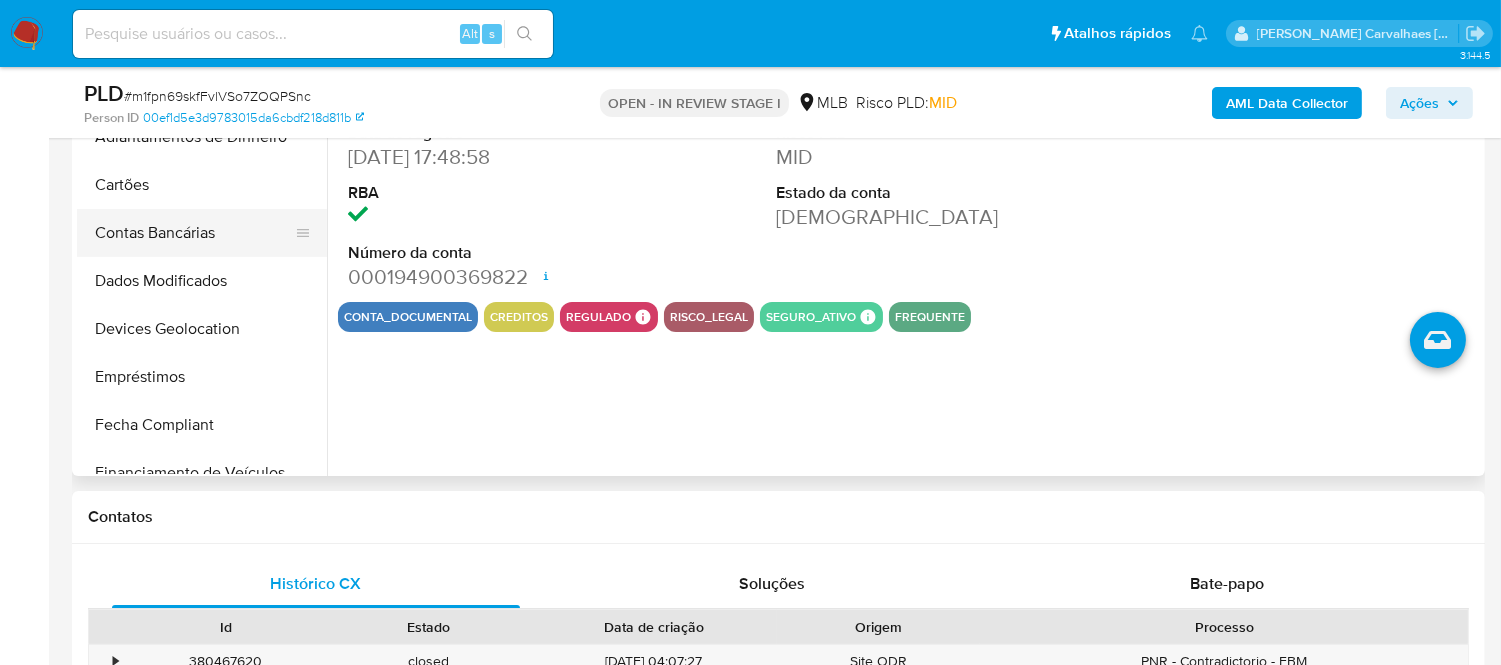 scroll, scrollTop: 333, scrollLeft: 0, axis: vertical 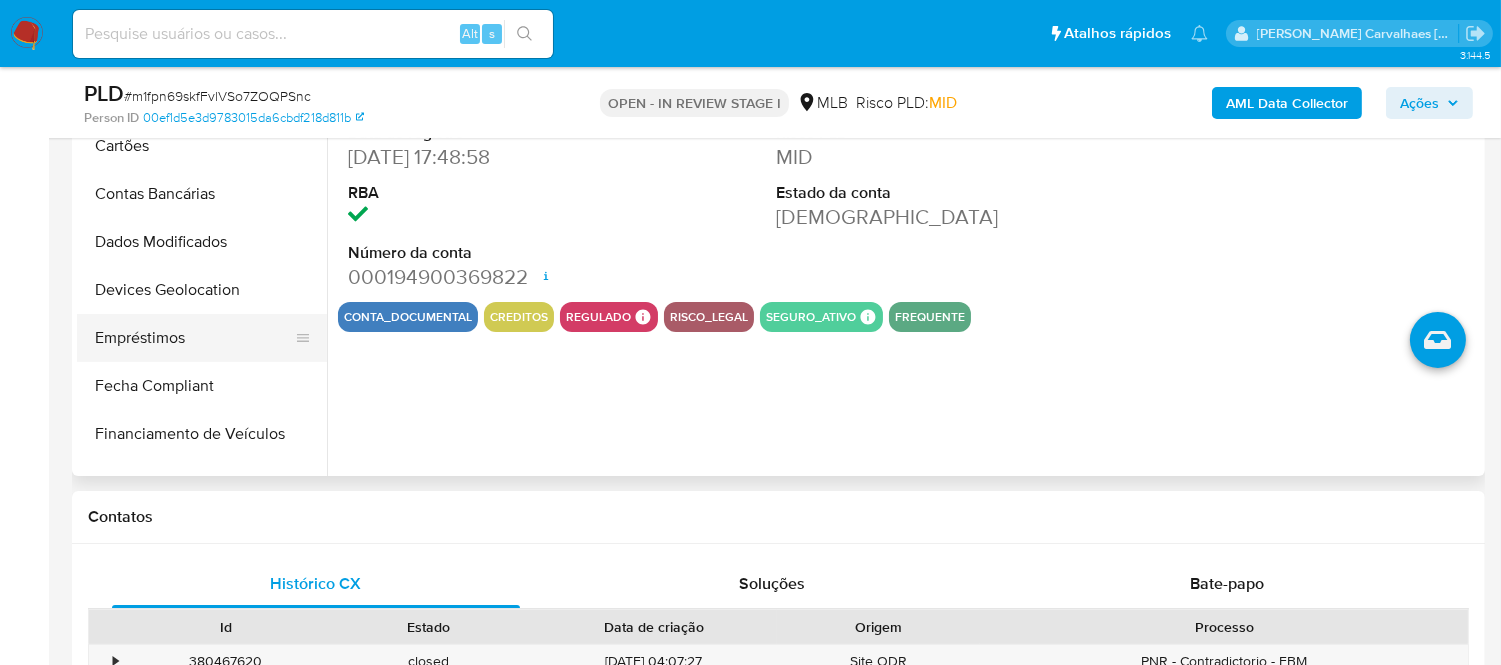 click on "Empréstimos" at bounding box center (194, 338) 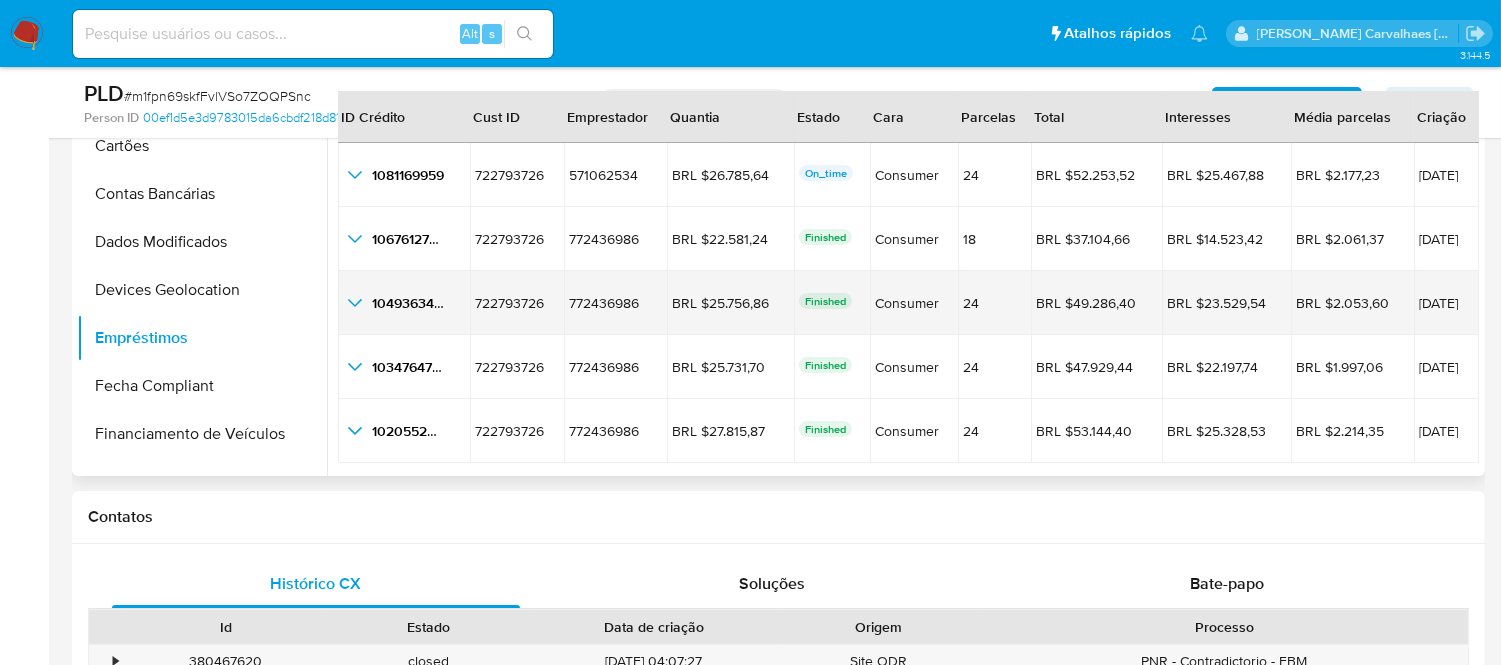 click 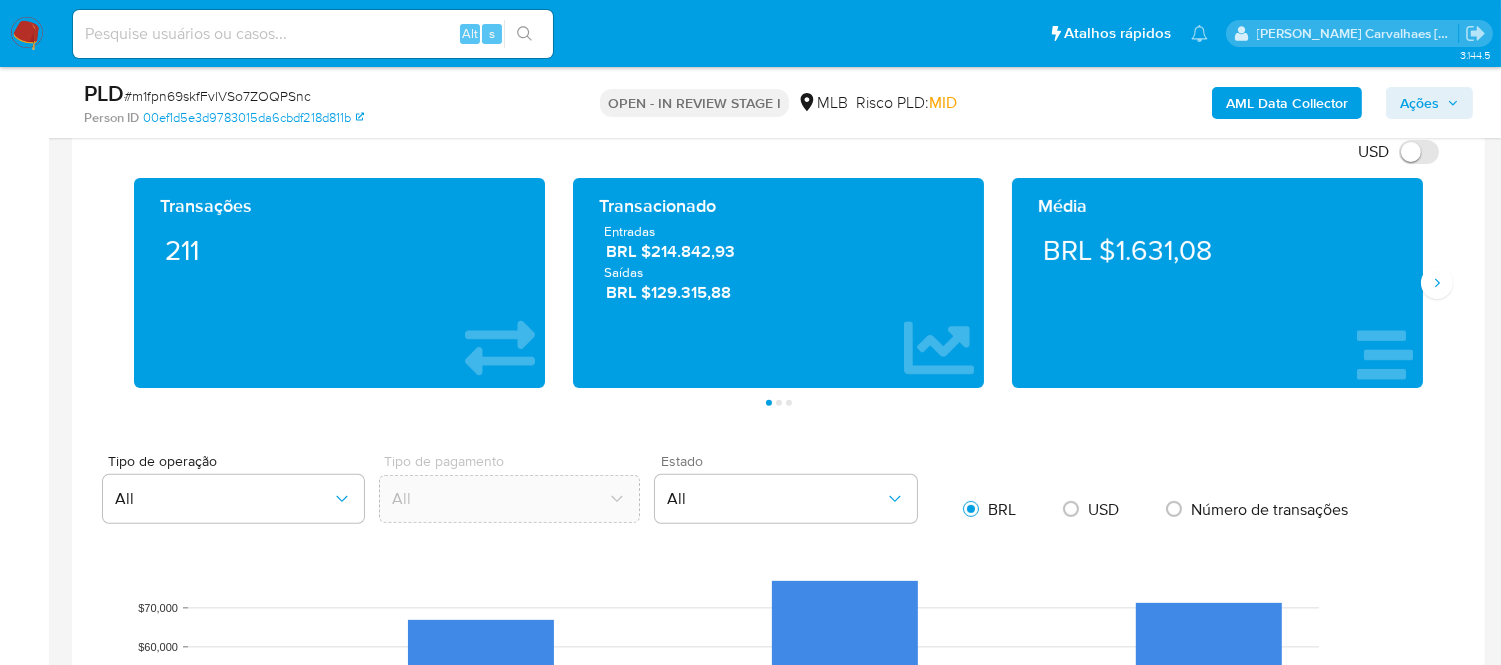 scroll, scrollTop: 888, scrollLeft: 0, axis: vertical 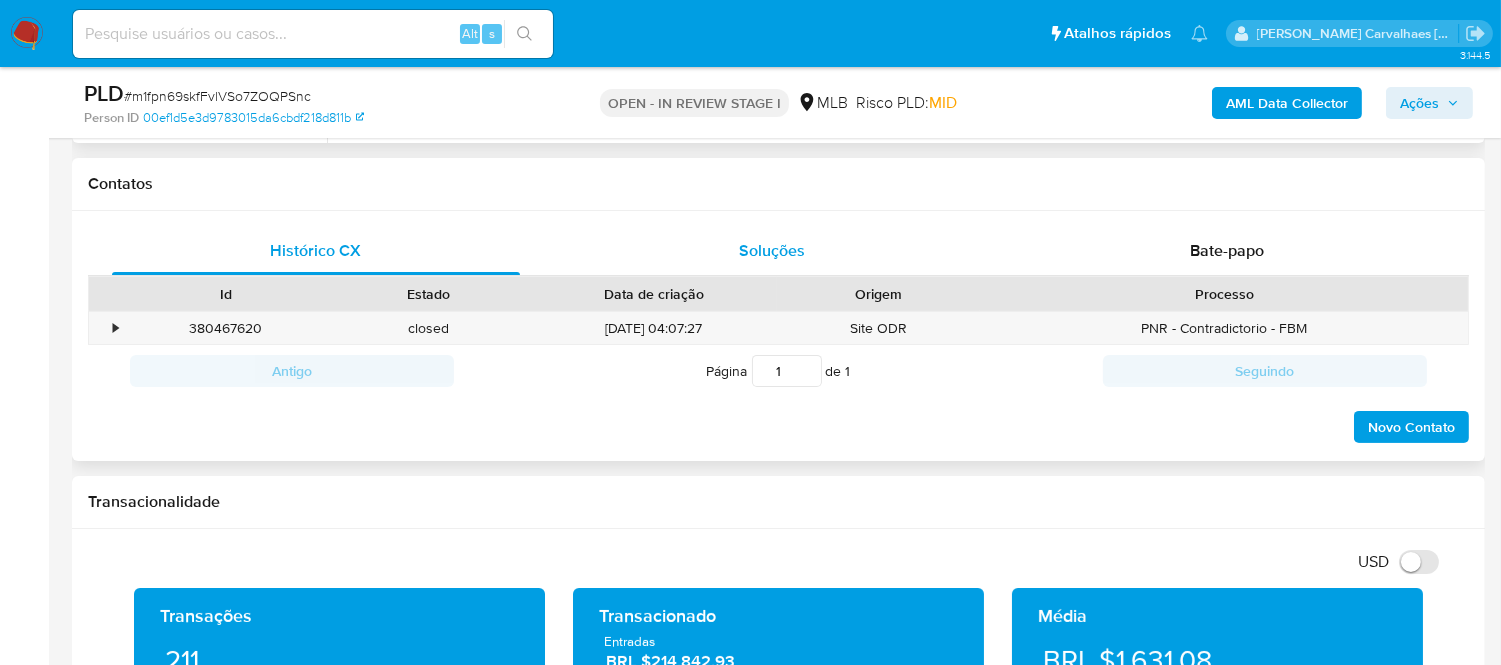 click on "Soluções" at bounding box center (772, 250) 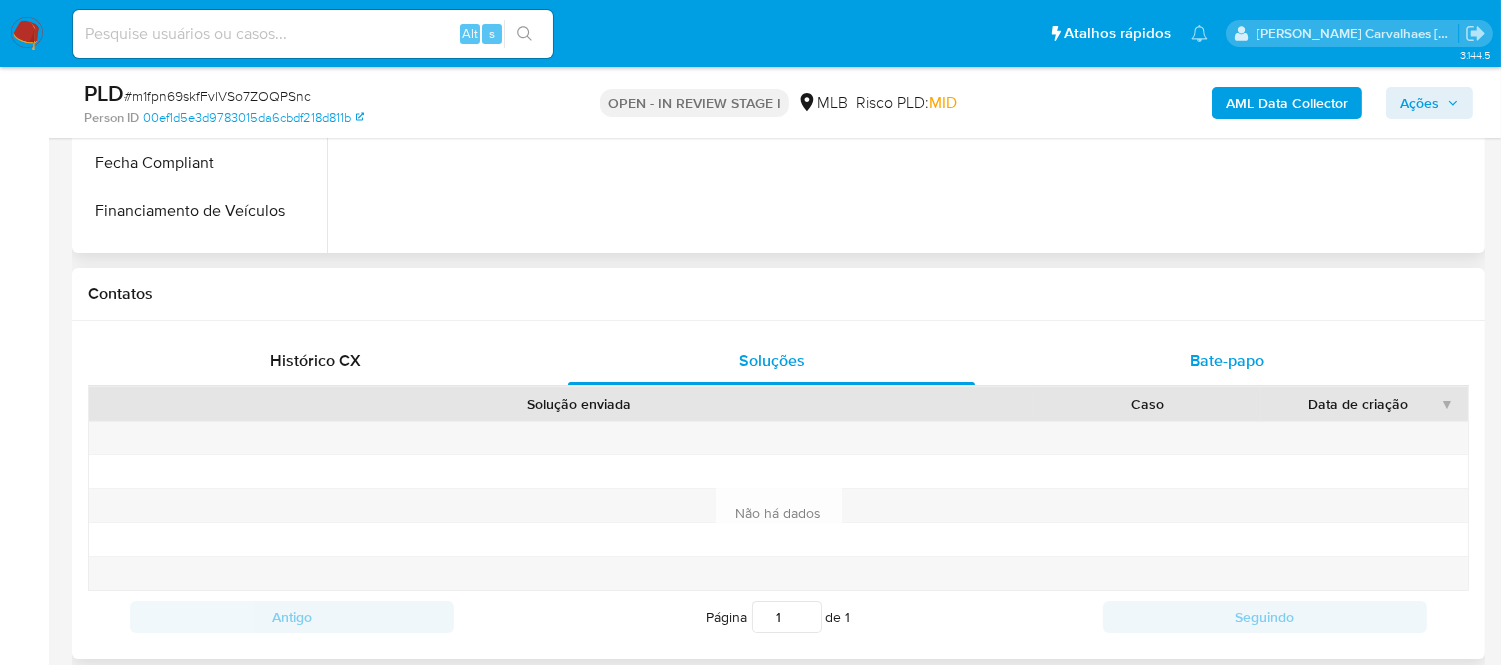 scroll, scrollTop: 777, scrollLeft: 0, axis: vertical 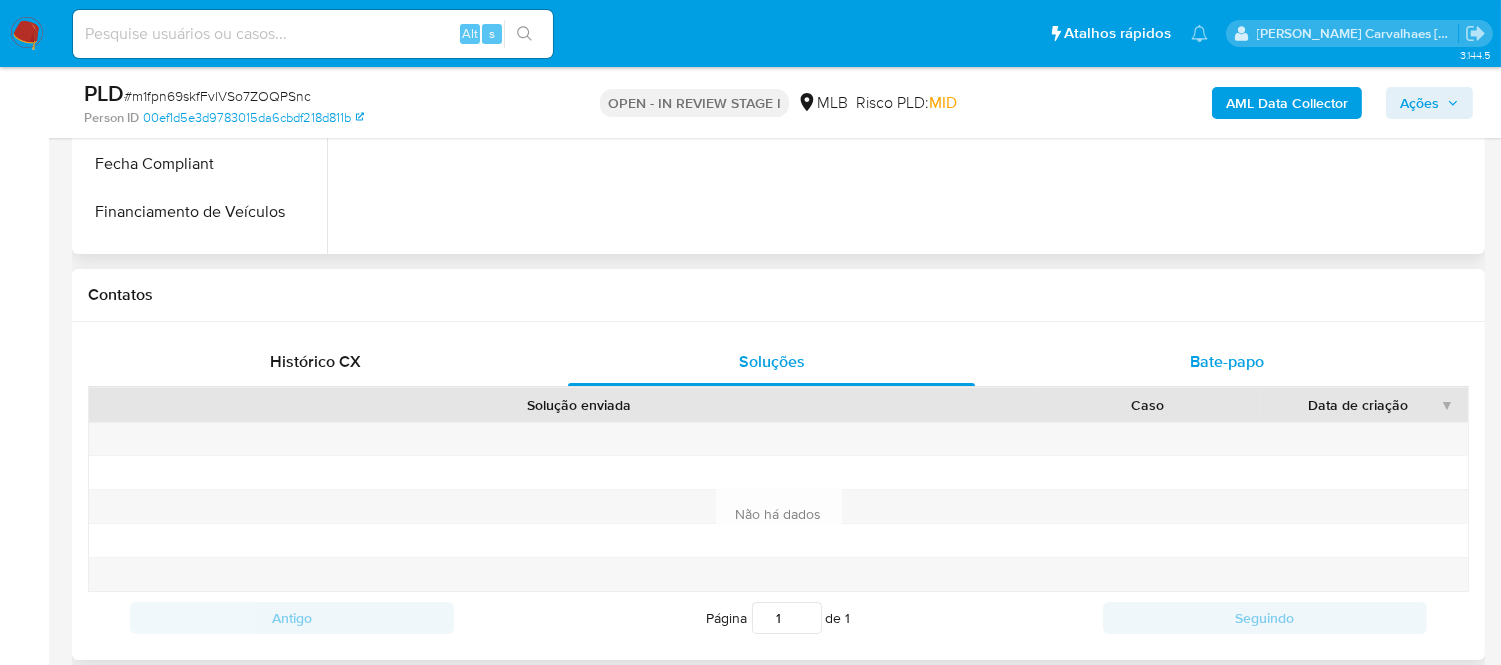 click on "Bate-papo" at bounding box center (1227, 362) 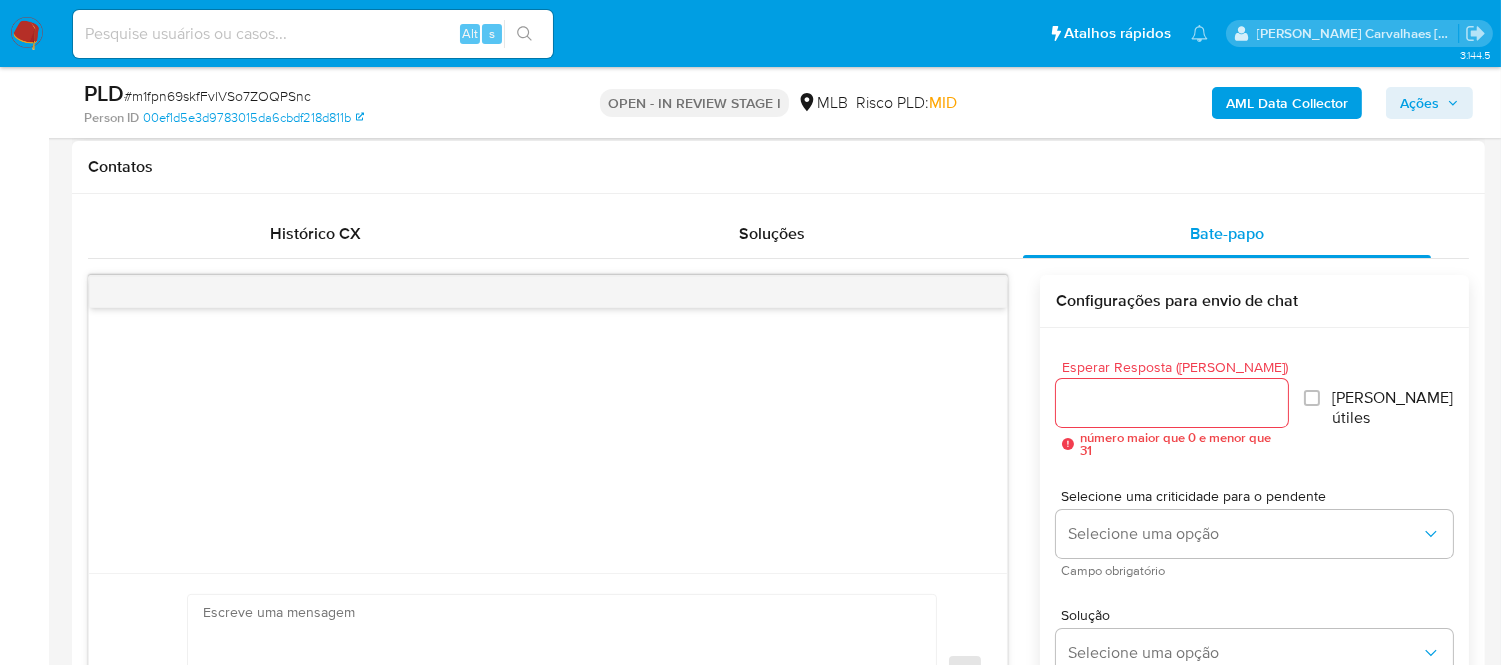 scroll, scrollTop: 777, scrollLeft: 0, axis: vertical 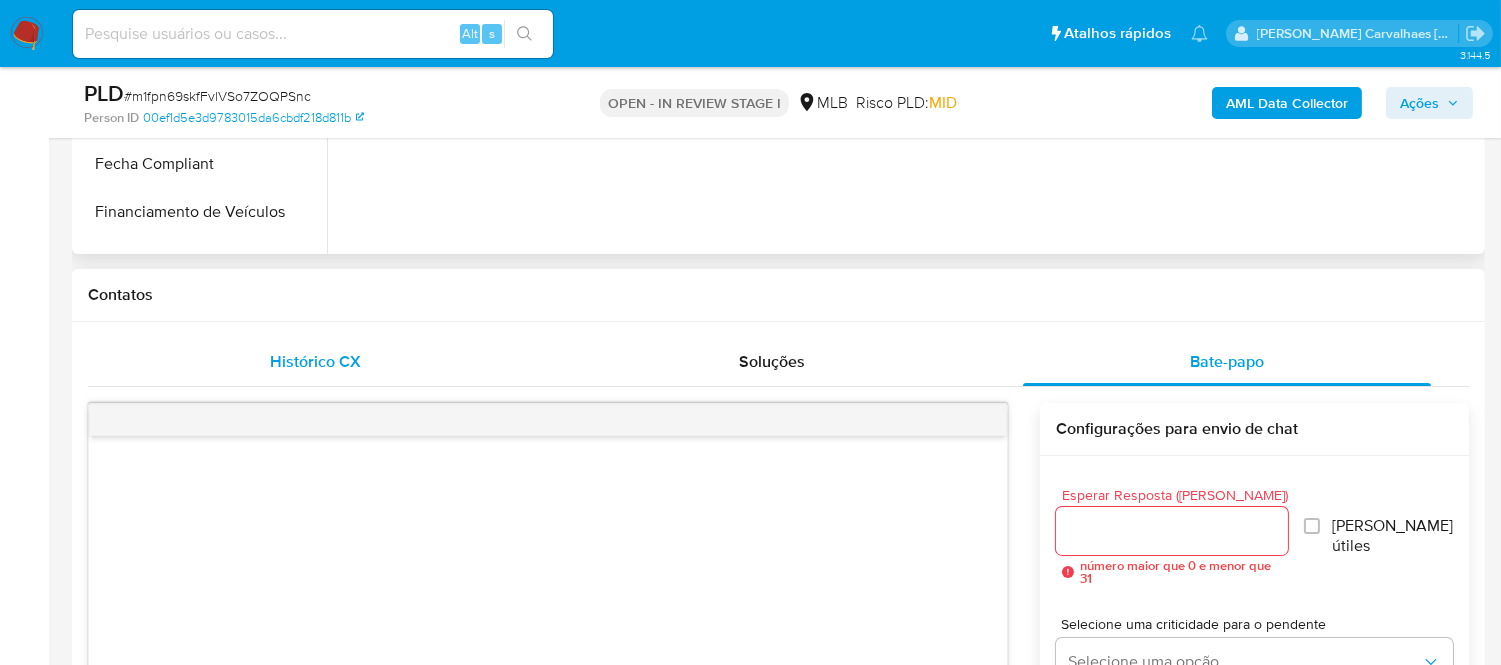 click on "Histórico CX" at bounding box center [315, 361] 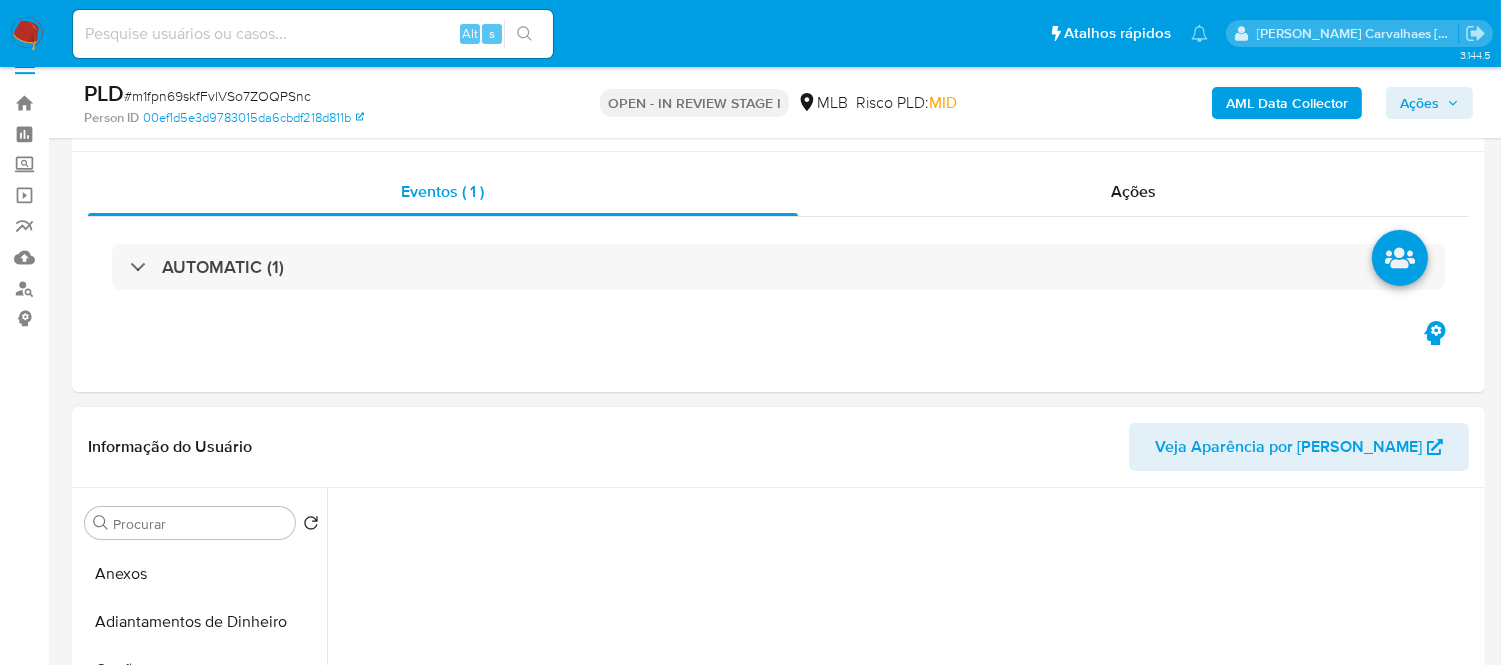 scroll, scrollTop: 0, scrollLeft: 0, axis: both 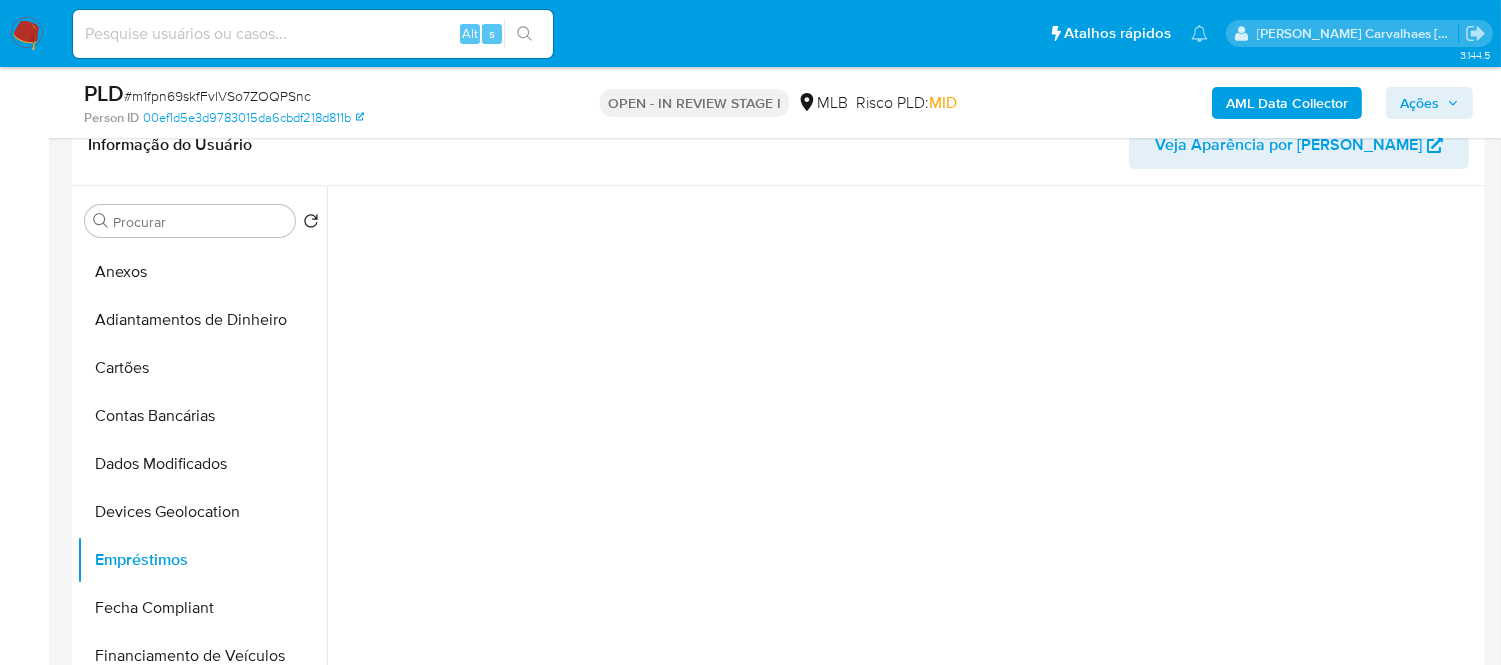 drag, startPoint x: 185, startPoint y: 497, endPoint x: 382, endPoint y: 528, distance: 199.42416 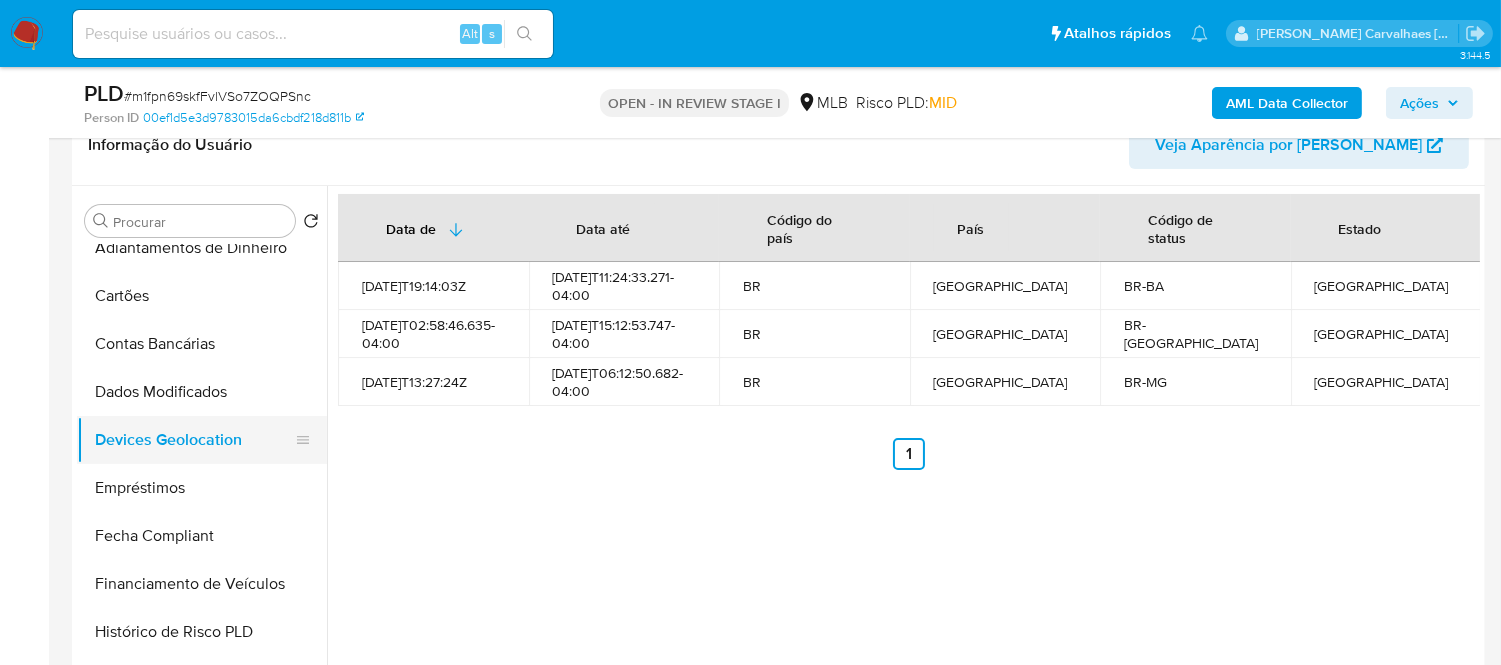 scroll, scrollTop: 444, scrollLeft: 0, axis: vertical 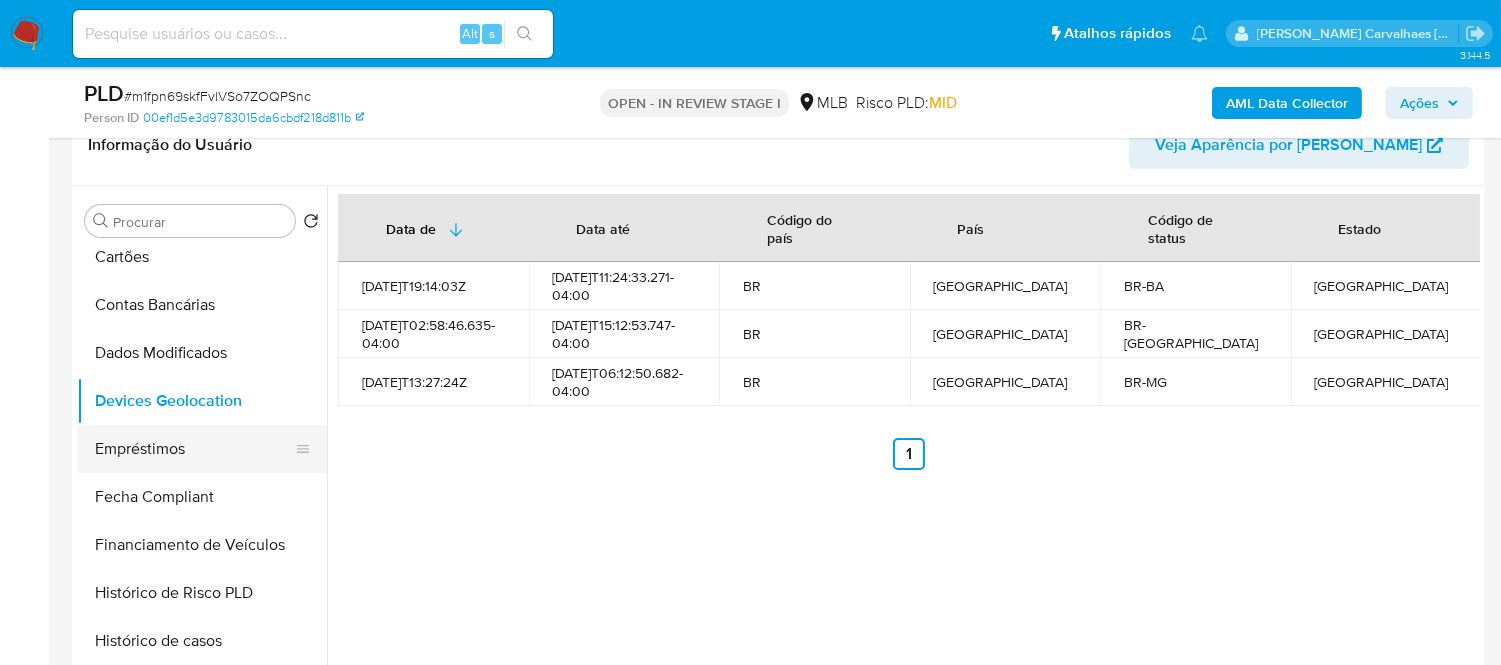 click on "Empréstimos" at bounding box center (194, 449) 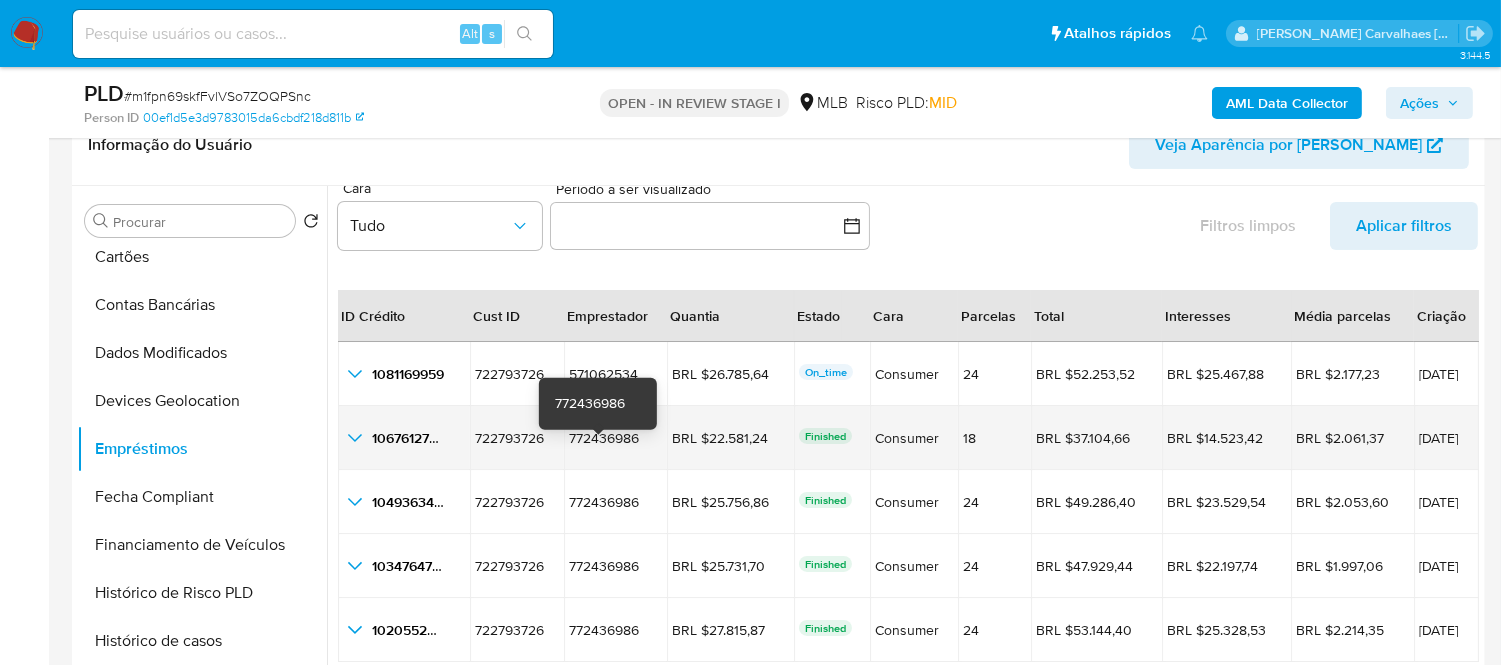 scroll, scrollTop: 45, scrollLeft: 0, axis: vertical 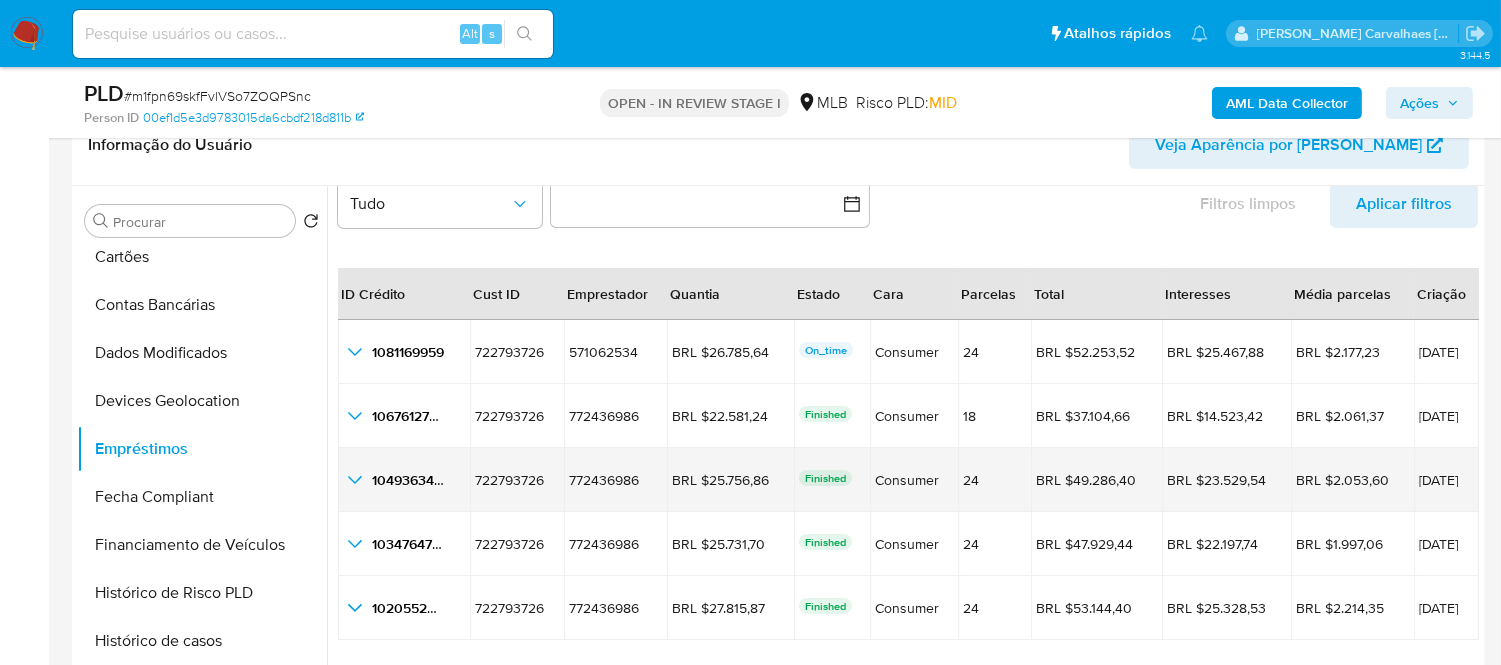 click 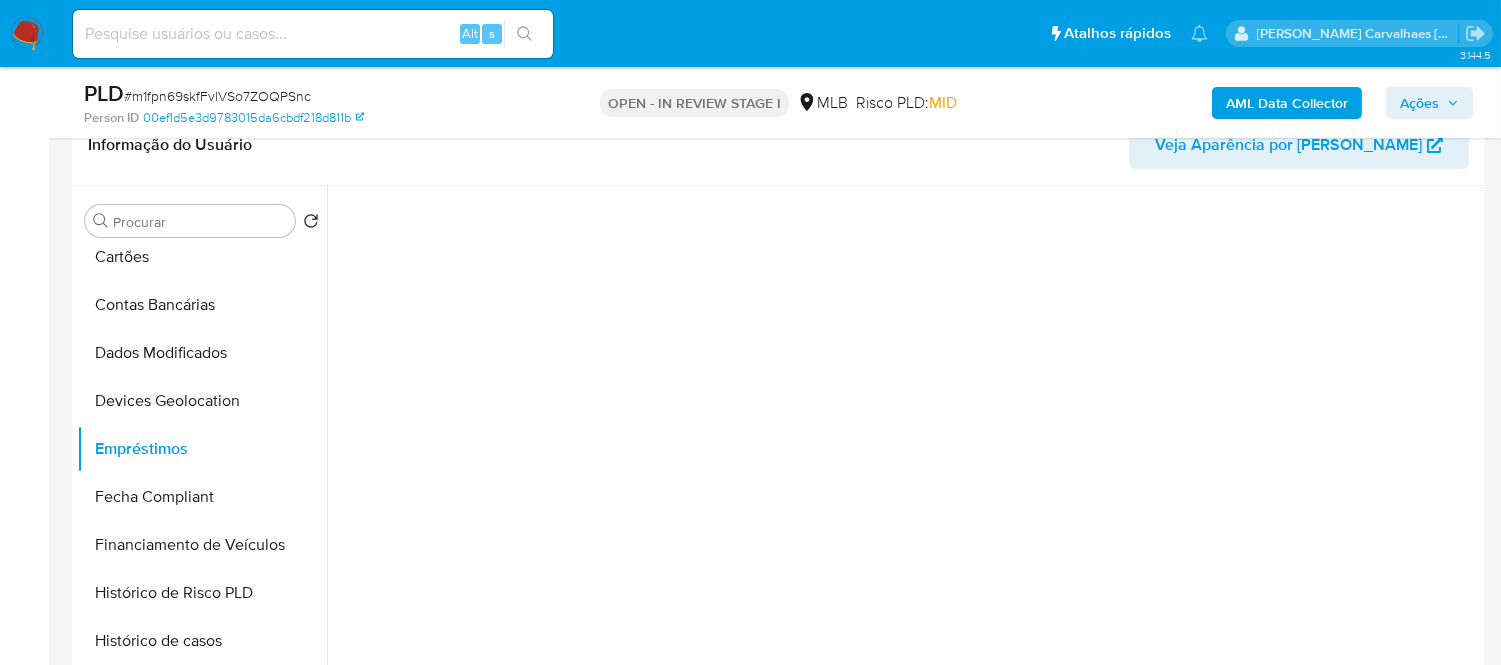 scroll, scrollTop: 0, scrollLeft: 0, axis: both 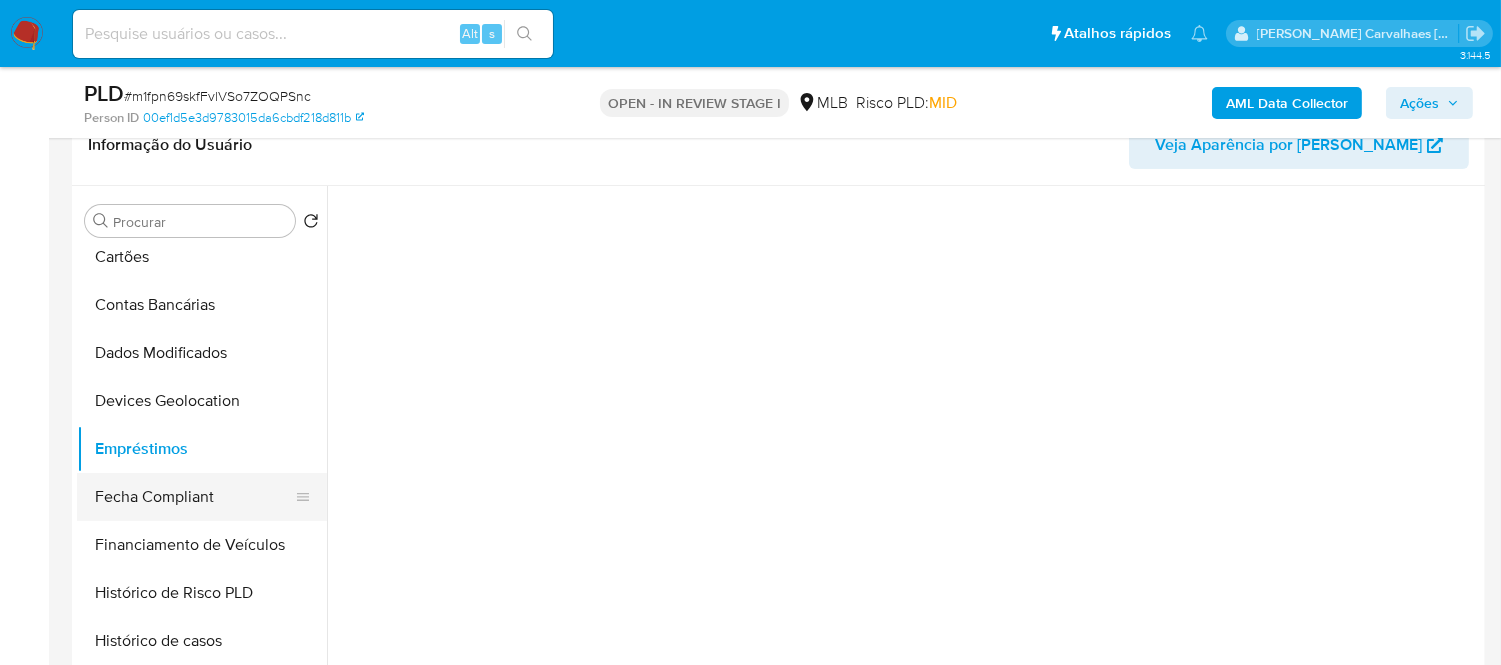 drag, startPoint x: 120, startPoint y: 495, endPoint x: 143, endPoint y: 498, distance: 23.194826 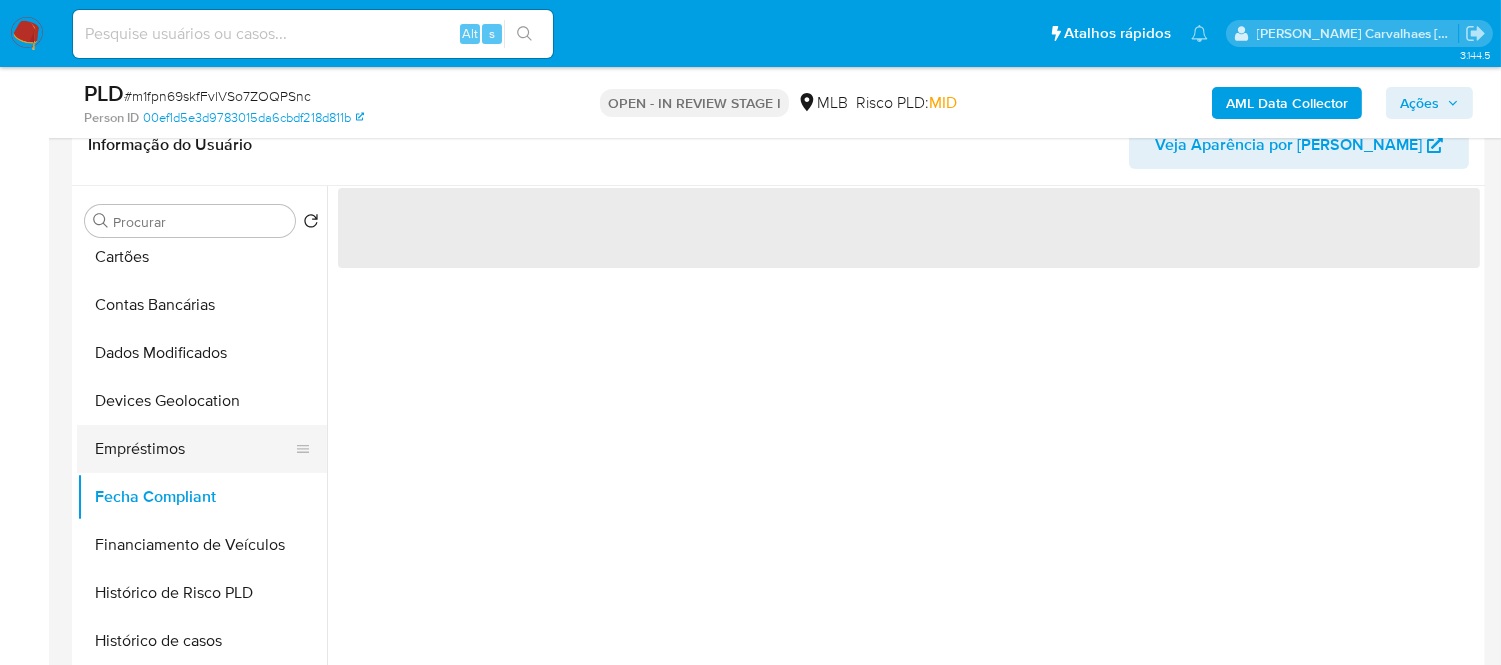 click on "Empréstimos" at bounding box center [194, 449] 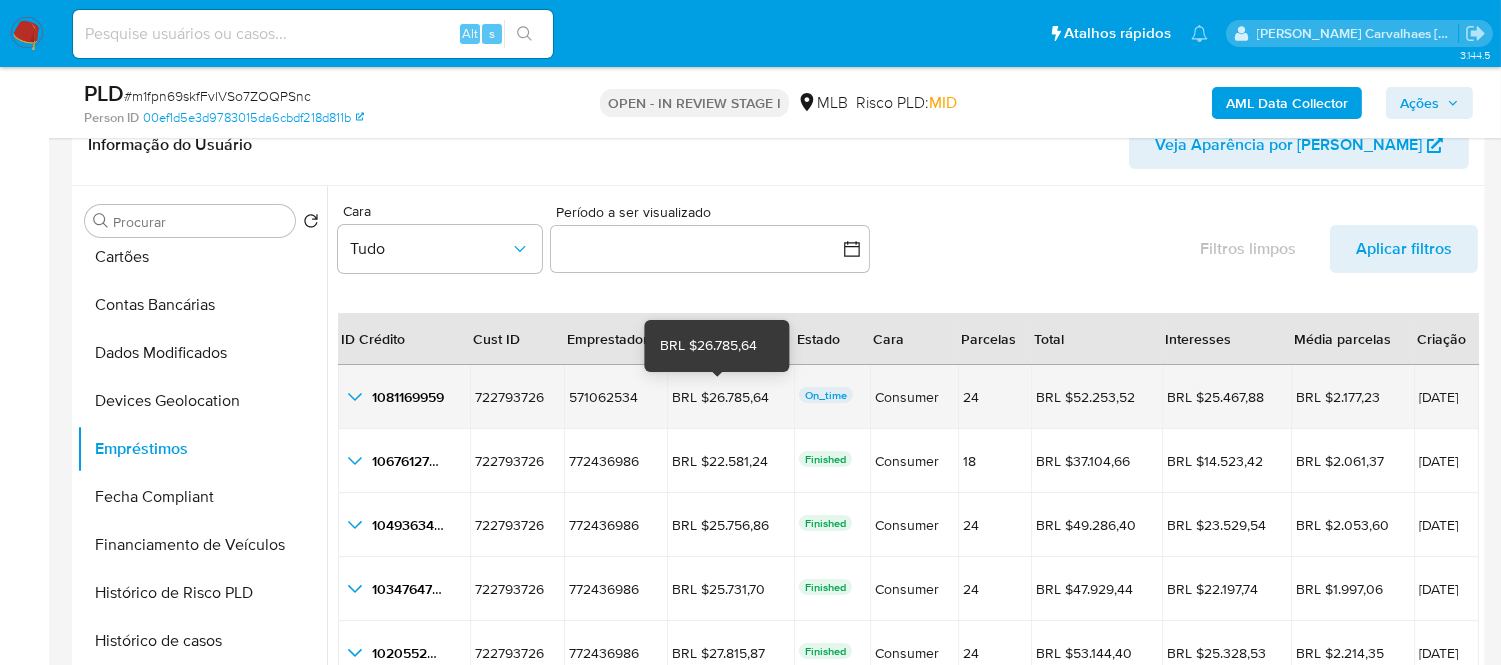 click on "BRL $26.785,64" at bounding box center [728, 397] 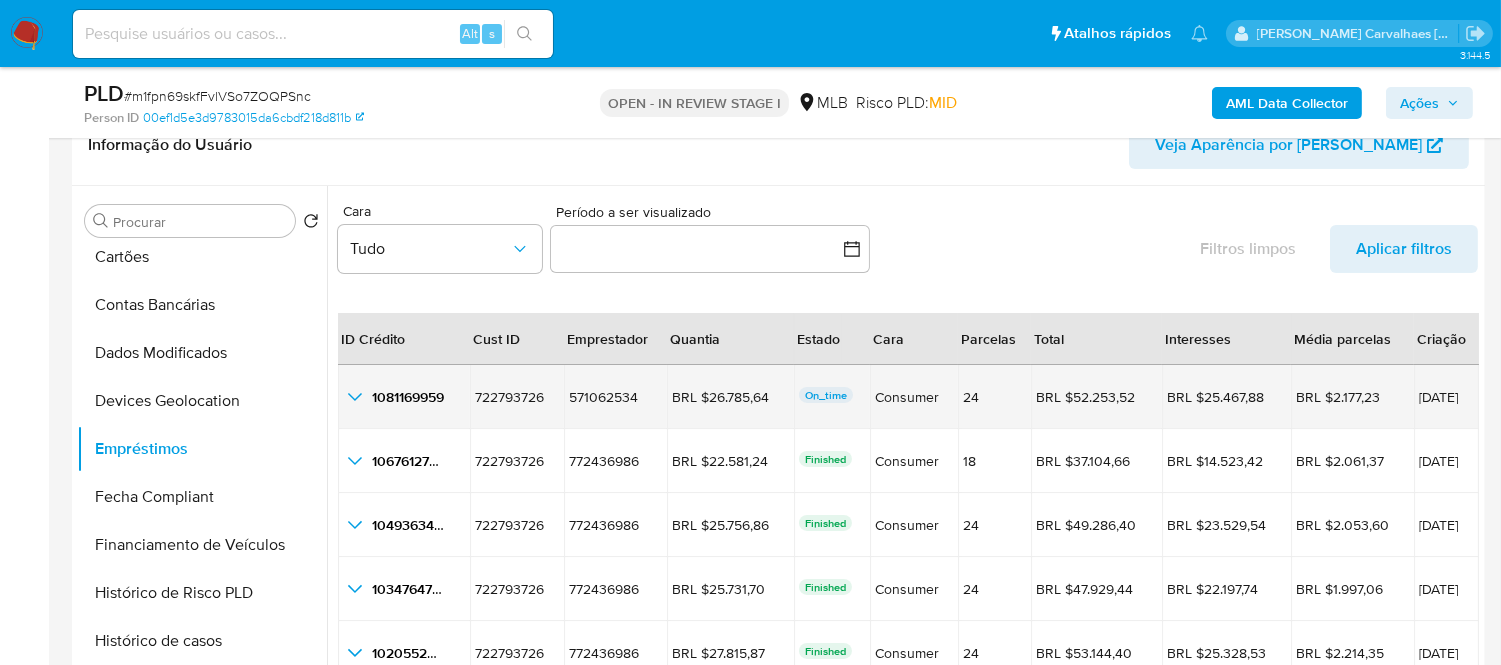 click on "On_time" at bounding box center (826, 395) 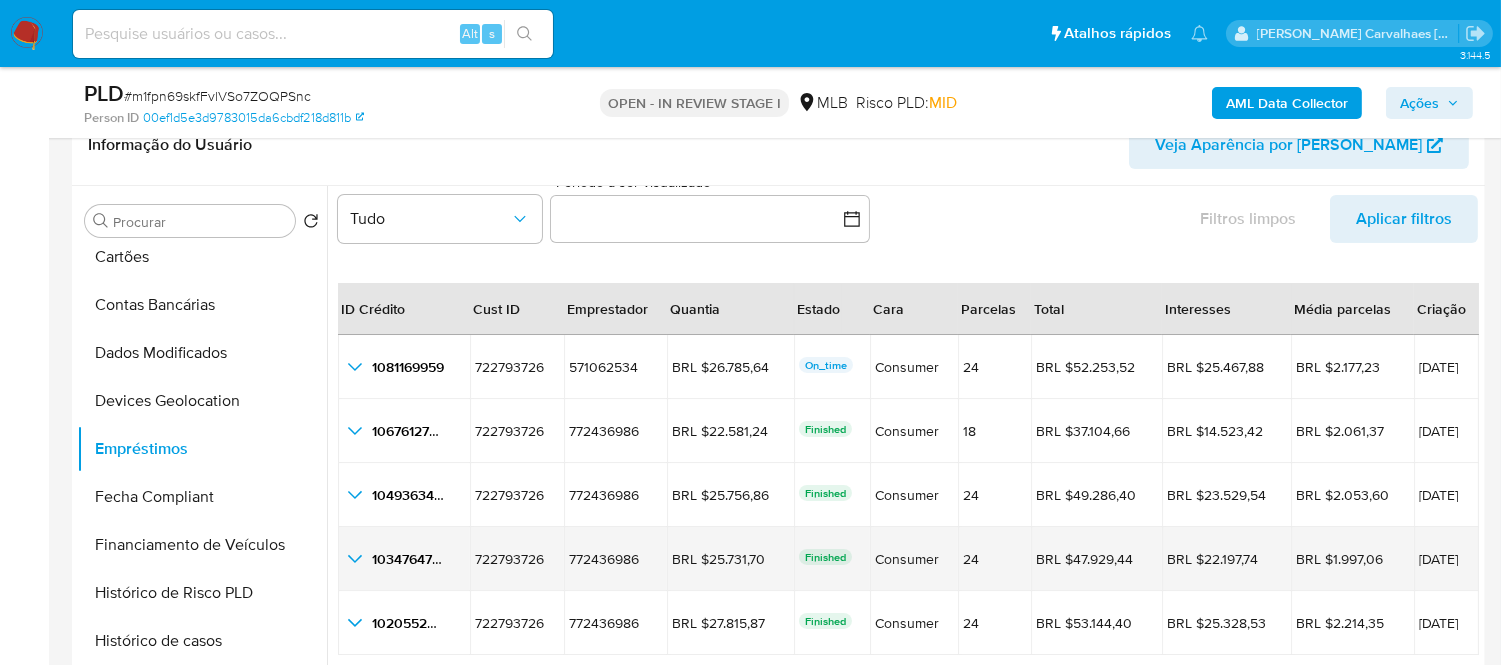 scroll, scrollTop: 45, scrollLeft: 0, axis: vertical 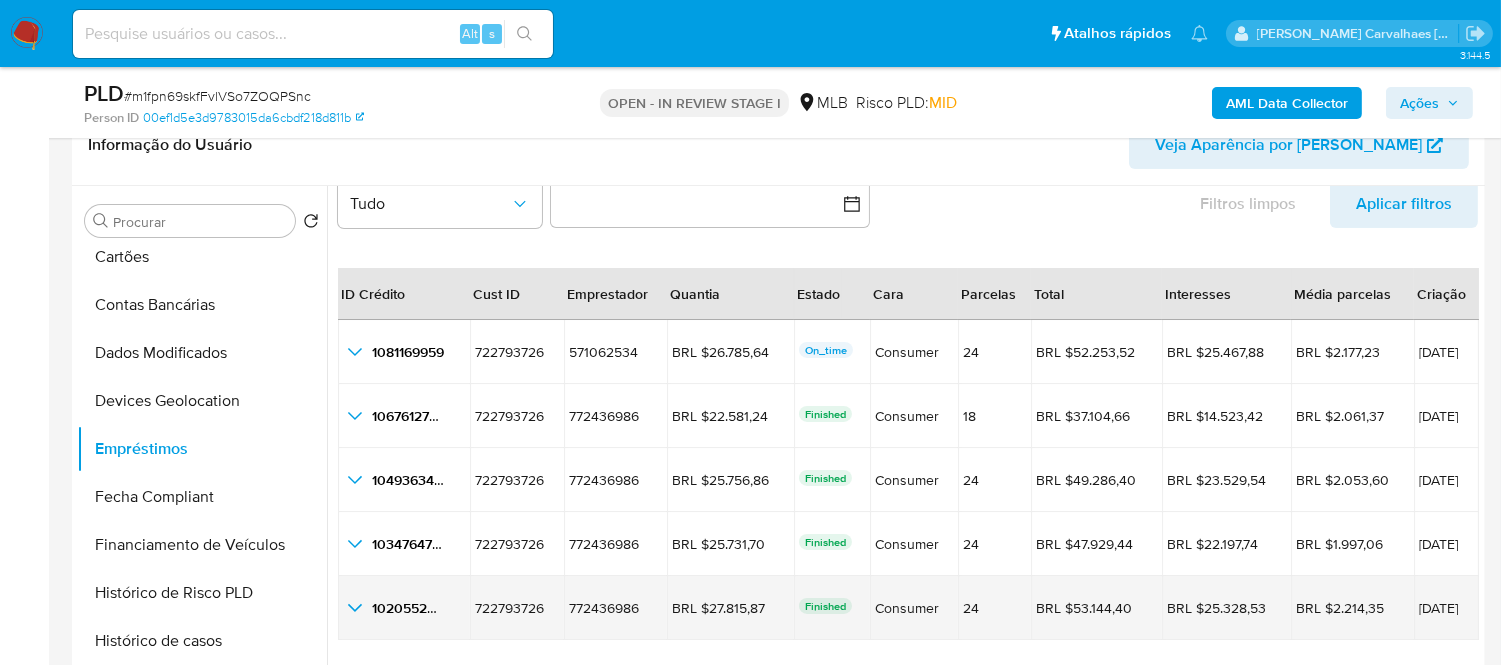 click 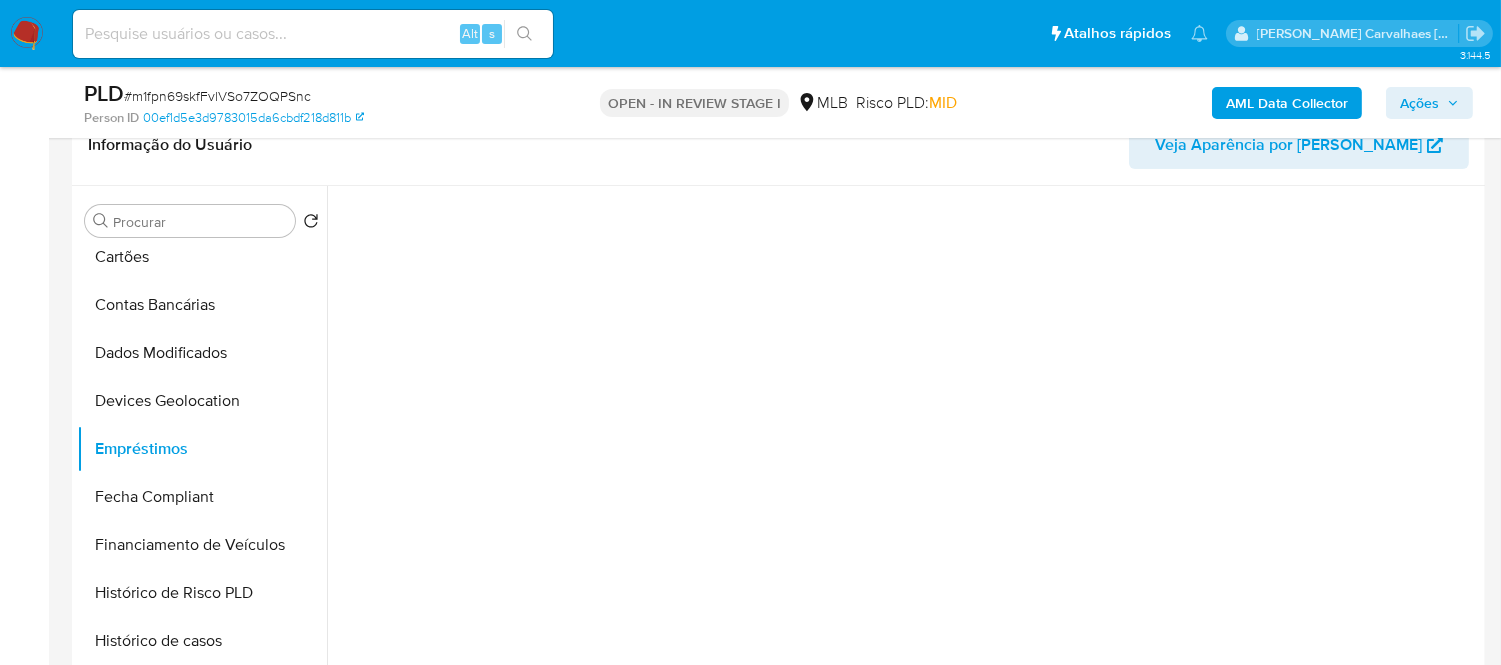 scroll, scrollTop: 0, scrollLeft: 0, axis: both 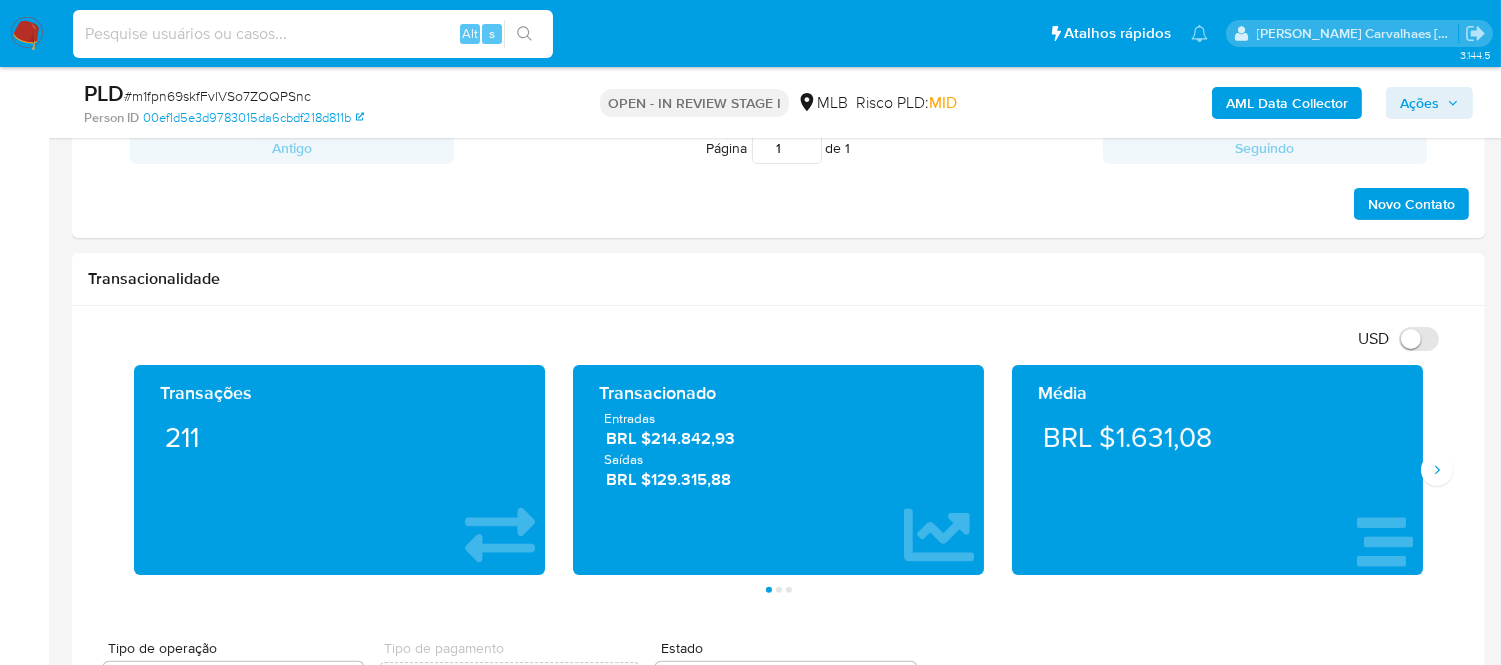 click at bounding box center [313, 34] 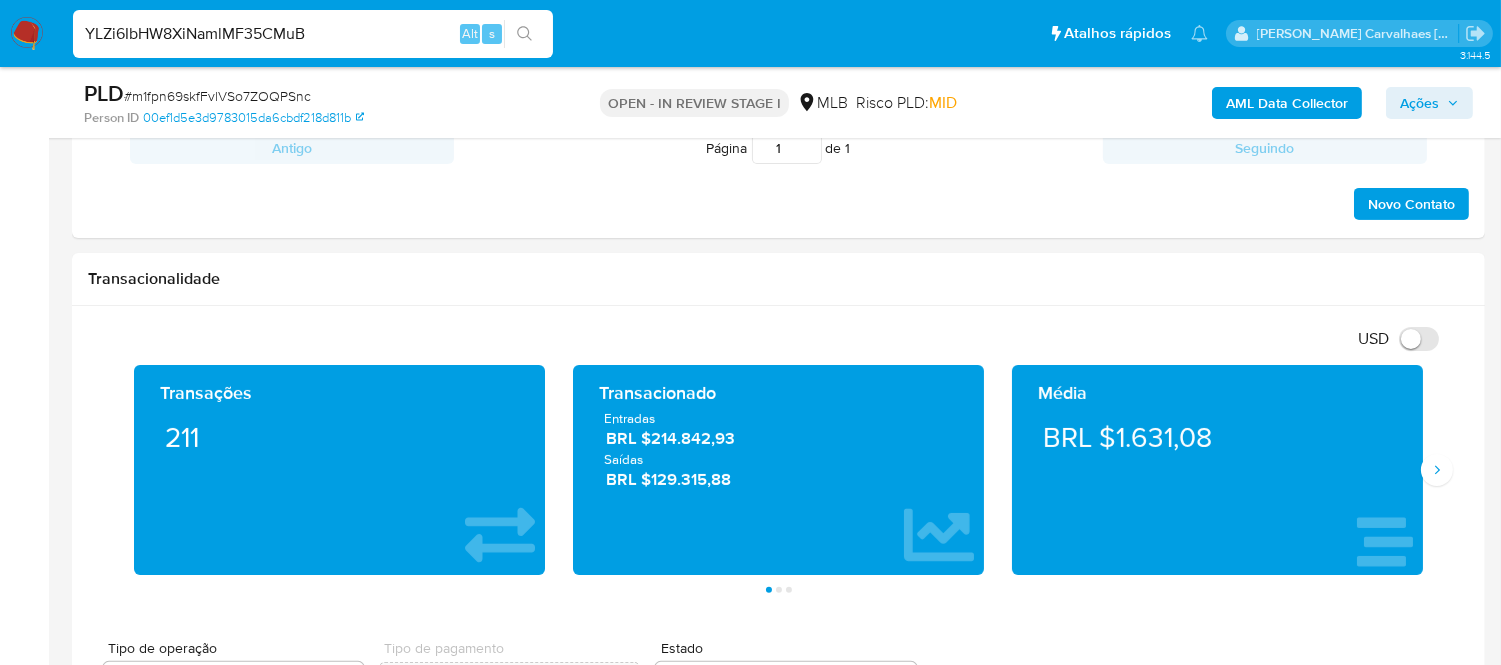 type on "YLZi6IbHW8XiNamlMF35CMuB" 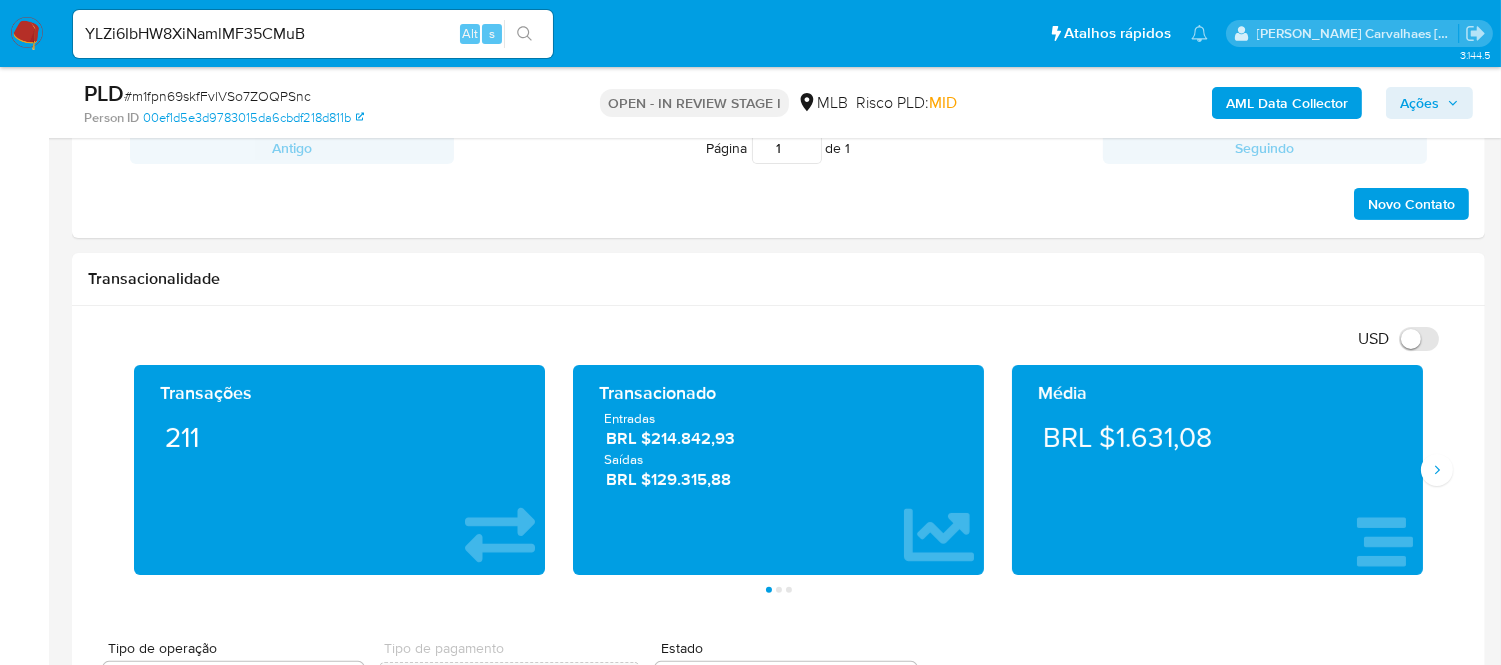 scroll, scrollTop: 0, scrollLeft: 0, axis: both 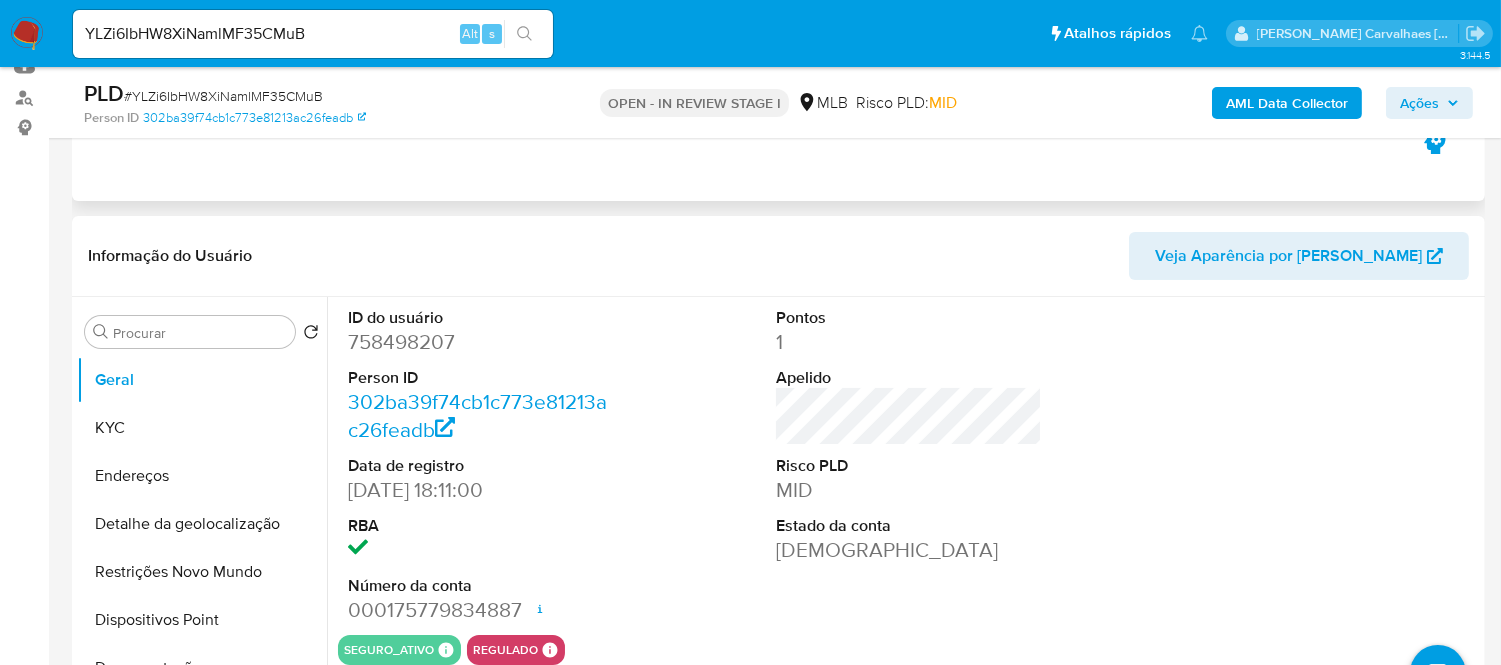 select on "10" 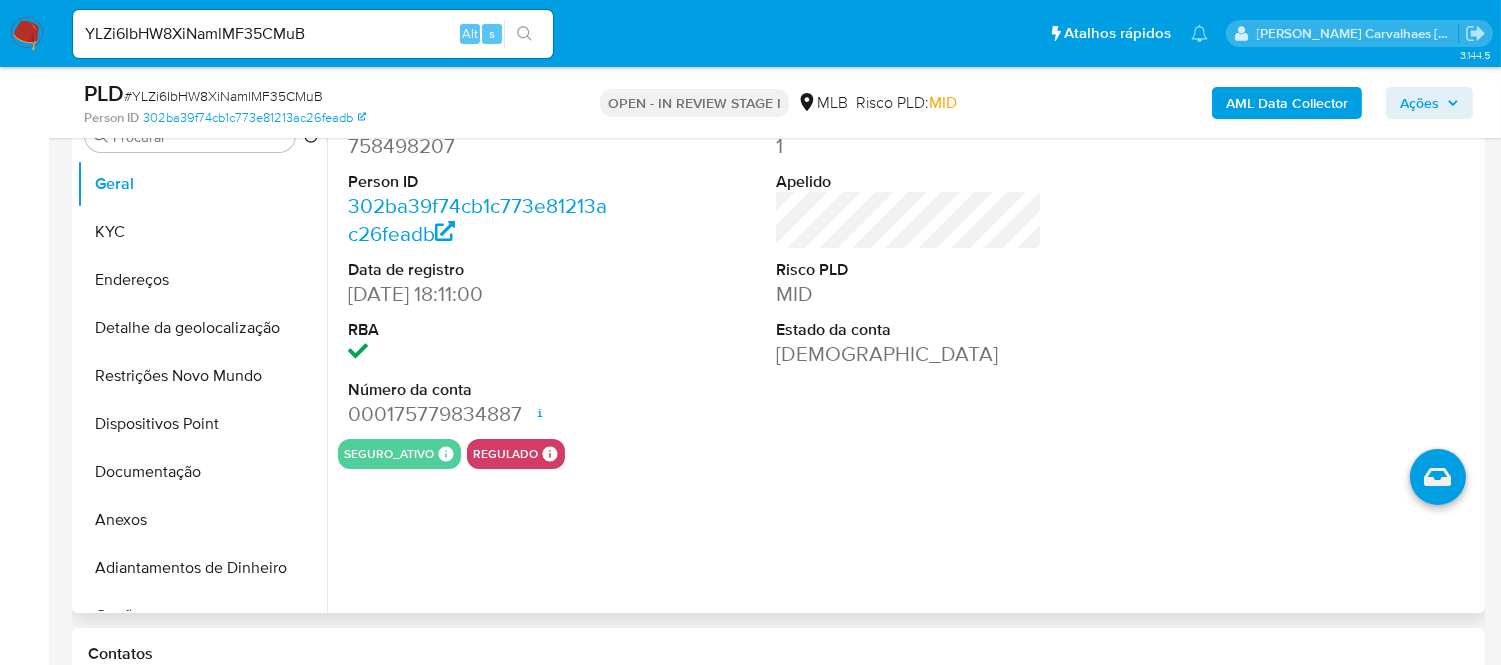 scroll, scrollTop: 444, scrollLeft: 0, axis: vertical 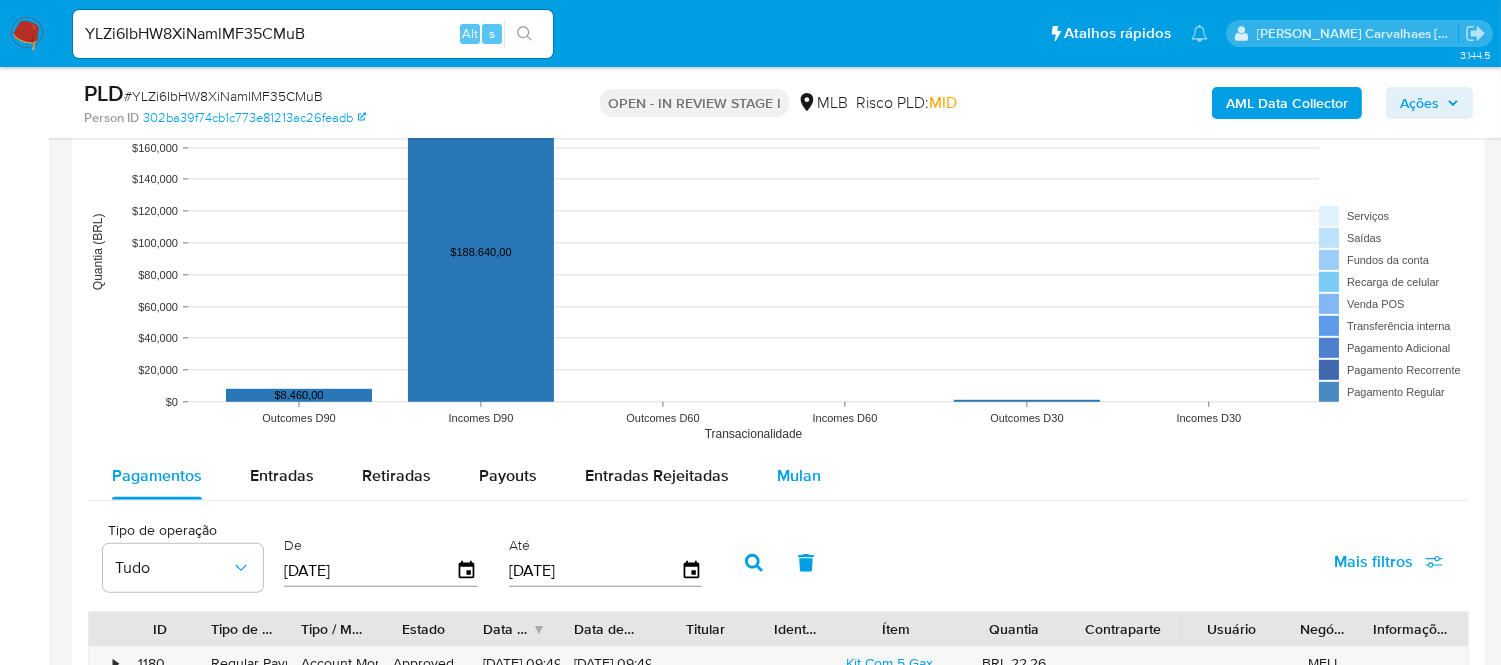 click on "Mulan" at bounding box center (799, 475) 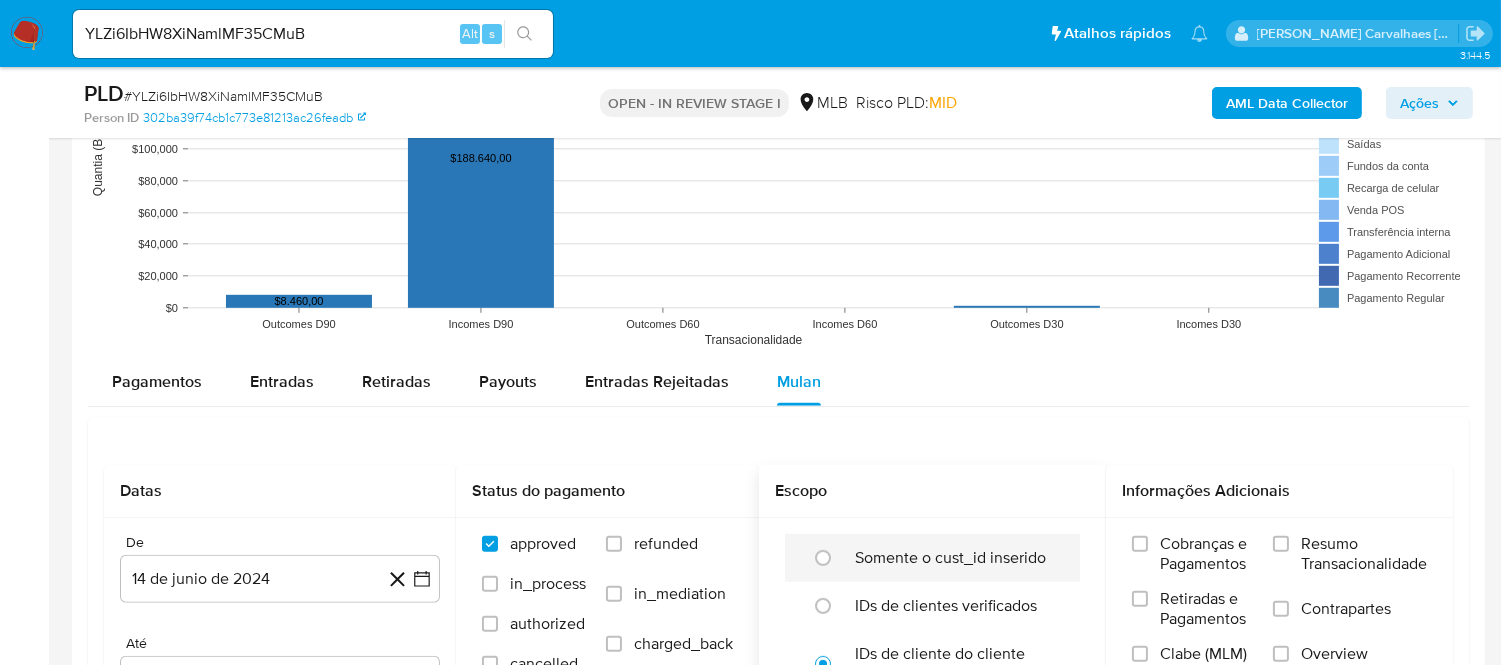 scroll, scrollTop: 2000, scrollLeft: 0, axis: vertical 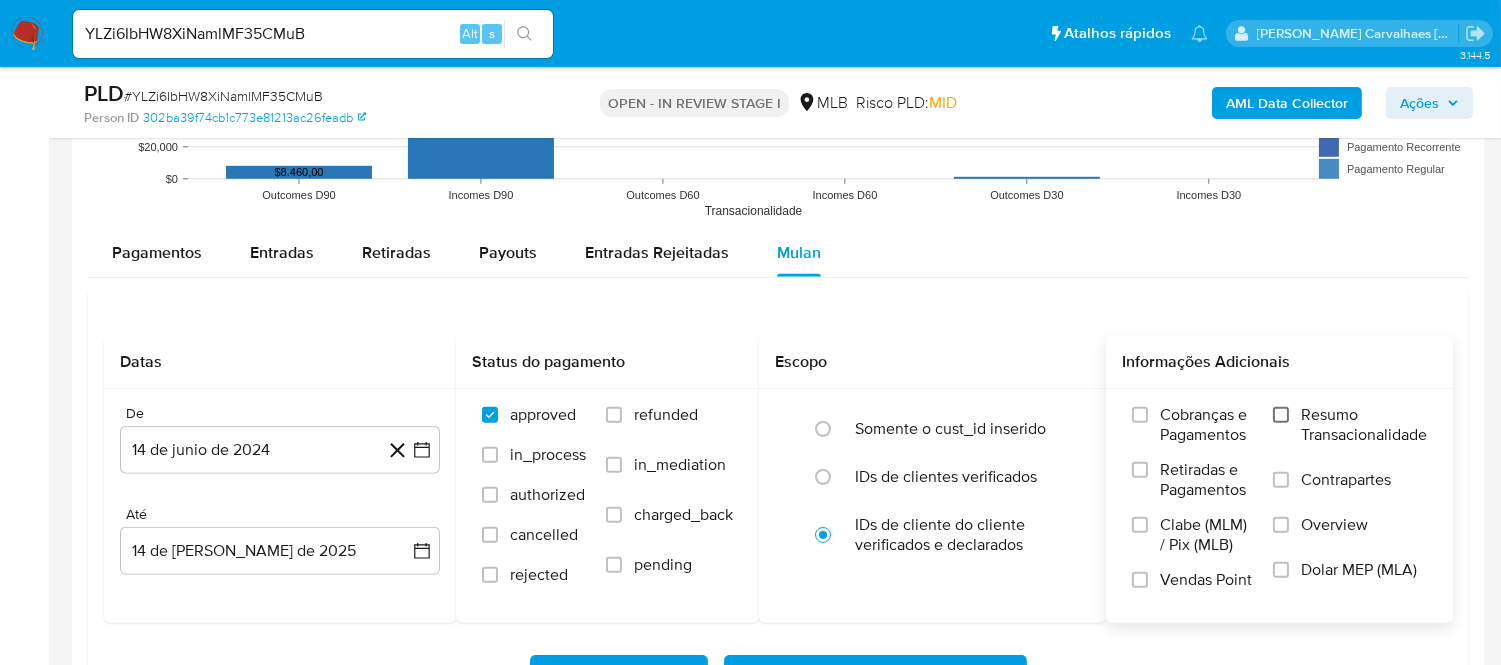 click on "Resumo Transacionalidade" at bounding box center [1281, 415] 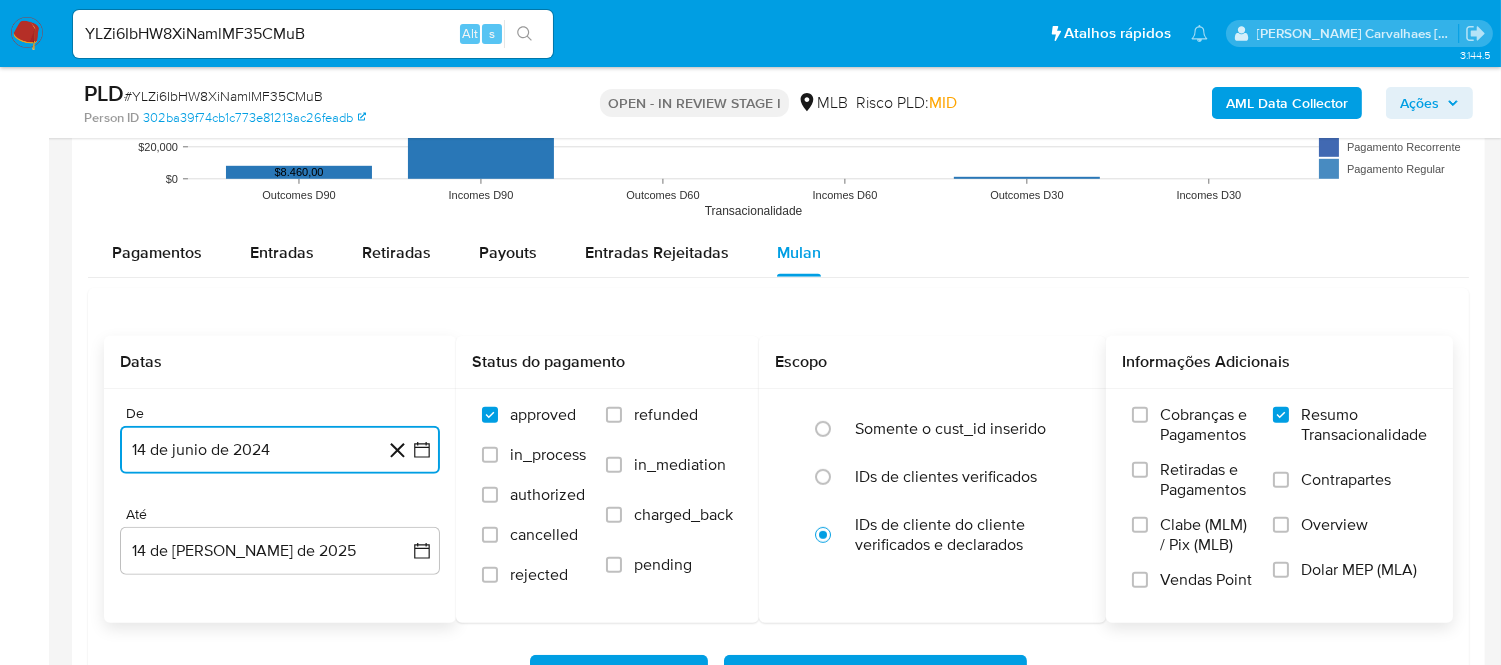 click 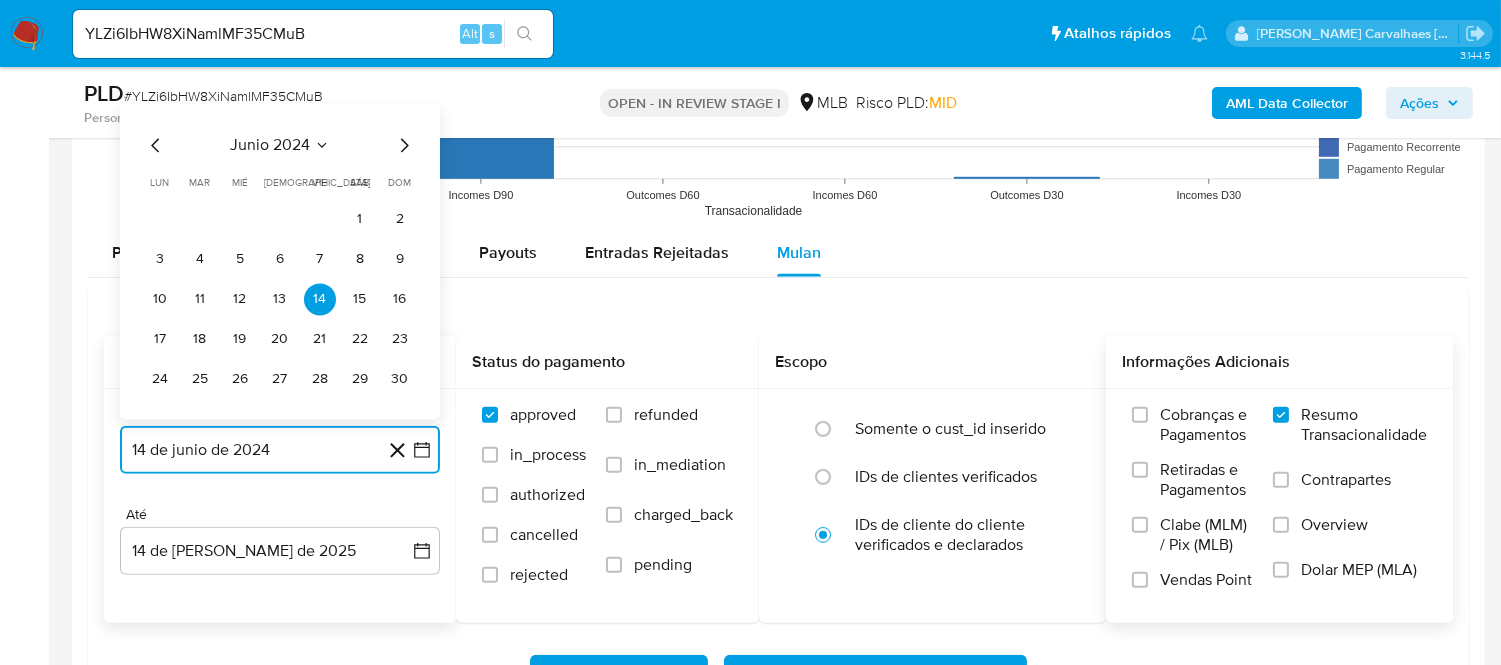 click 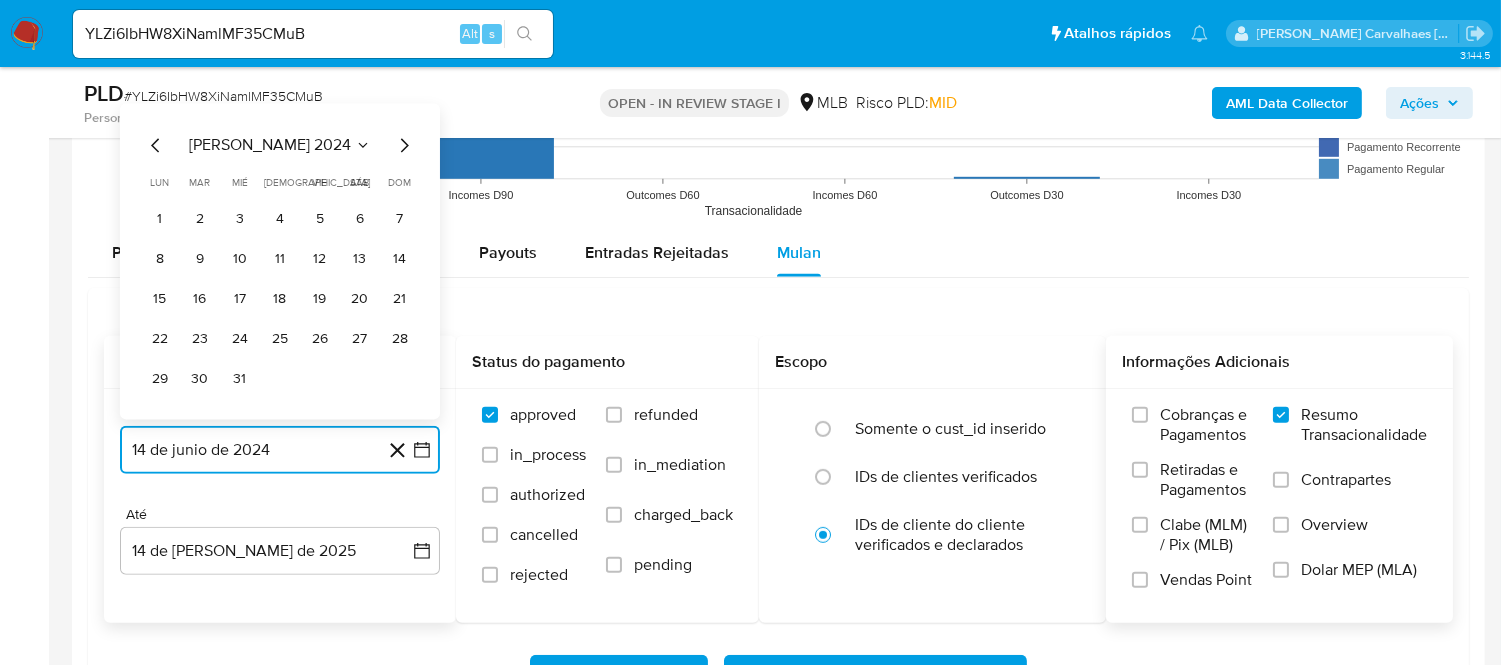 click 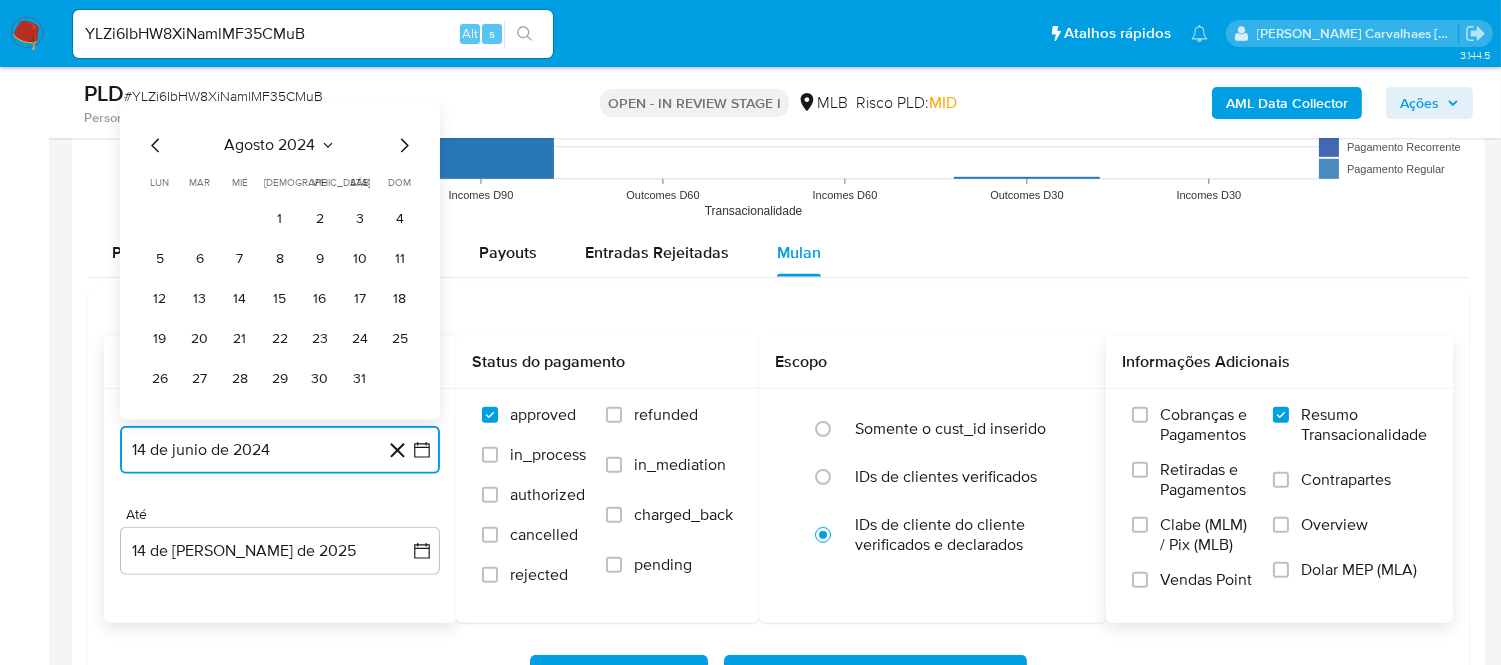 click 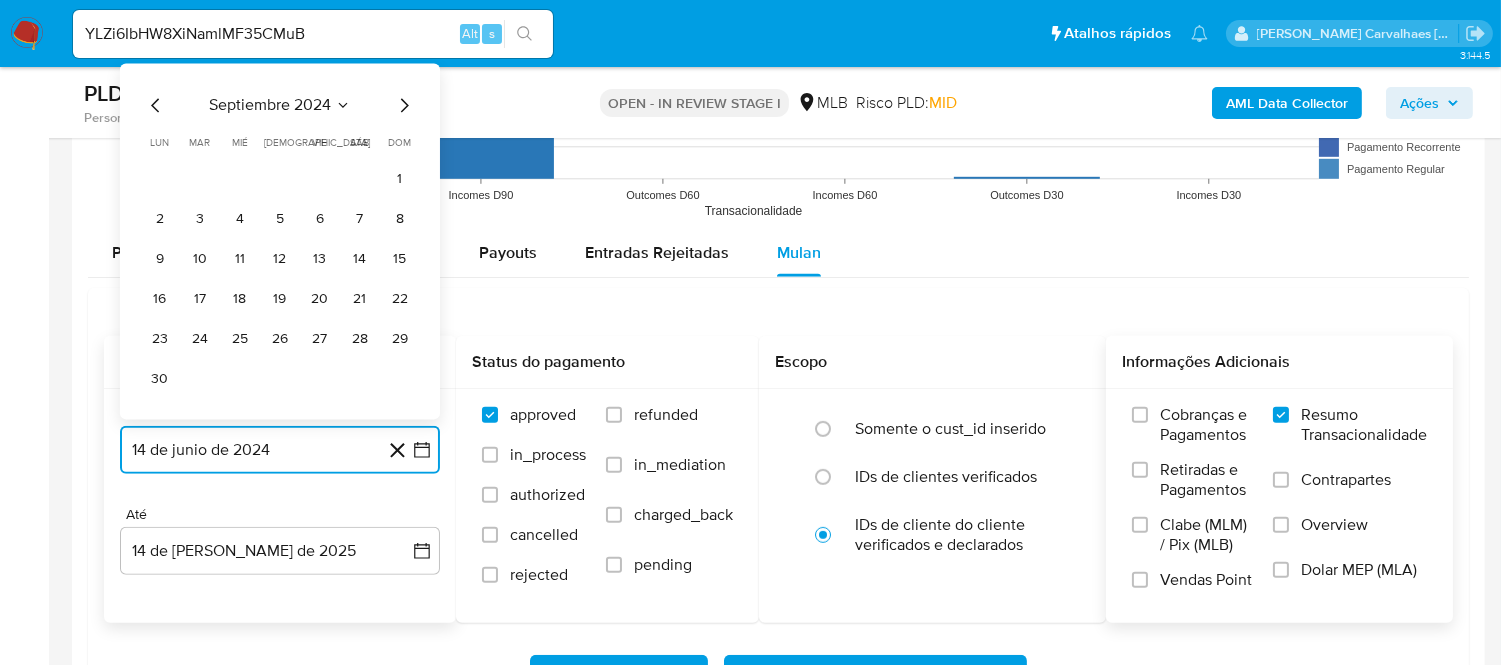 click 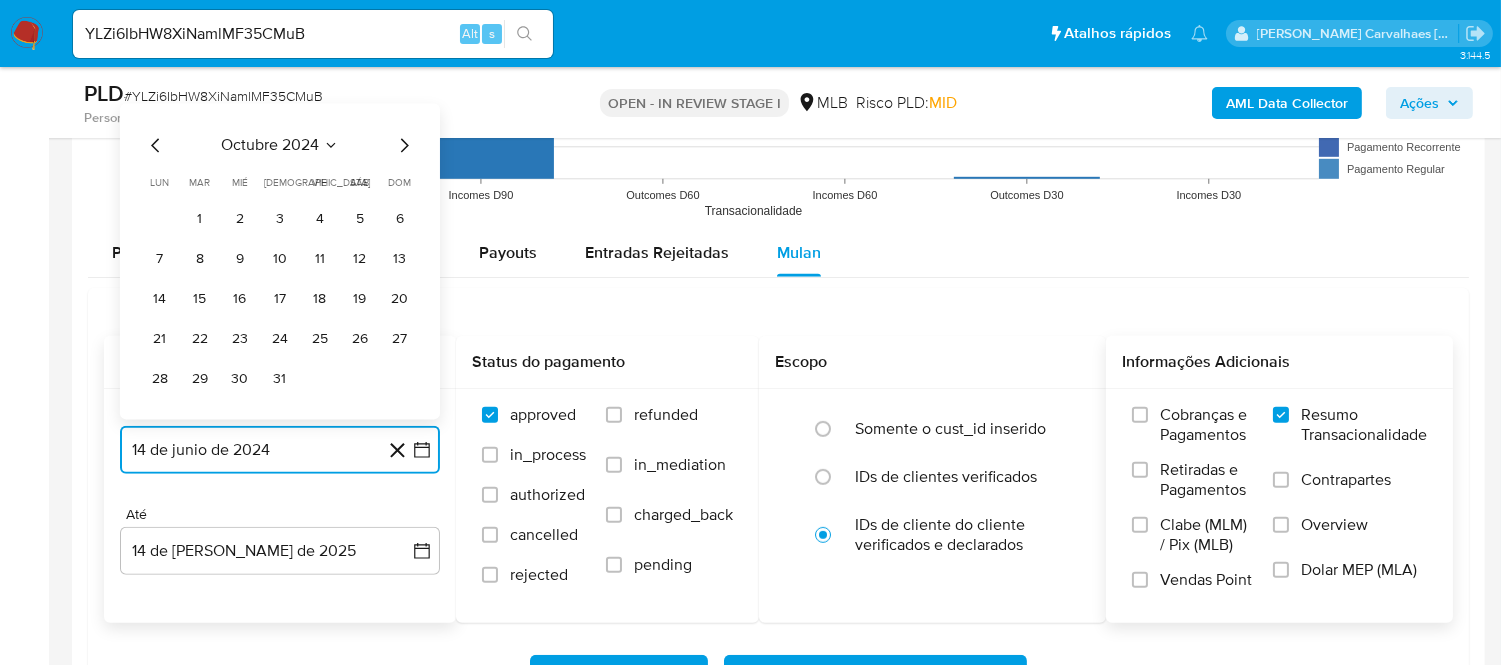 click 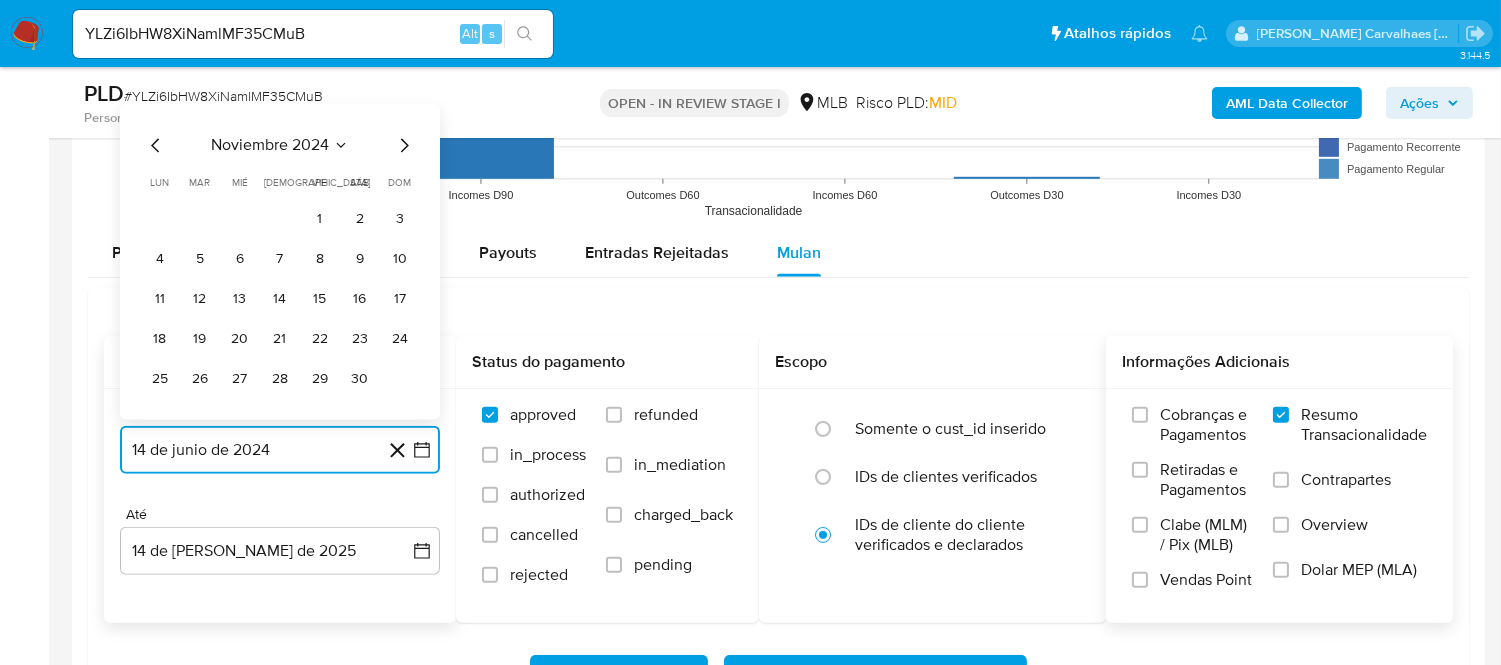 click 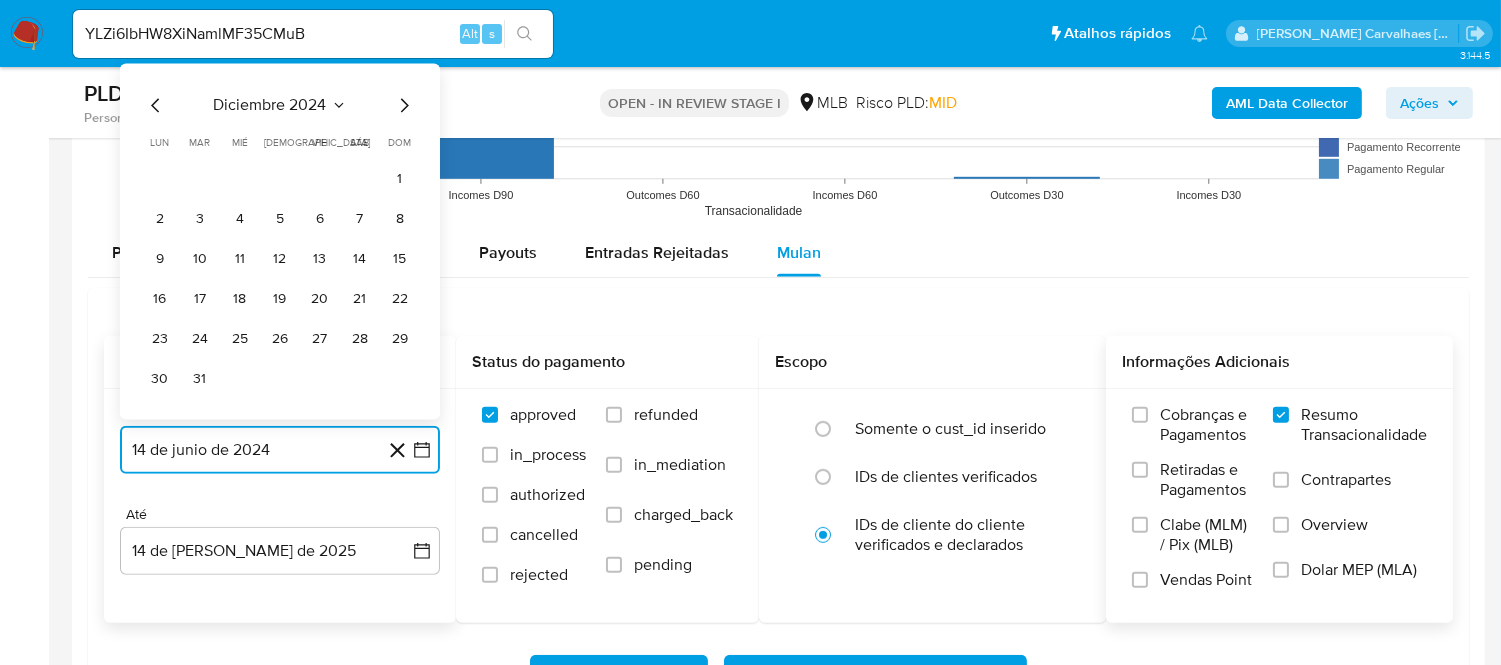 click 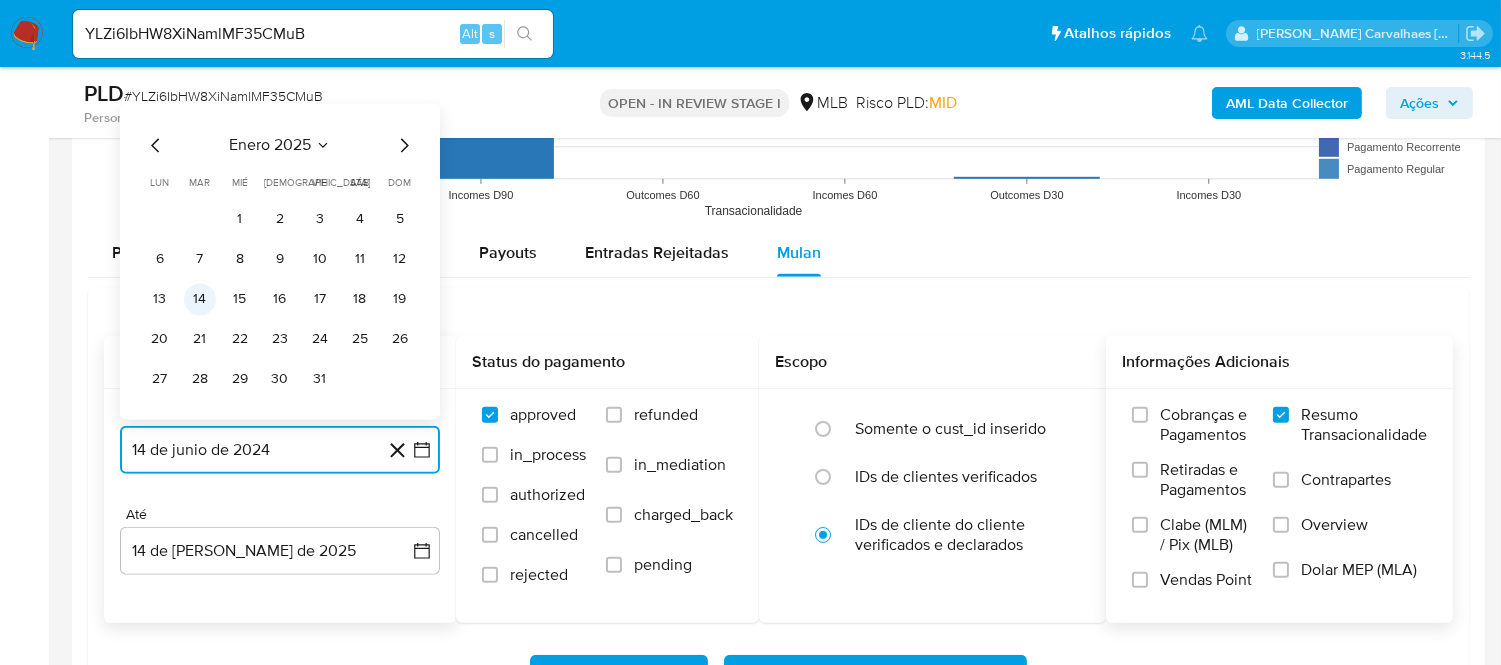 click on "14" at bounding box center (200, 300) 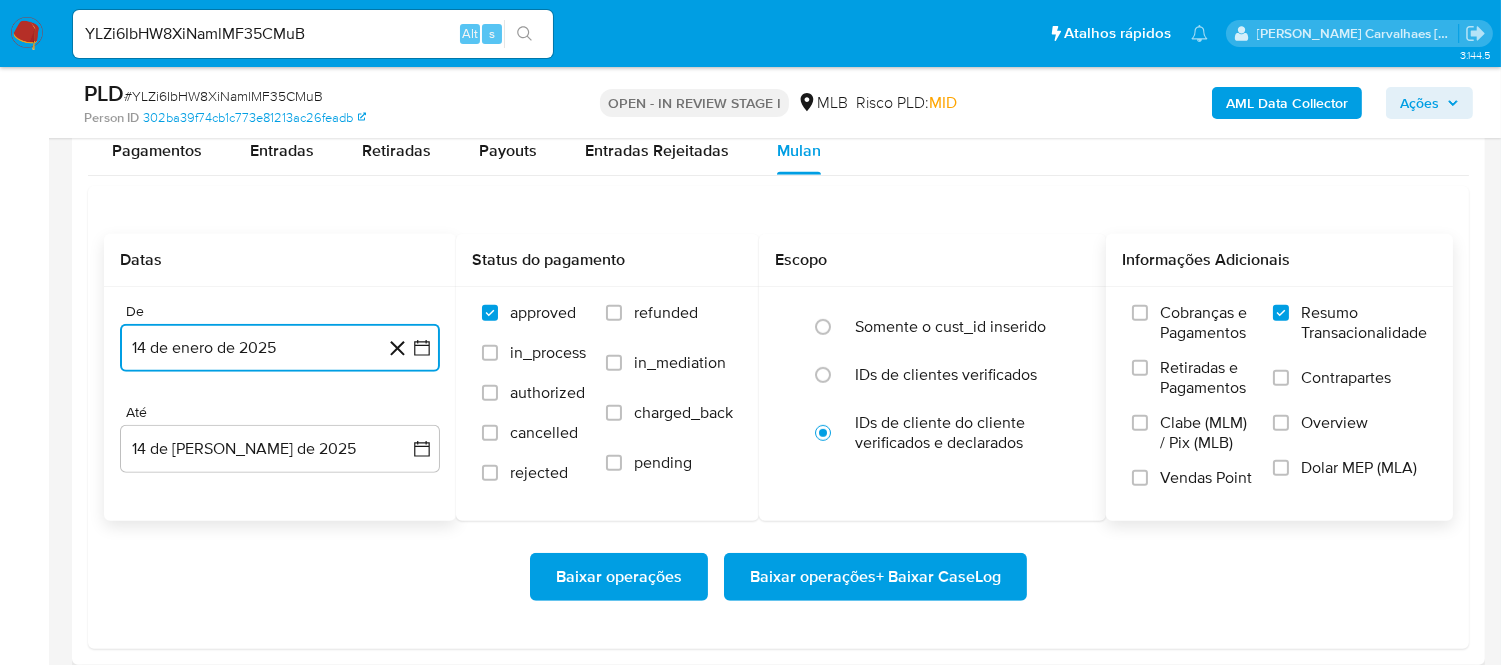 scroll, scrollTop: 2222, scrollLeft: 0, axis: vertical 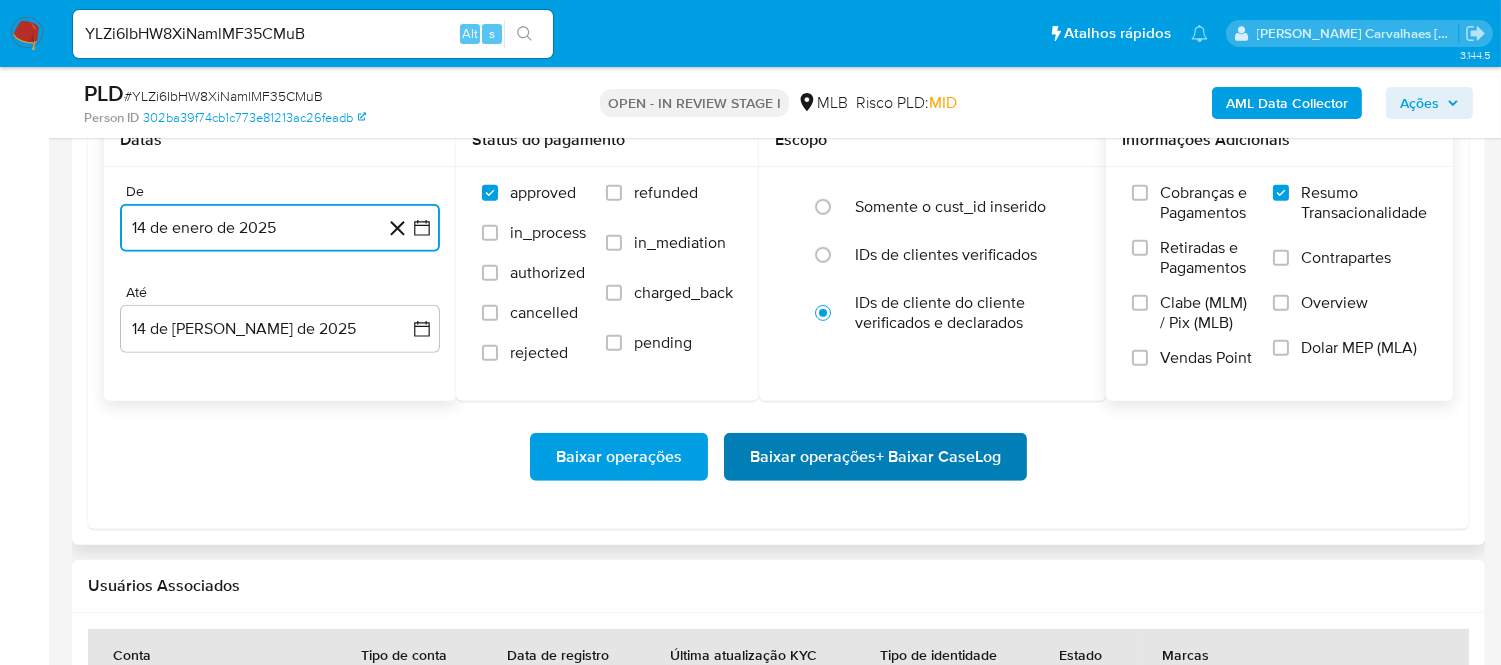 click on "Baixar operações  +   Baixar CaseLog" at bounding box center (875, 457) 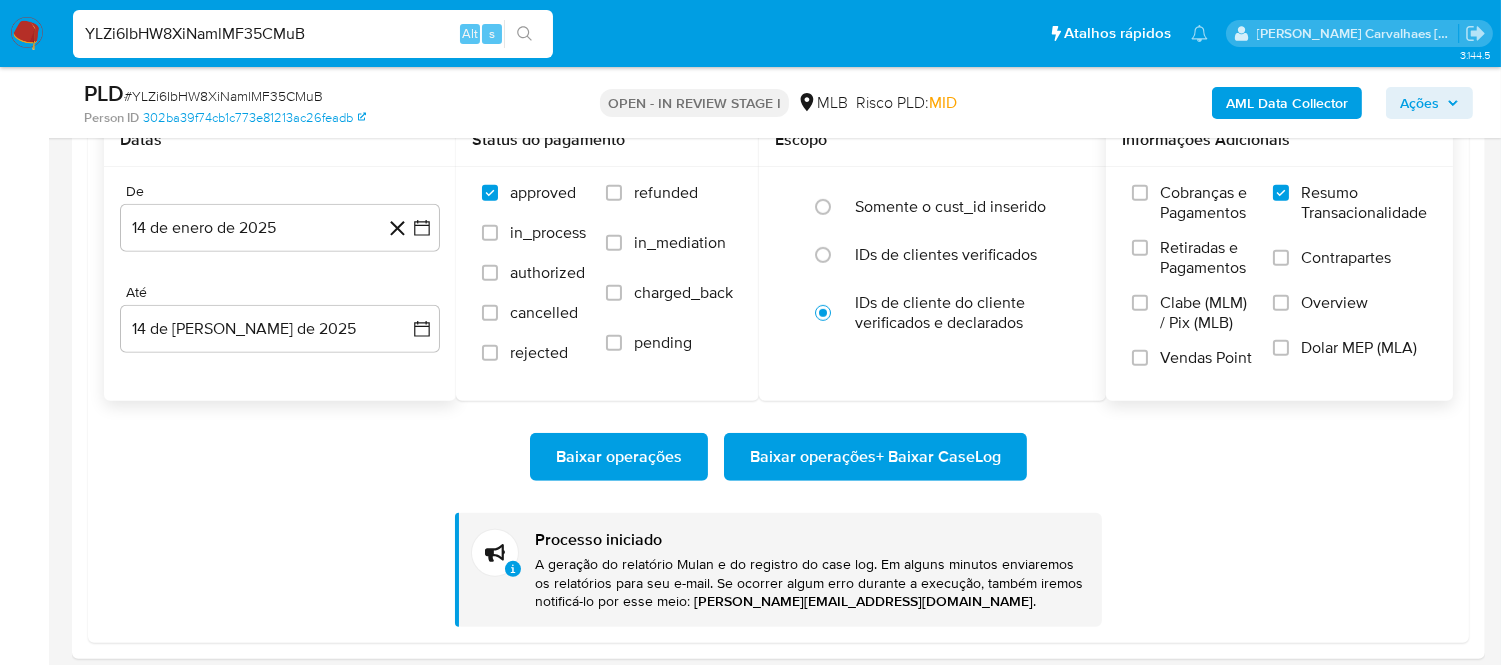 drag, startPoint x: 317, startPoint y: 42, endPoint x: 43, endPoint y: 31, distance: 274.2207 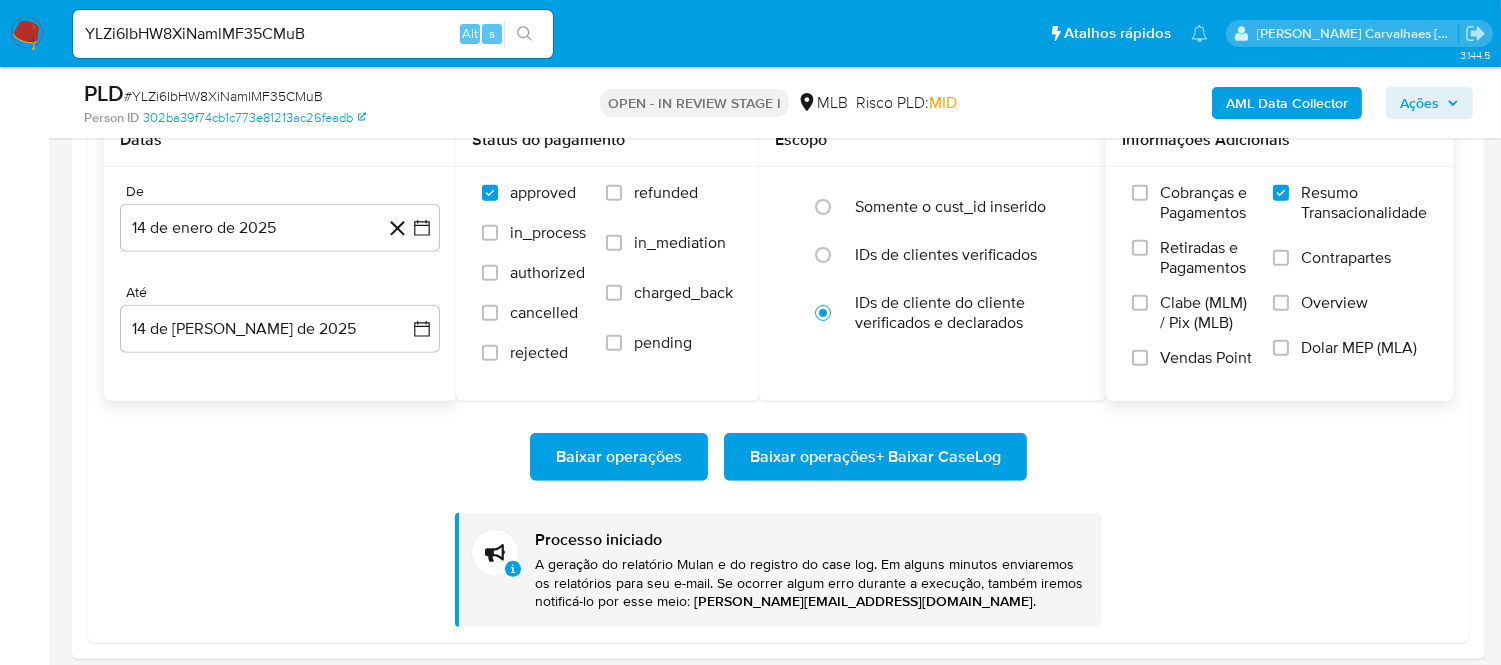 click at bounding box center [524, 34] 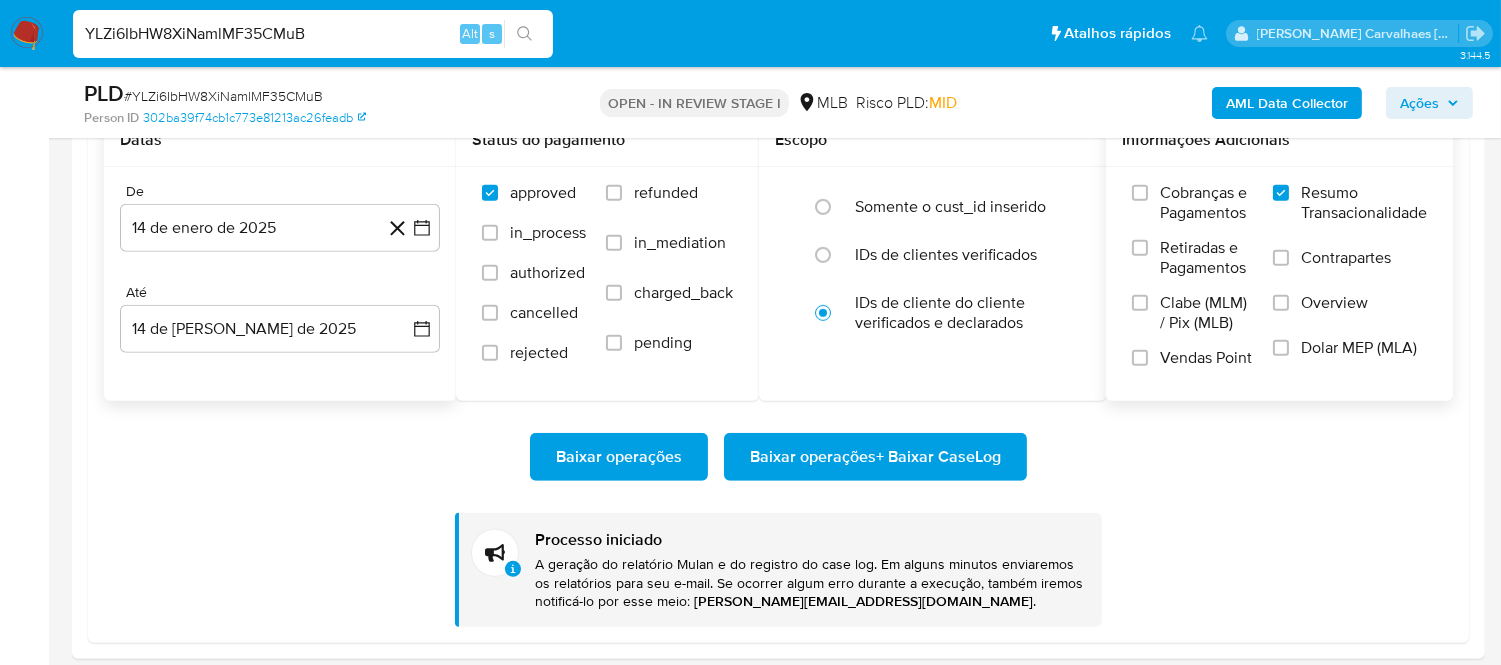 drag, startPoint x: 351, startPoint y: 40, endPoint x: 2, endPoint y: 38, distance: 349.00574 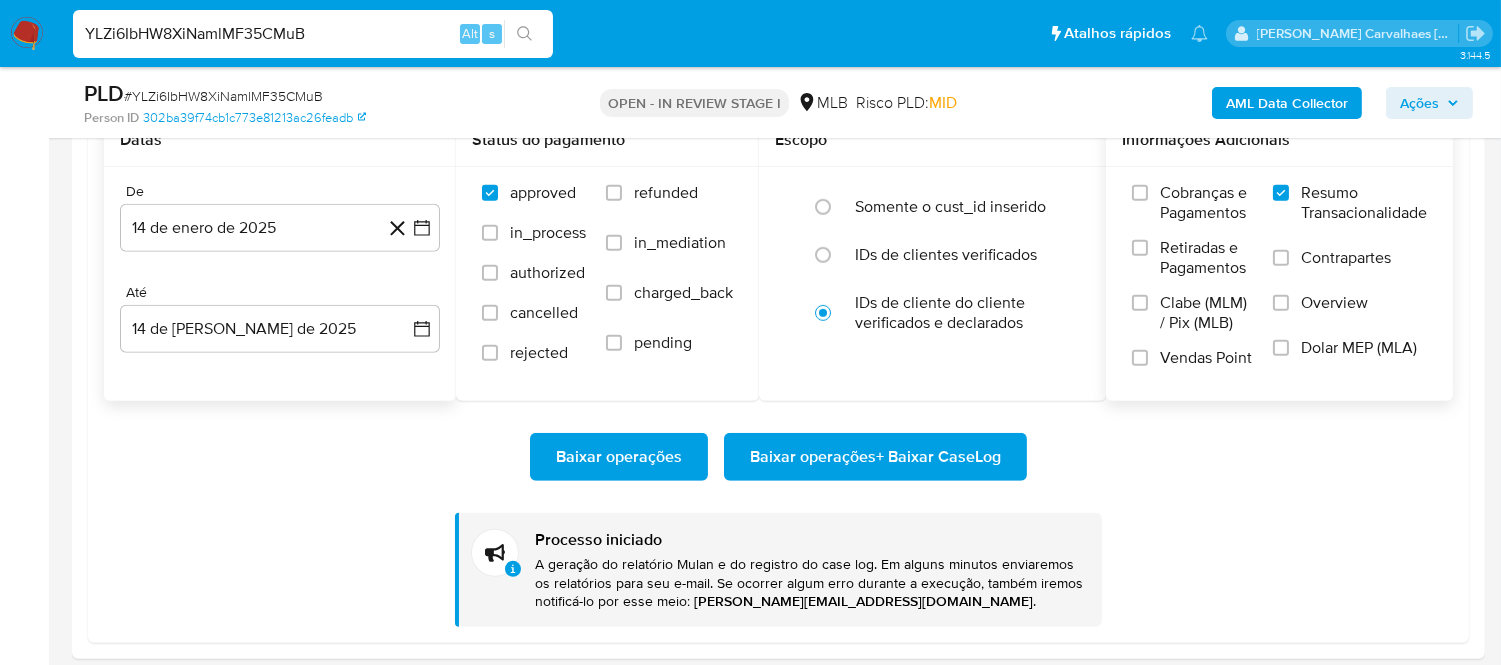 paste on "JNSixuUndU24VXEfUnzRwvgn" 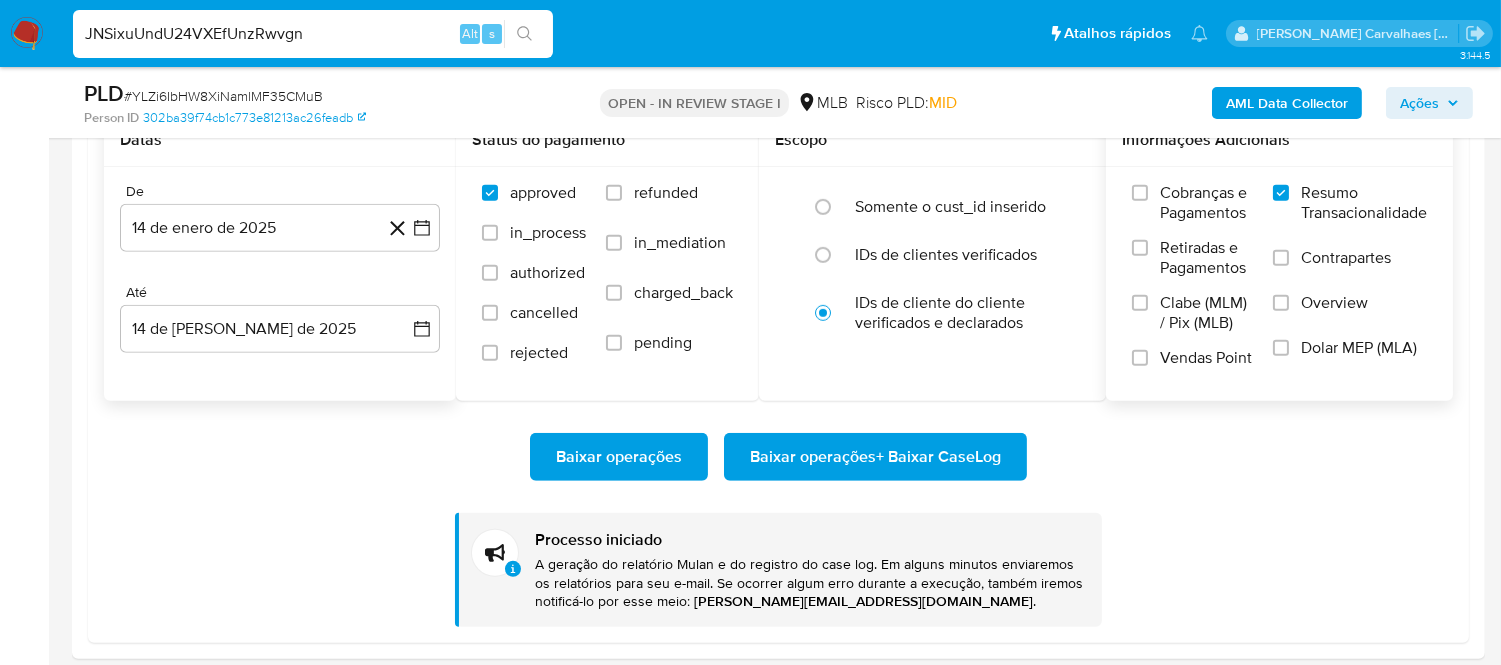 type on "JNSixuUndU24VXEfUnzRwvgn" 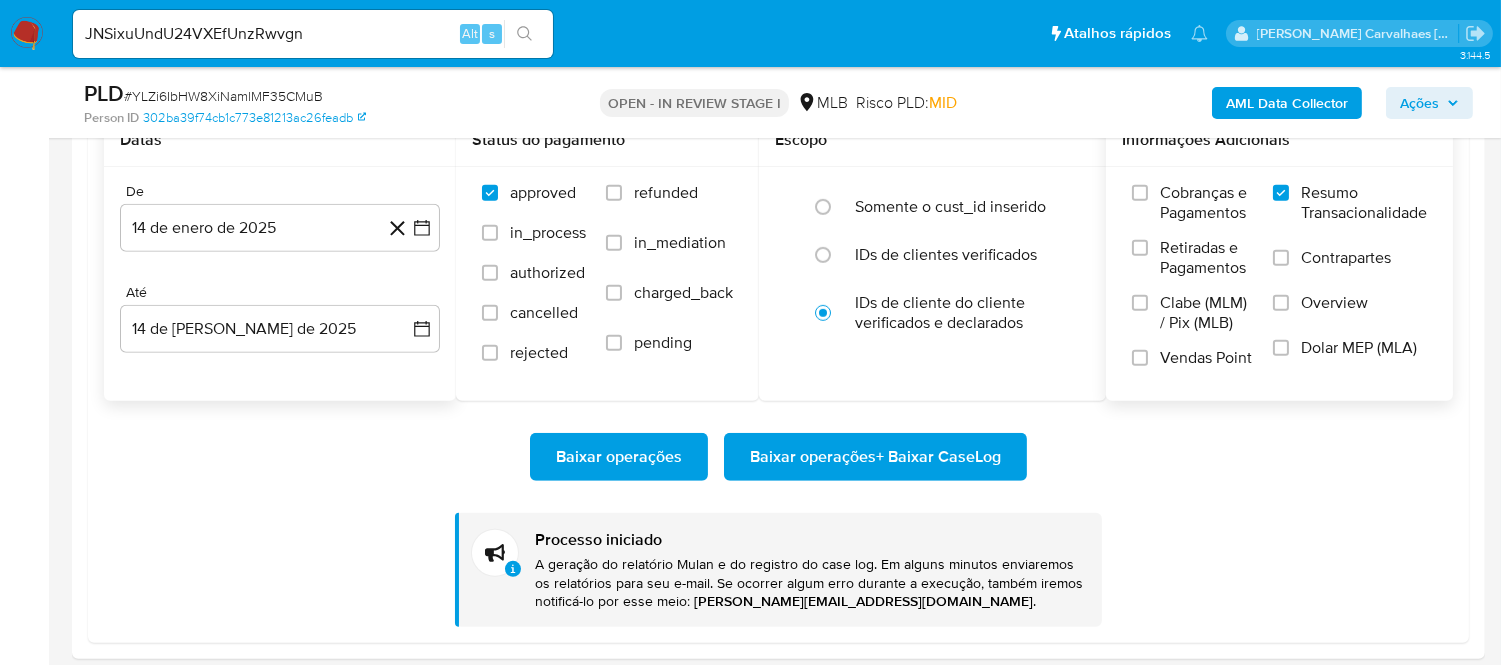 click at bounding box center [524, 34] 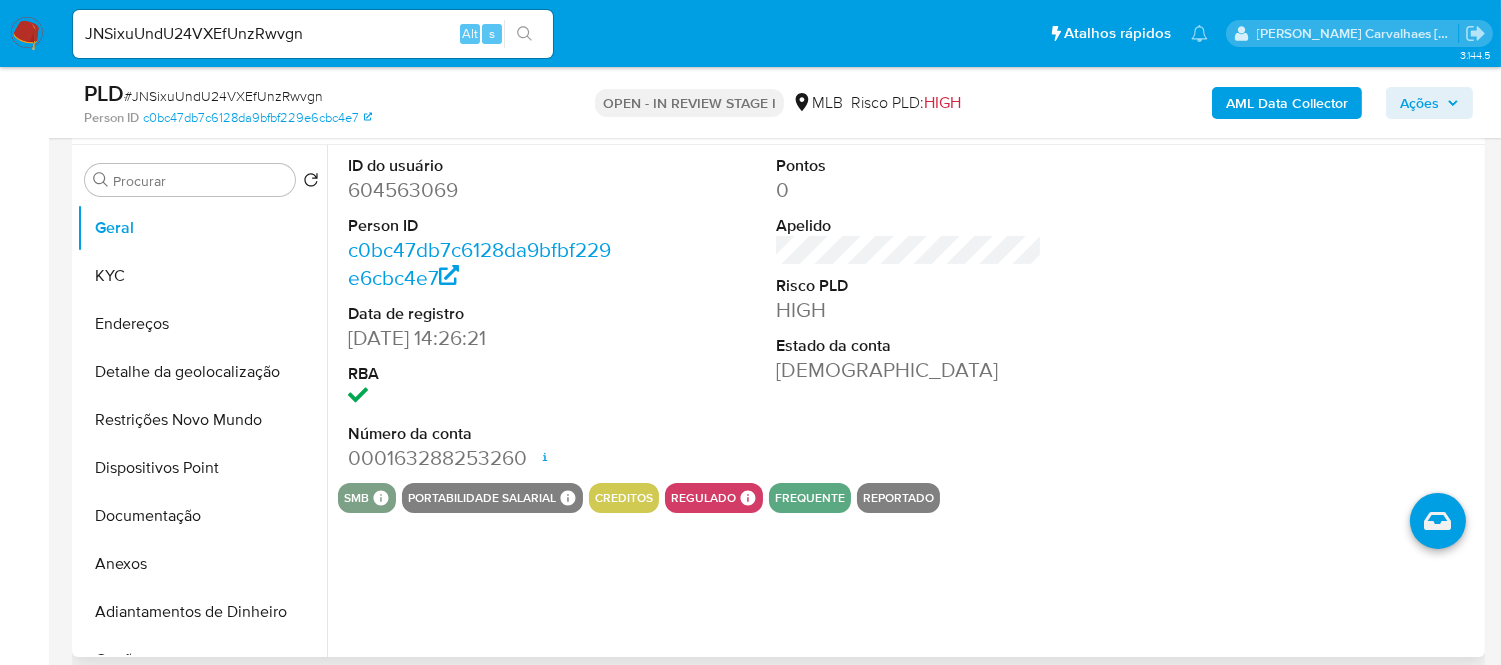 scroll, scrollTop: 444, scrollLeft: 0, axis: vertical 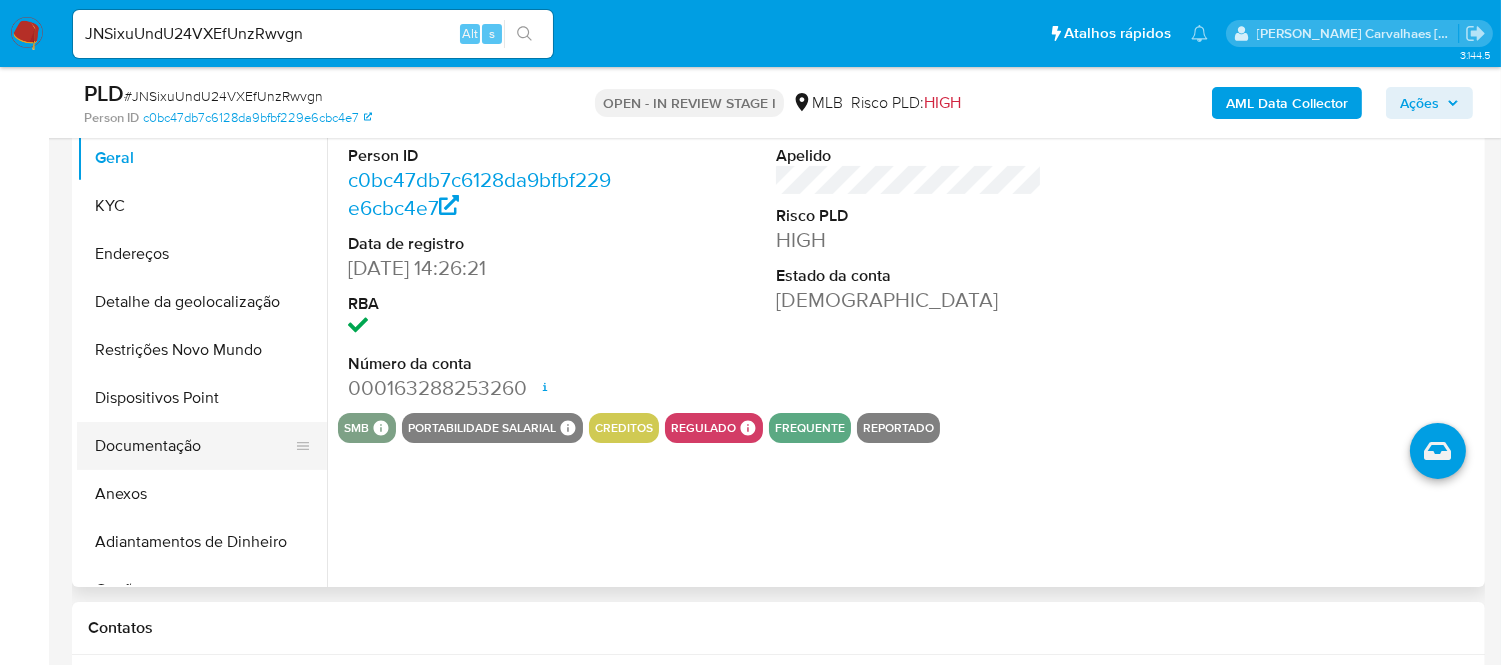 select on "10" 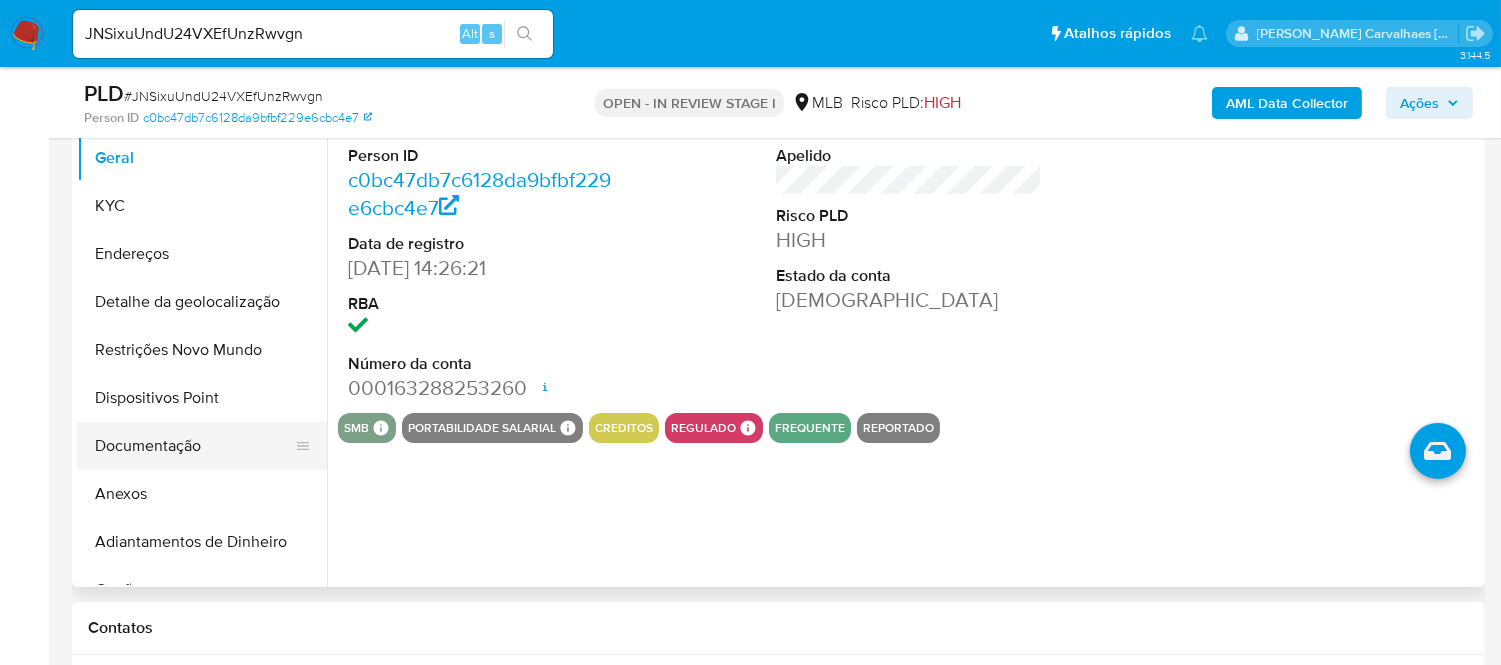 click on "Documentação" at bounding box center (194, 446) 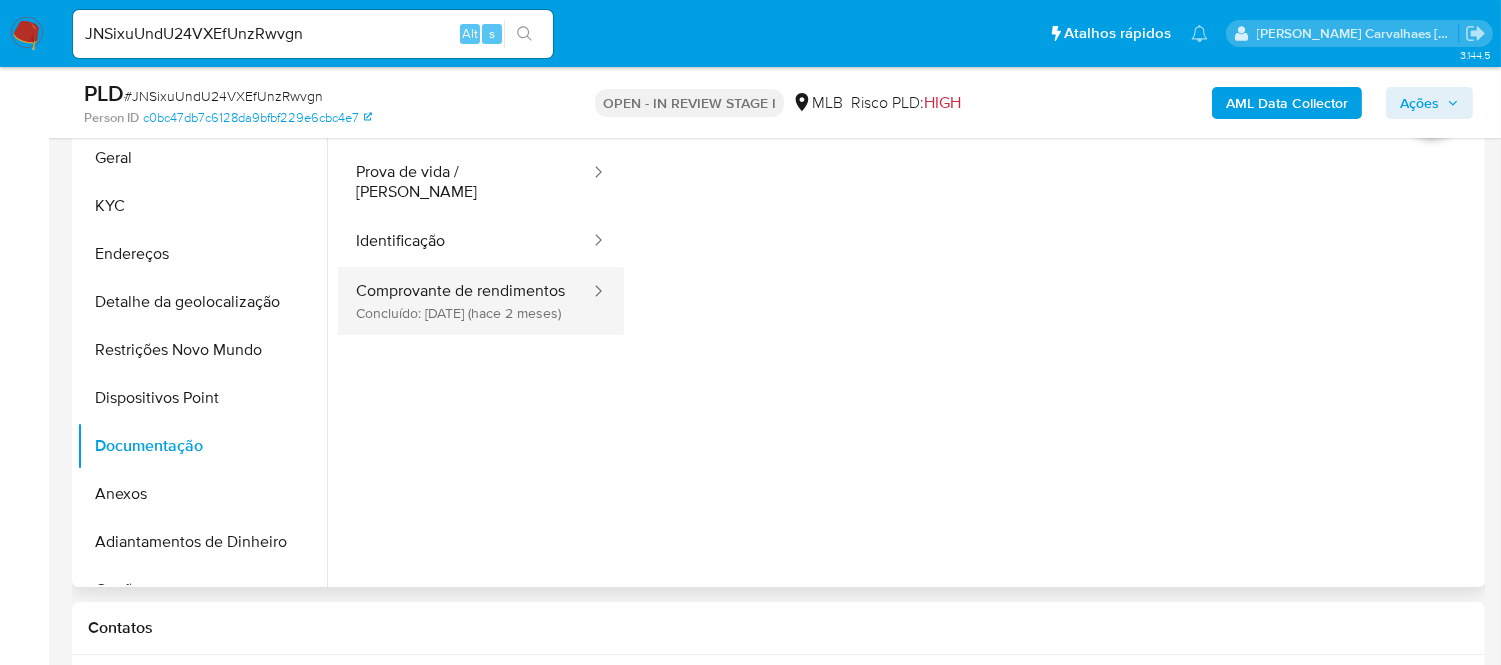 click on "Comprovante de rendimentos Concluído: [DATE] (hace 2 meses)" at bounding box center (465, 301) 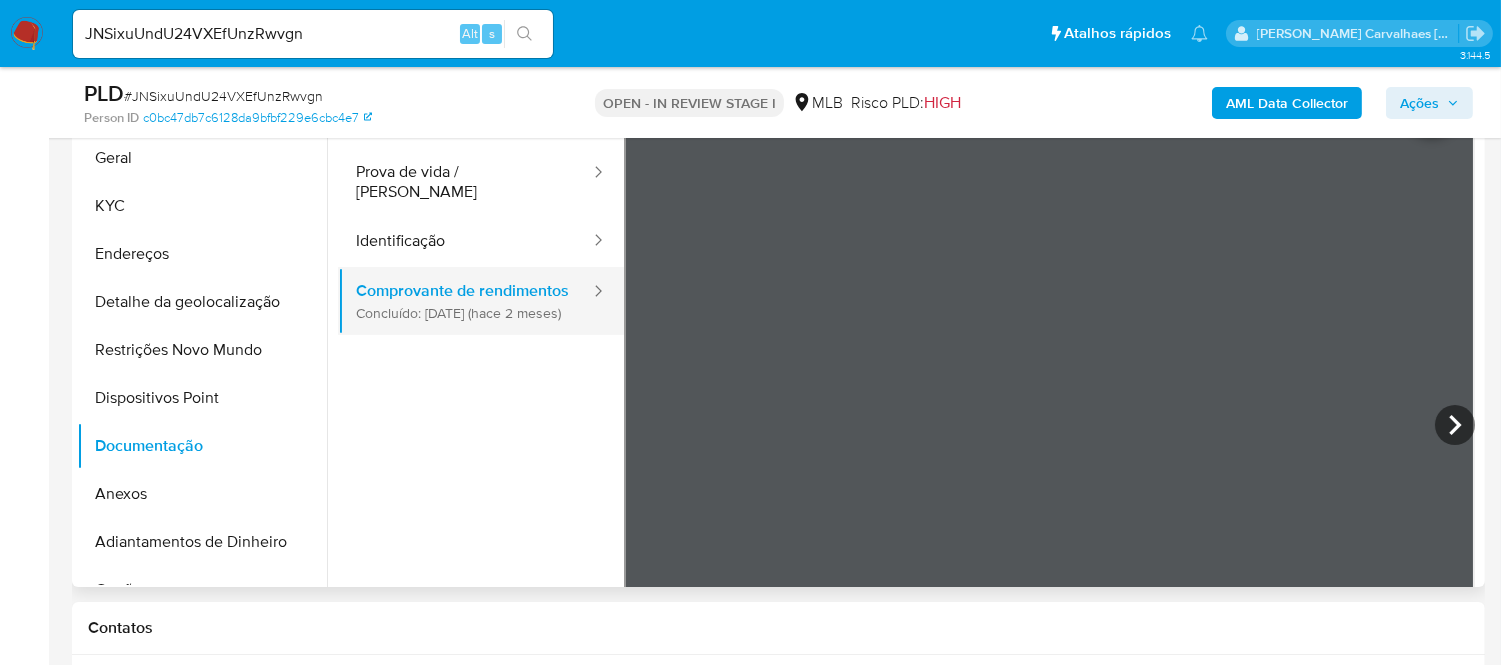 scroll, scrollTop: 0, scrollLeft: 0, axis: both 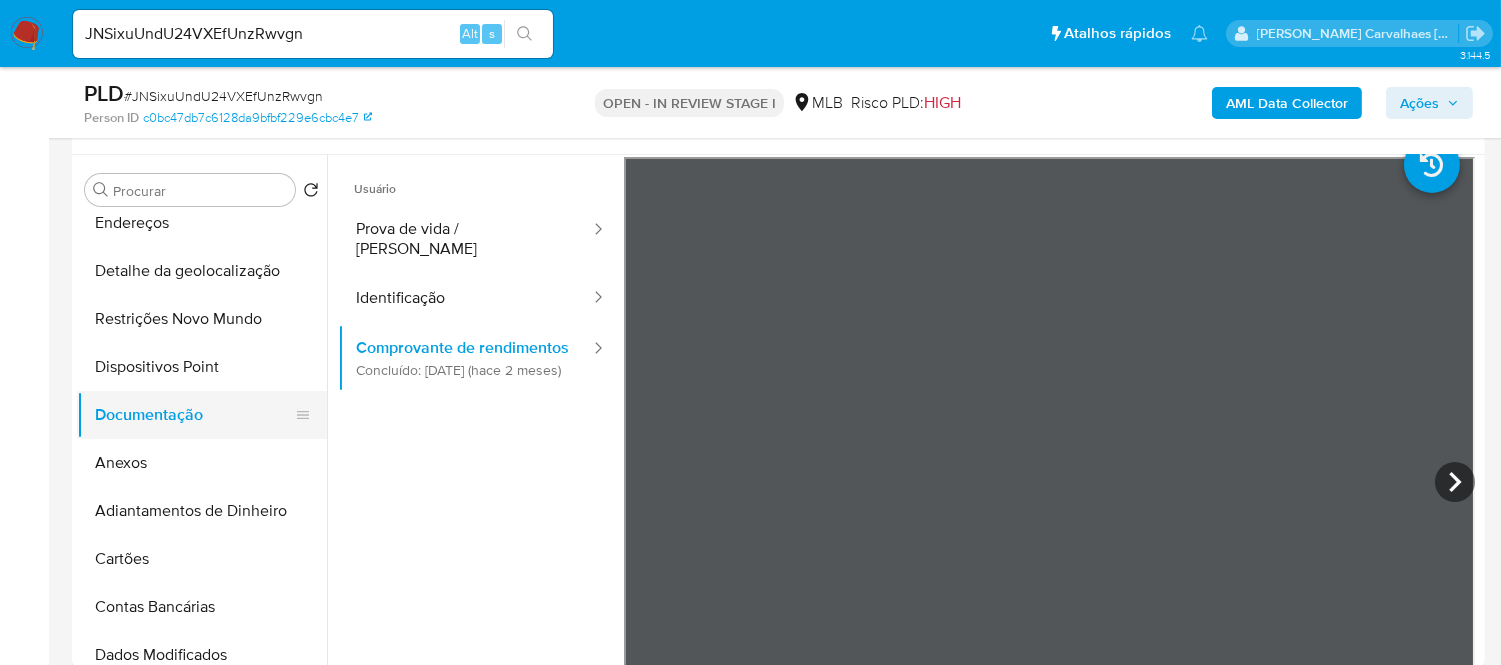 click on "Documentação" at bounding box center [194, 415] 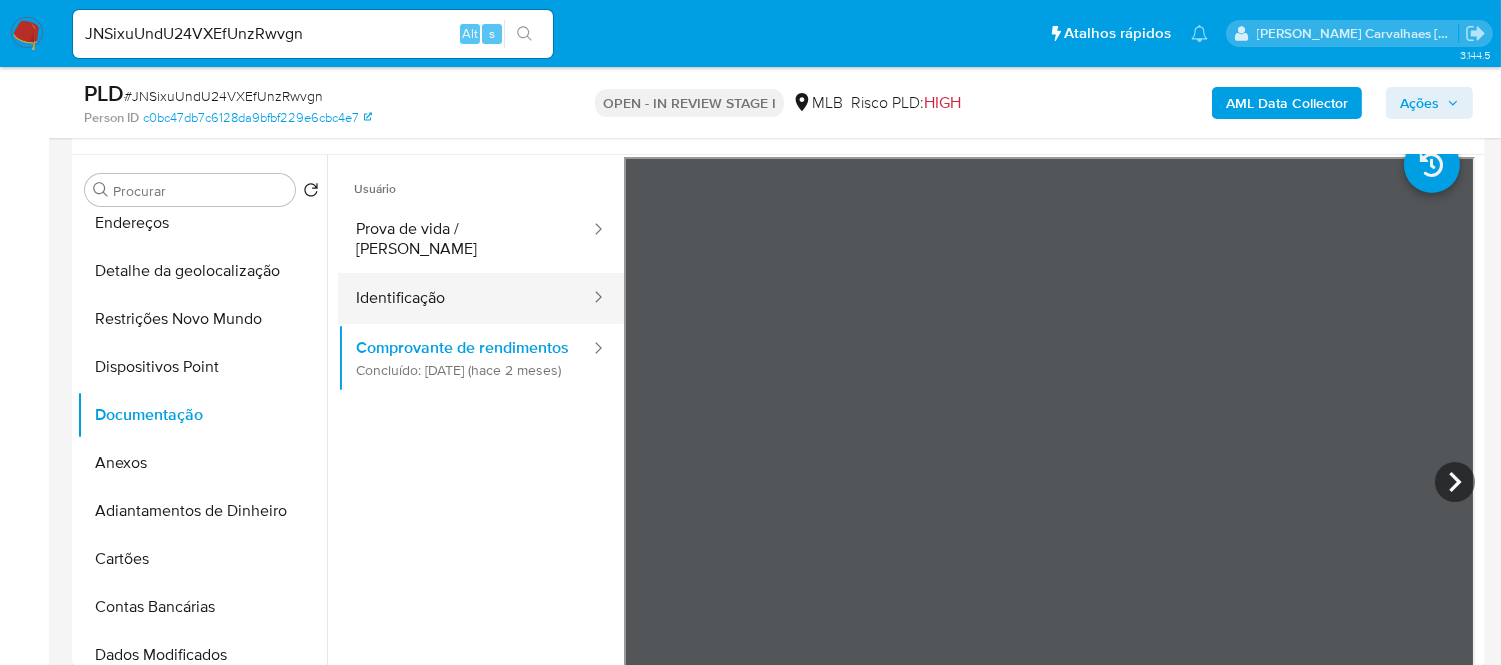 drag, startPoint x: 398, startPoint y: 292, endPoint x: 416, endPoint y: 287, distance: 18.681541 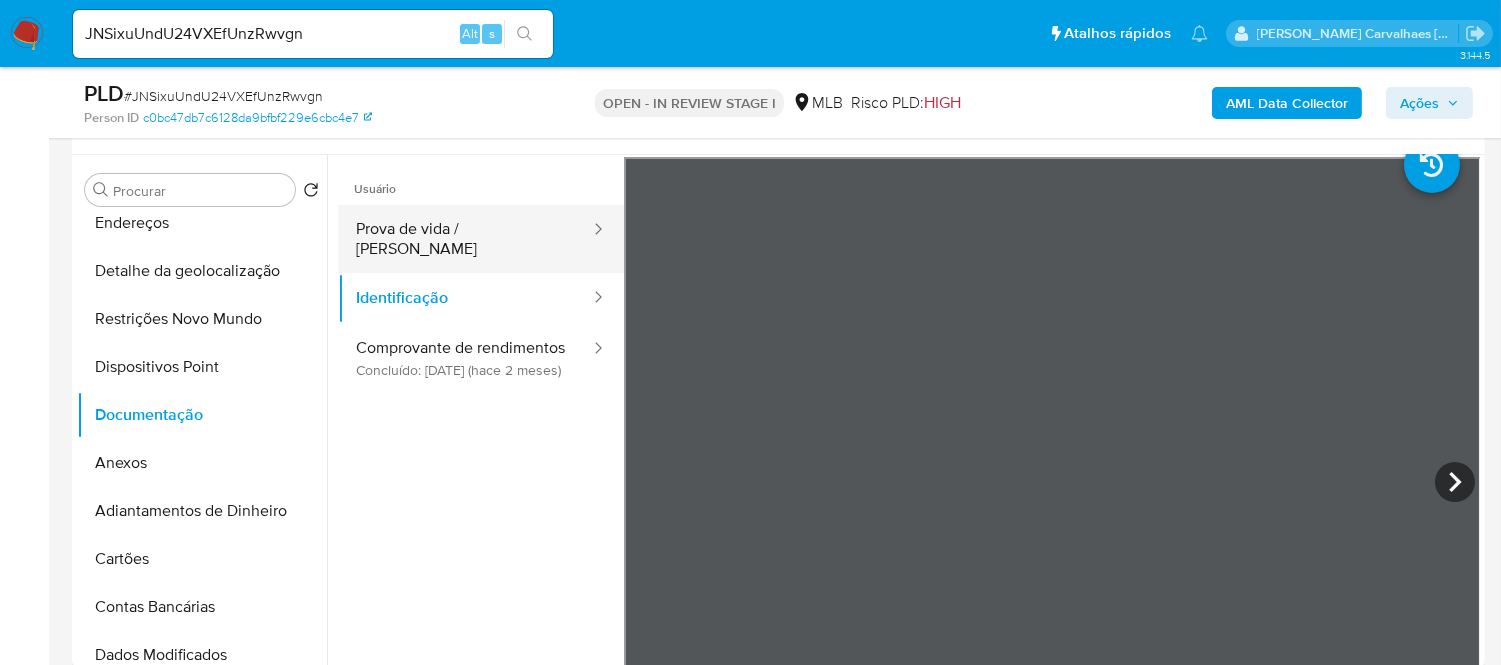 click on "Prova de vida / [PERSON_NAME]" at bounding box center [465, 239] 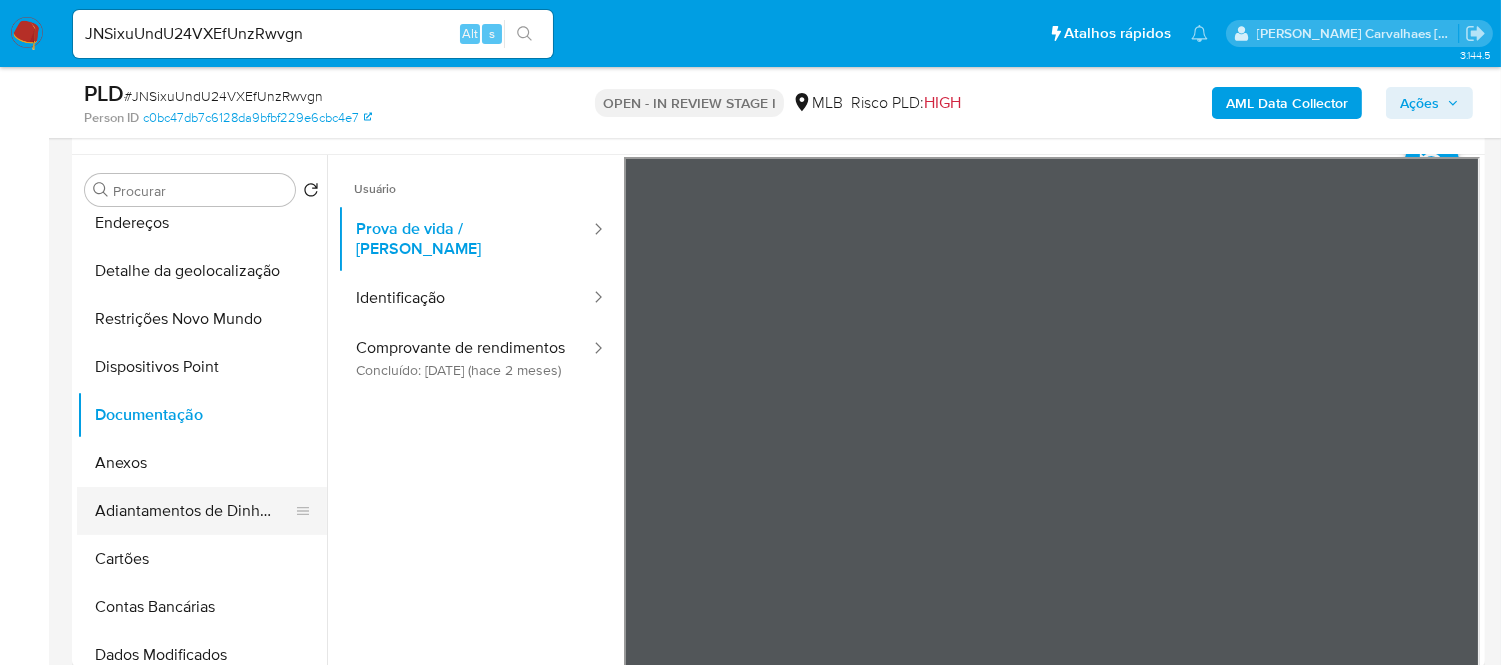scroll, scrollTop: 222, scrollLeft: 0, axis: vertical 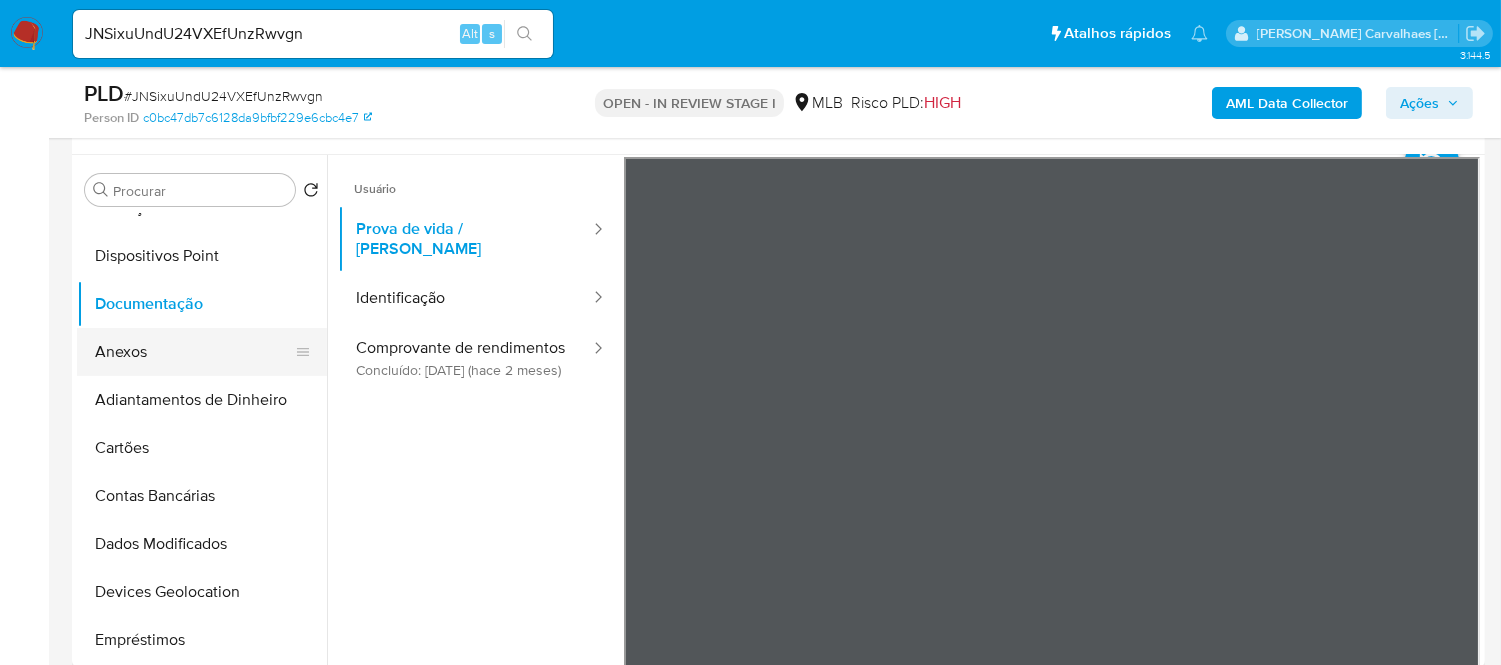 click on "Anexos" at bounding box center [194, 352] 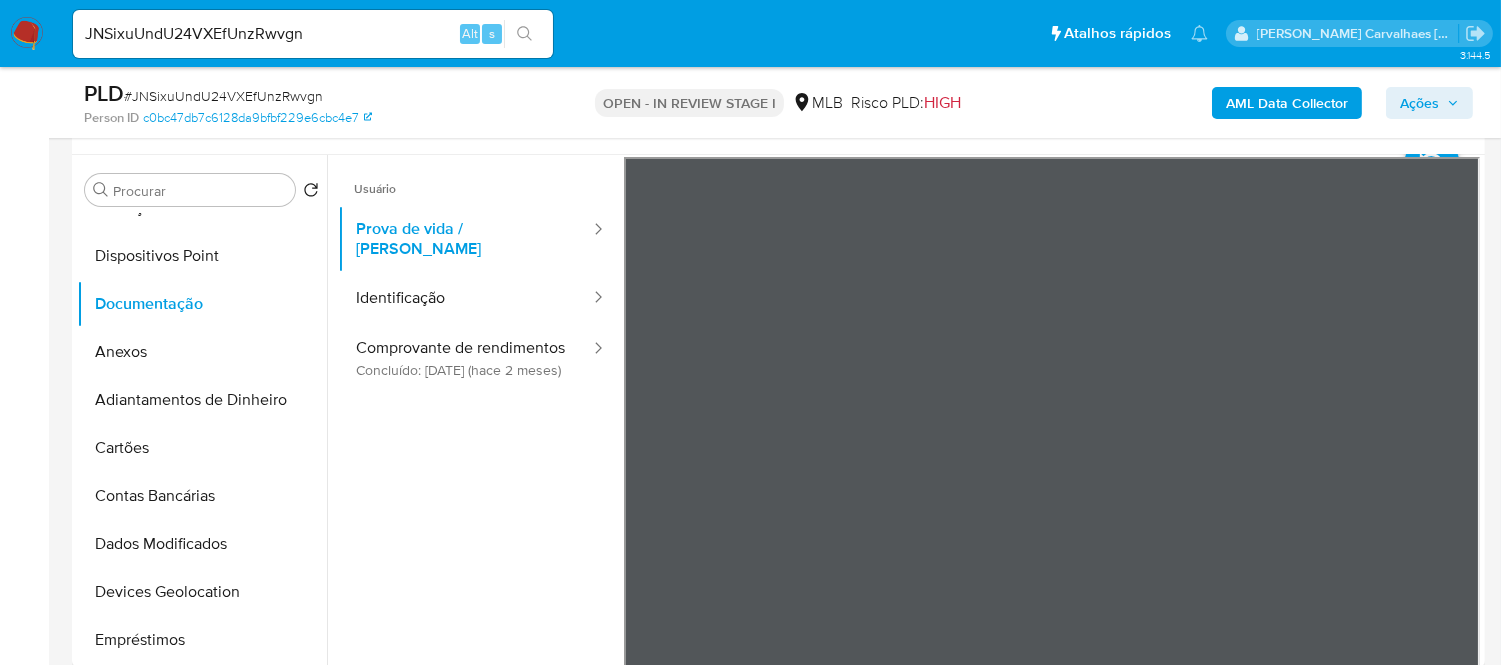 scroll, scrollTop: 0, scrollLeft: 0, axis: both 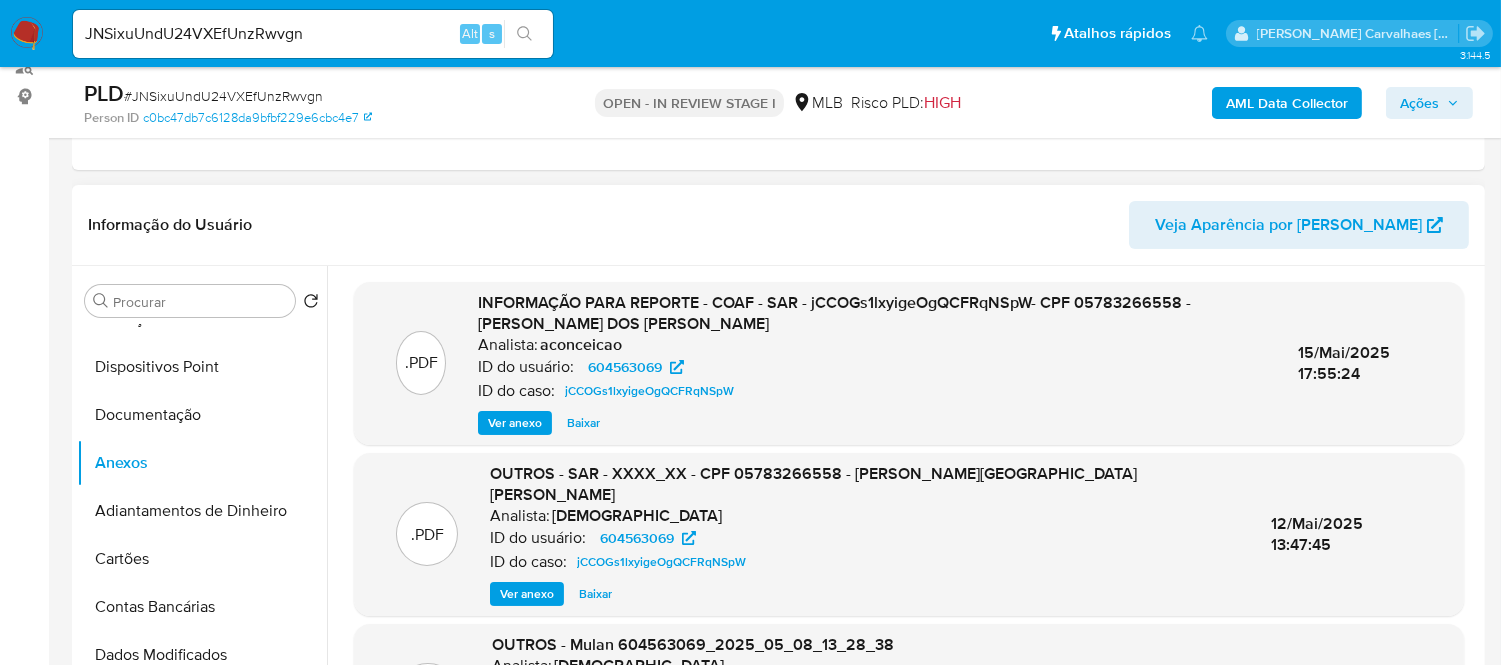 click on "Ver anexo" at bounding box center [515, 423] 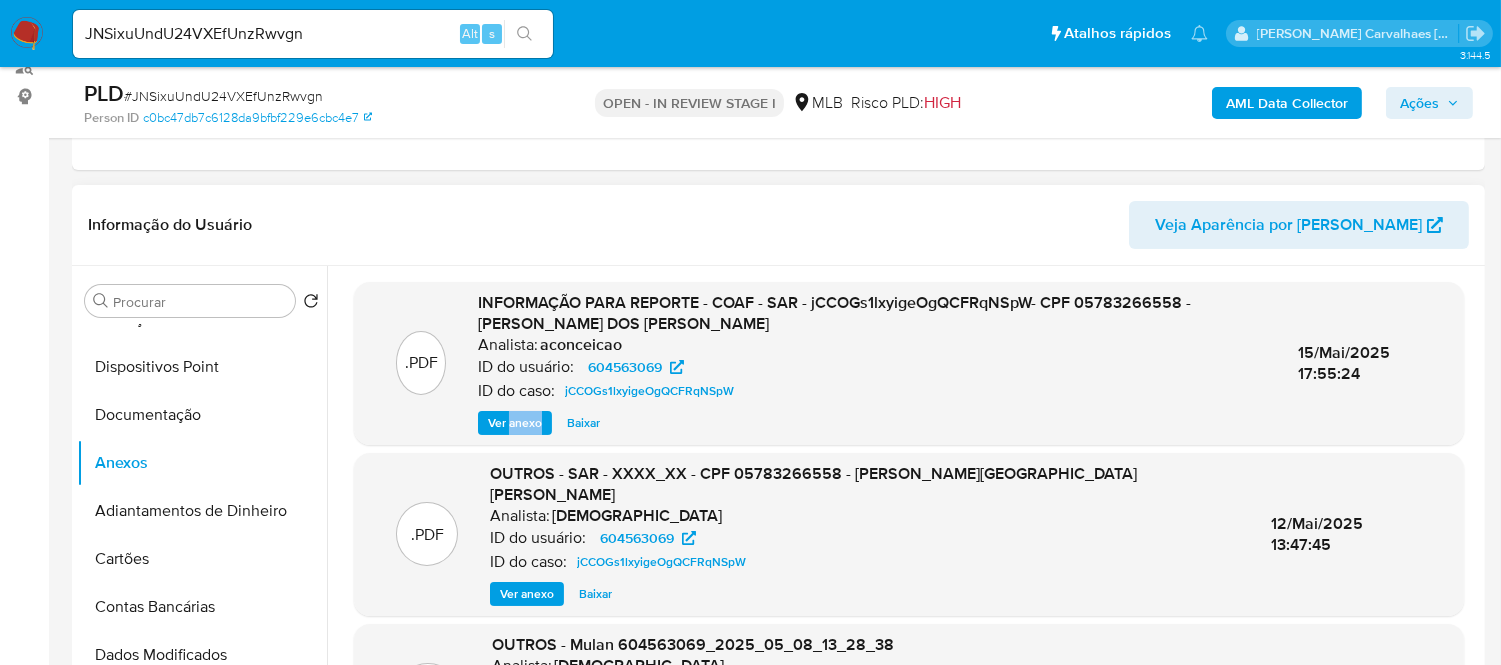 click on "Ver anexo Baixar" at bounding box center [872, 423] 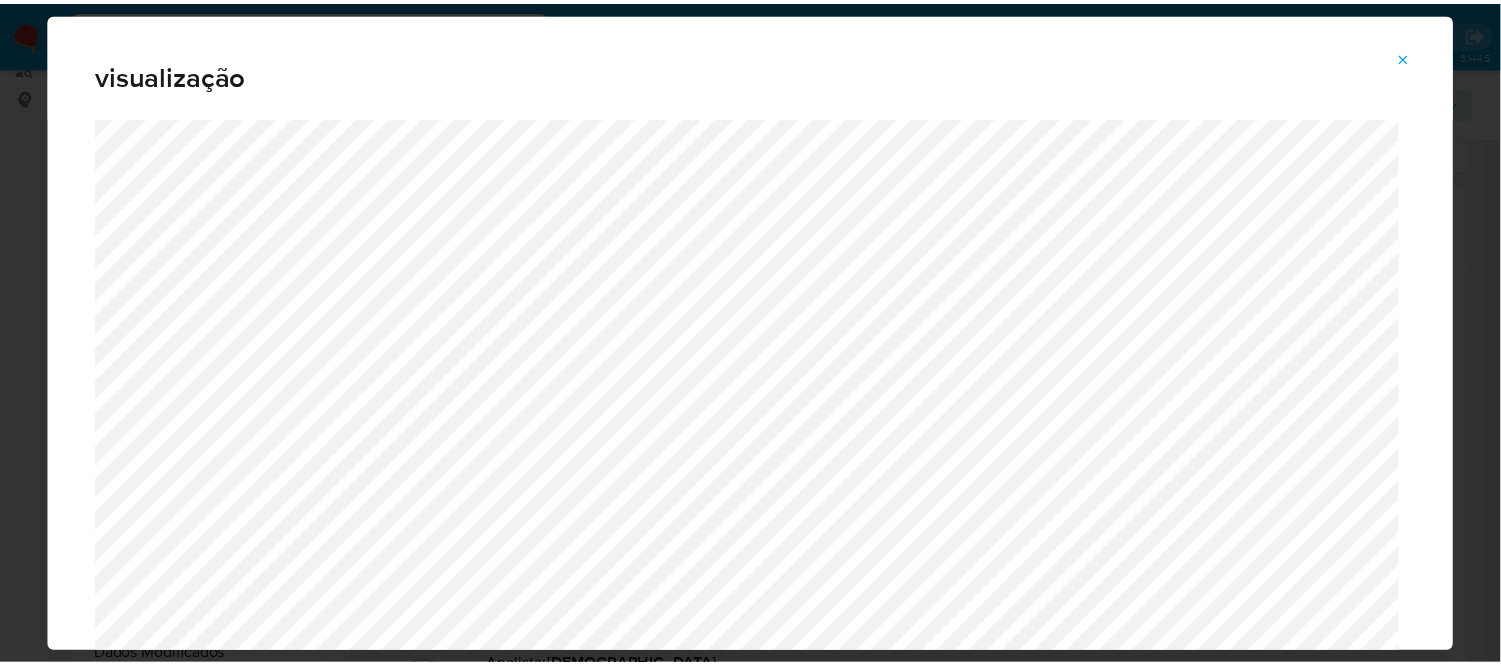 scroll, scrollTop: 24, scrollLeft: 0, axis: vertical 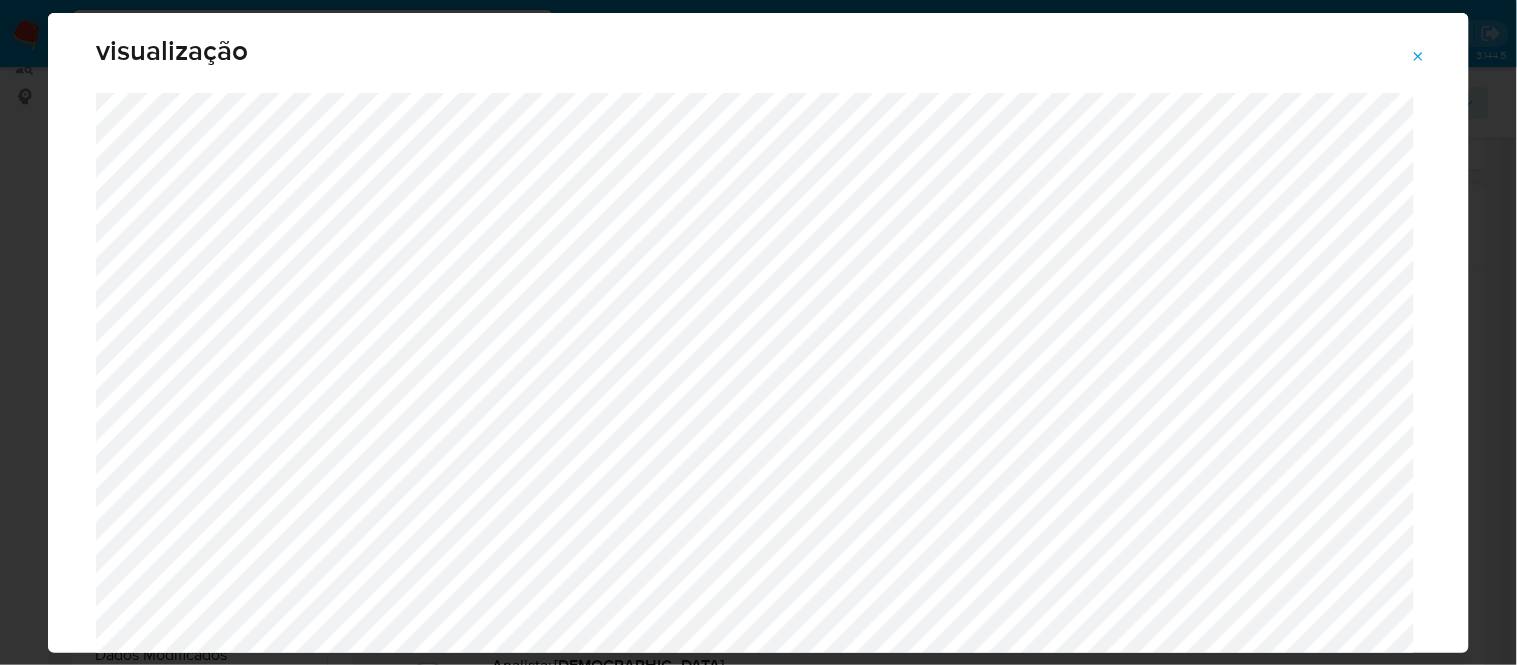 click 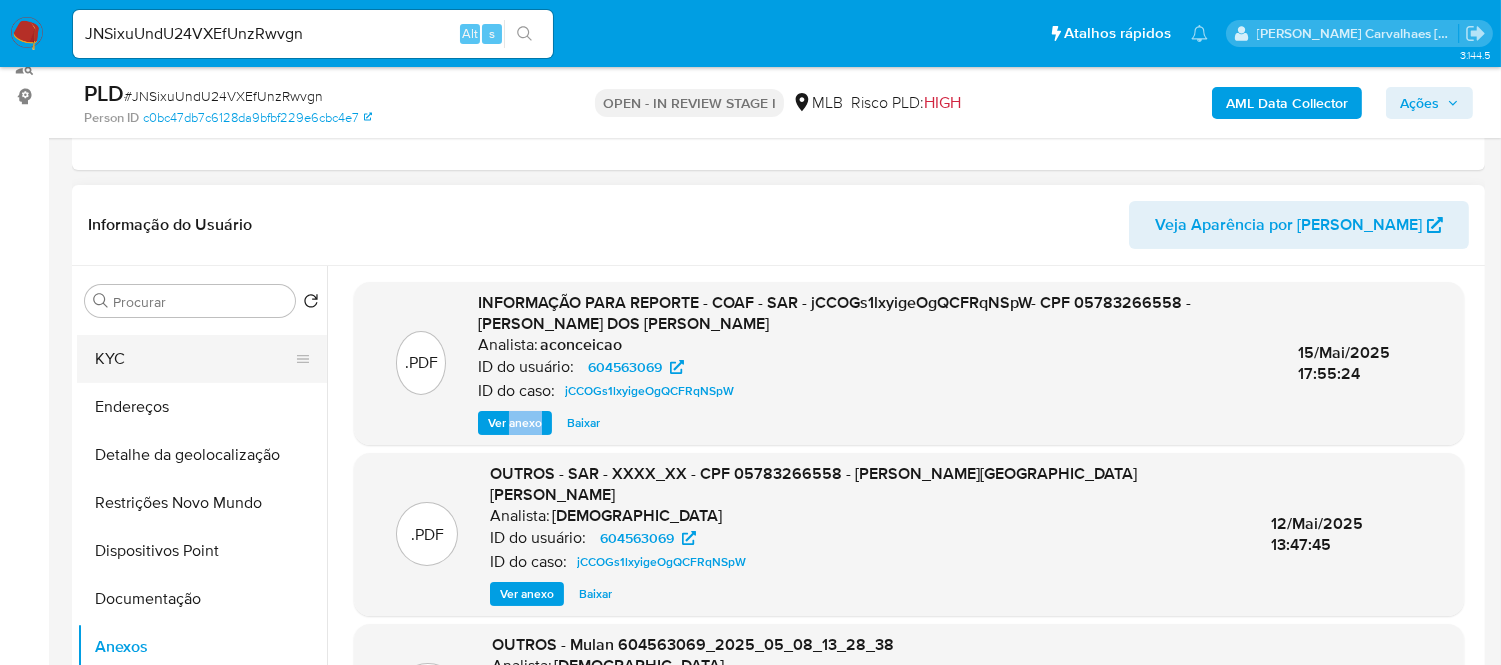 scroll, scrollTop: 0, scrollLeft: 0, axis: both 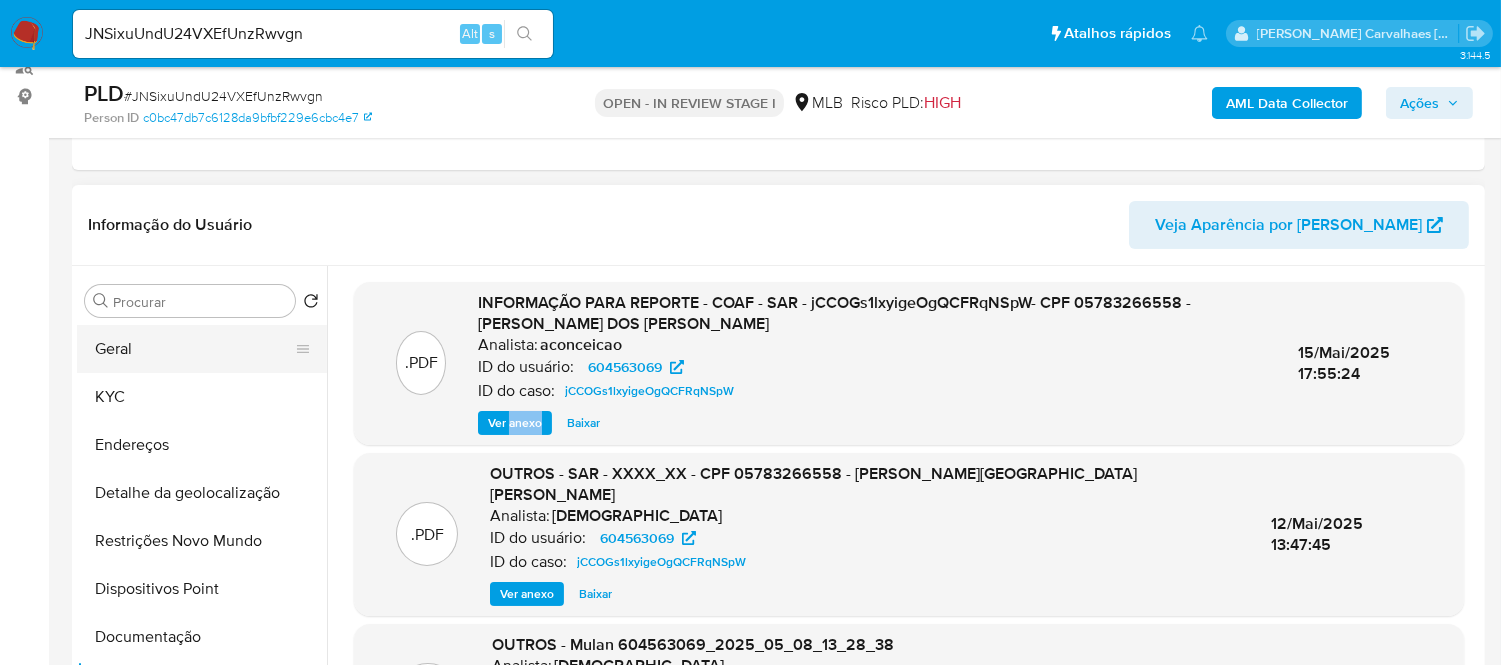 click on "Geral" at bounding box center (194, 349) 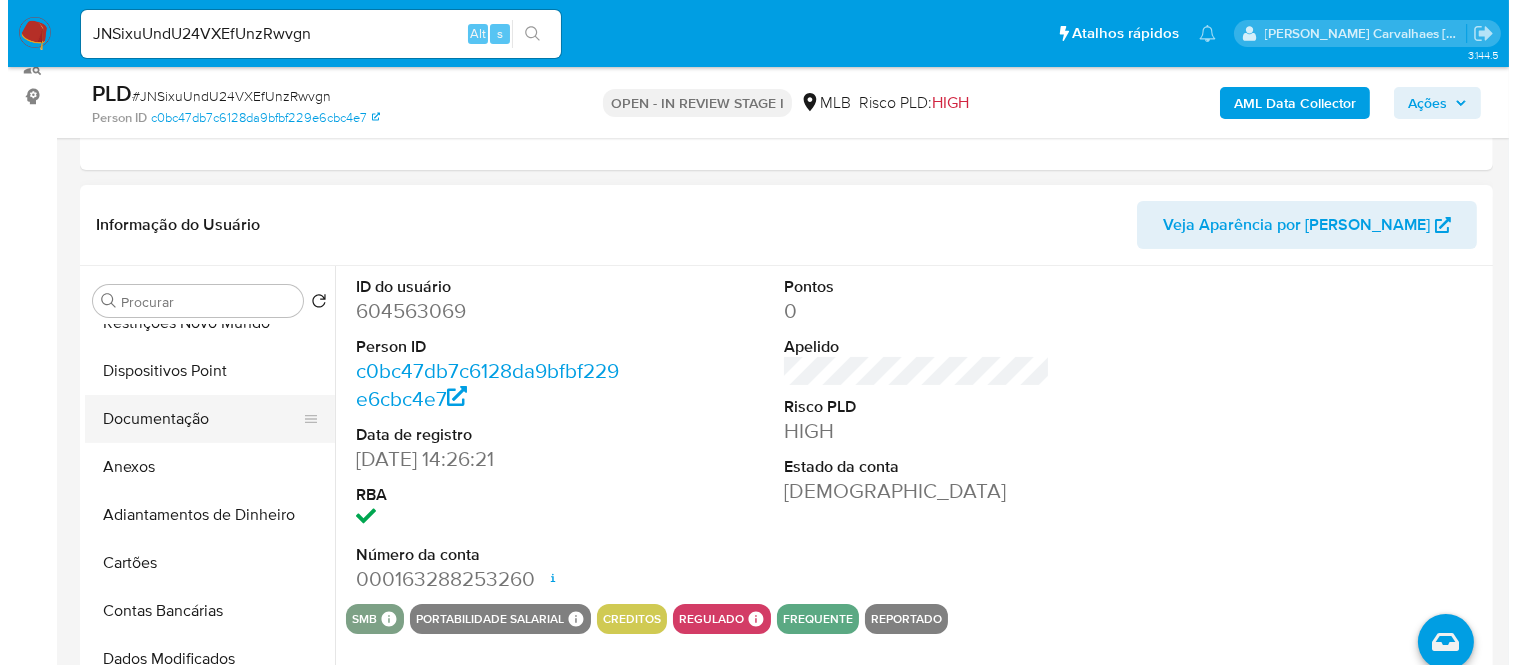 scroll, scrollTop: 221, scrollLeft: 0, axis: vertical 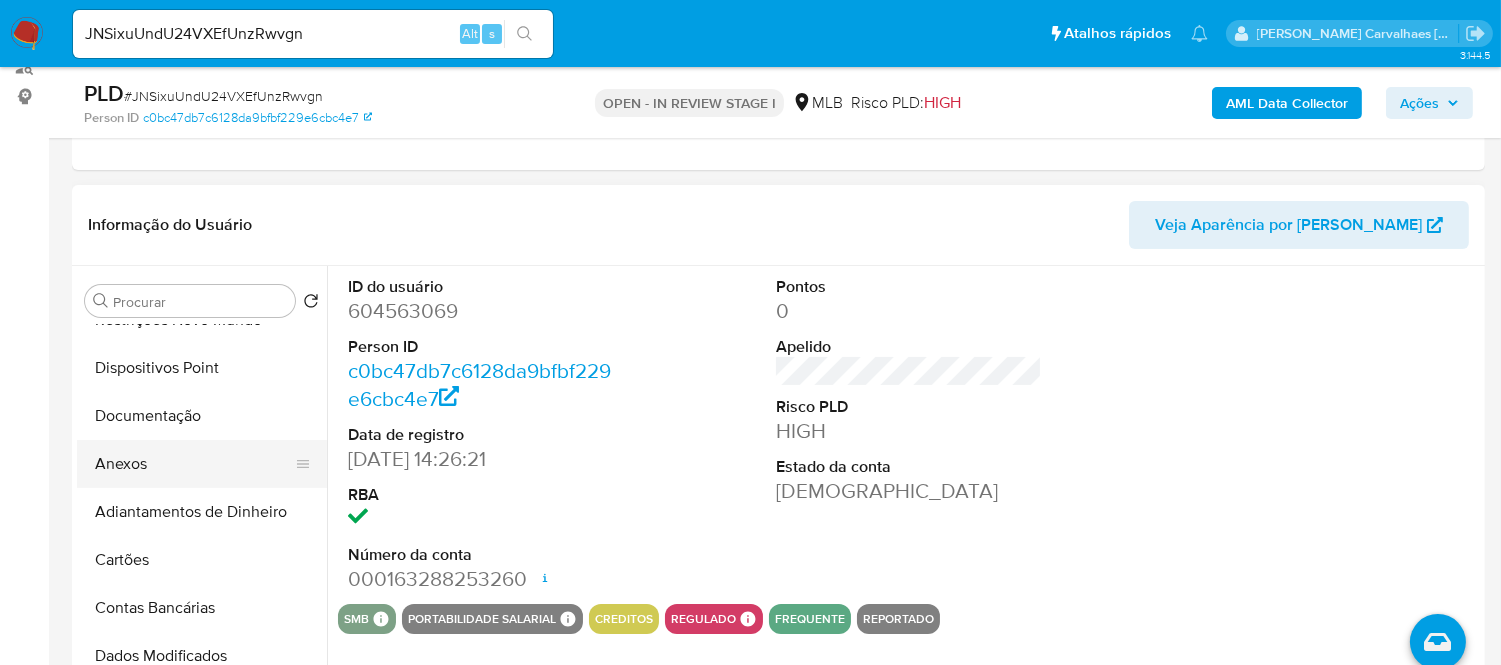 drag, startPoint x: 157, startPoint y: 464, endPoint x: 156, endPoint y: 484, distance: 20.024984 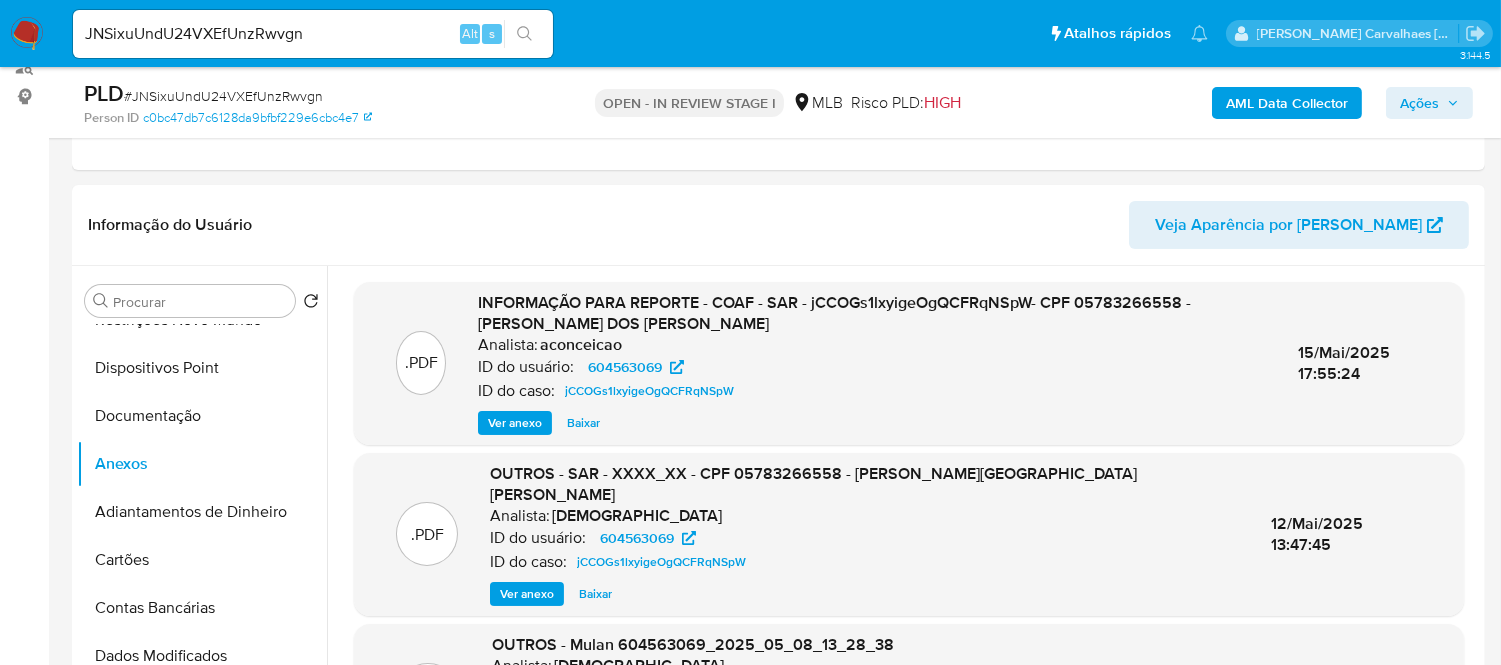 click on "Ver anexo" at bounding box center [515, 423] 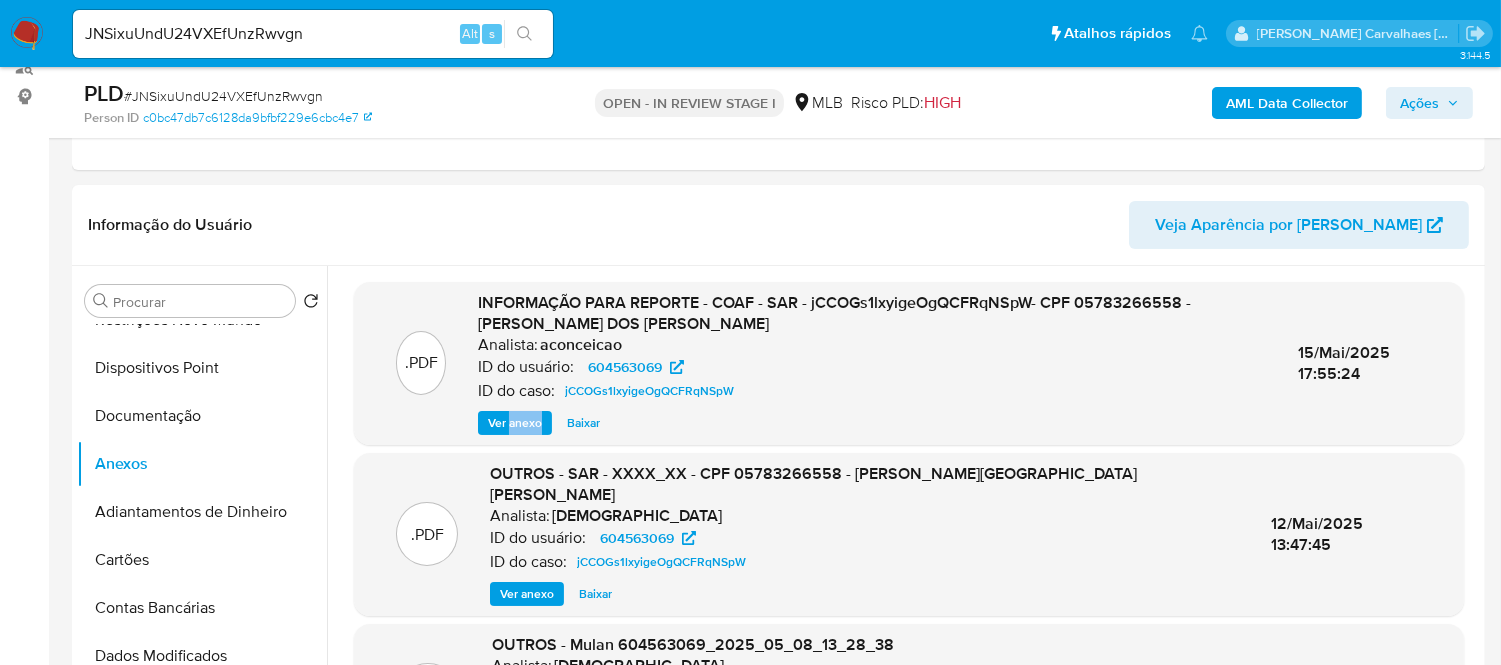 click on "Ver anexo Baixar" at bounding box center (872, 423) 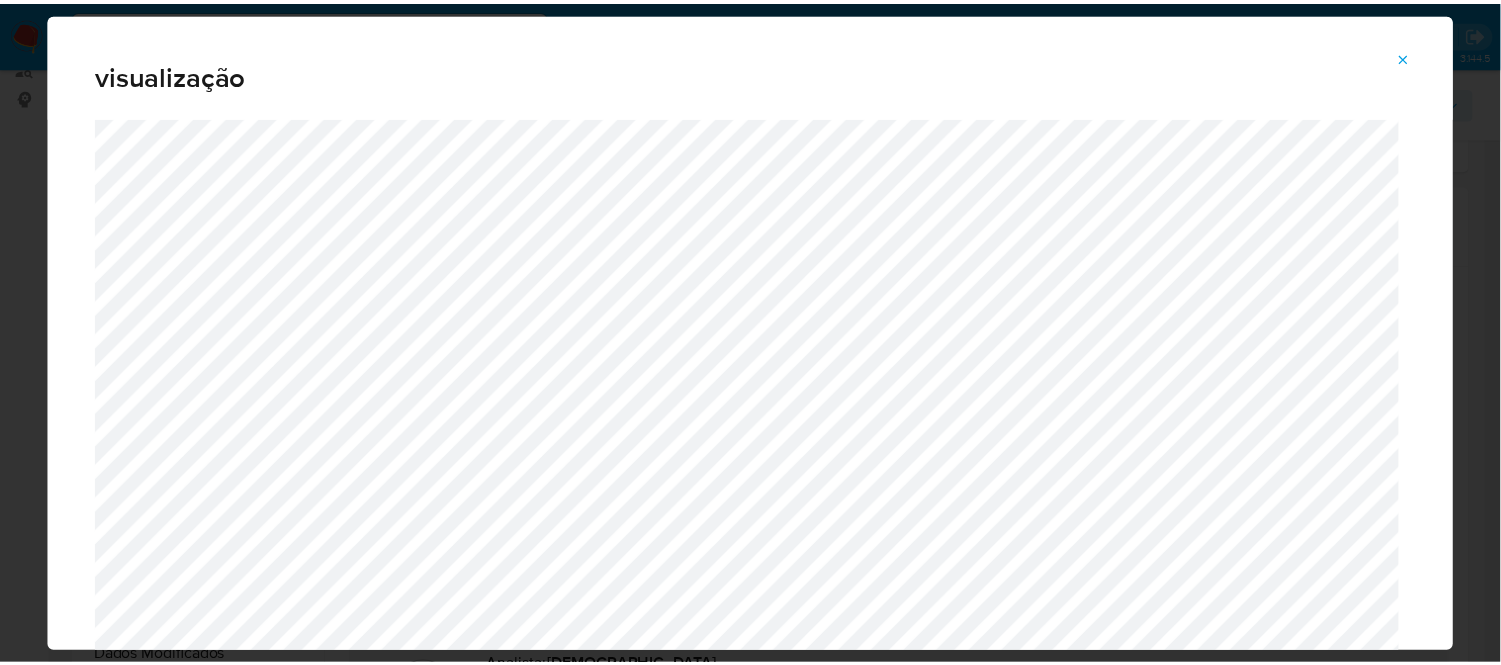 scroll, scrollTop: 24, scrollLeft: 0, axis: vertical 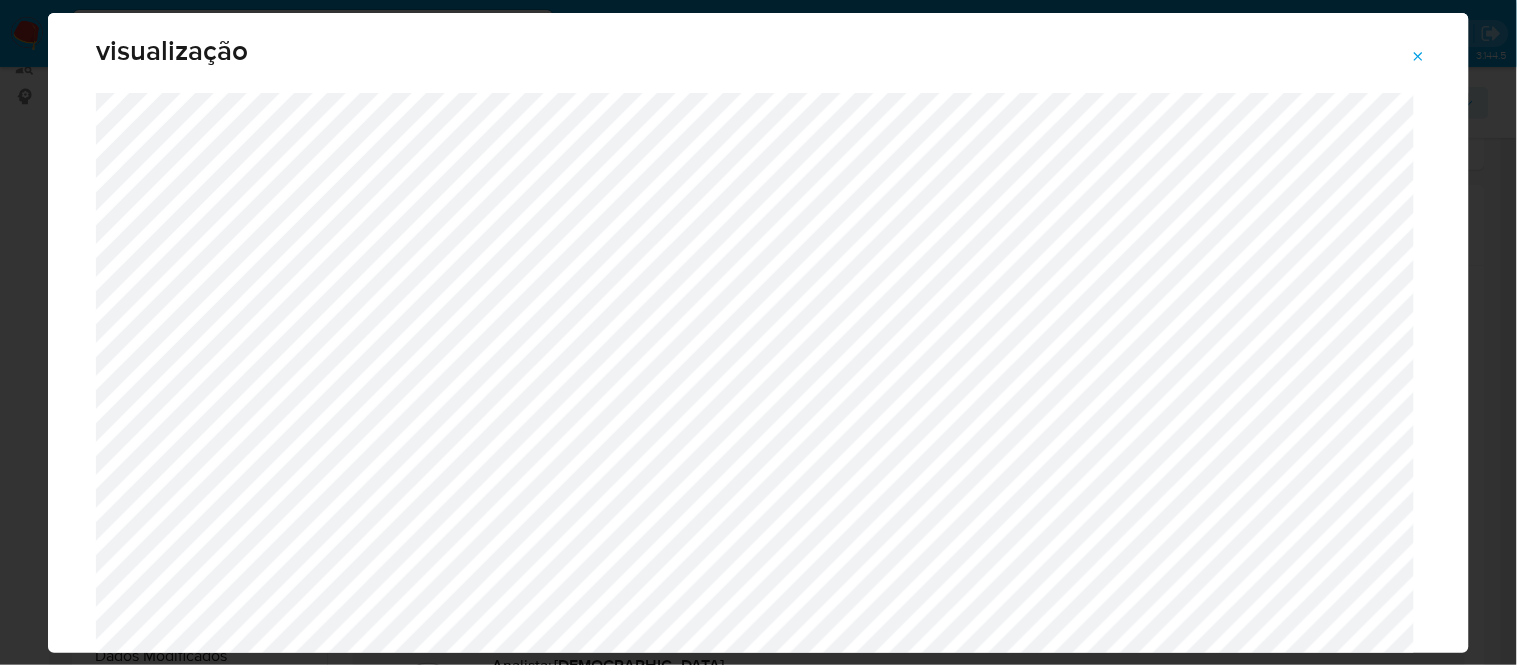 click at bounding box center [1419, 57] 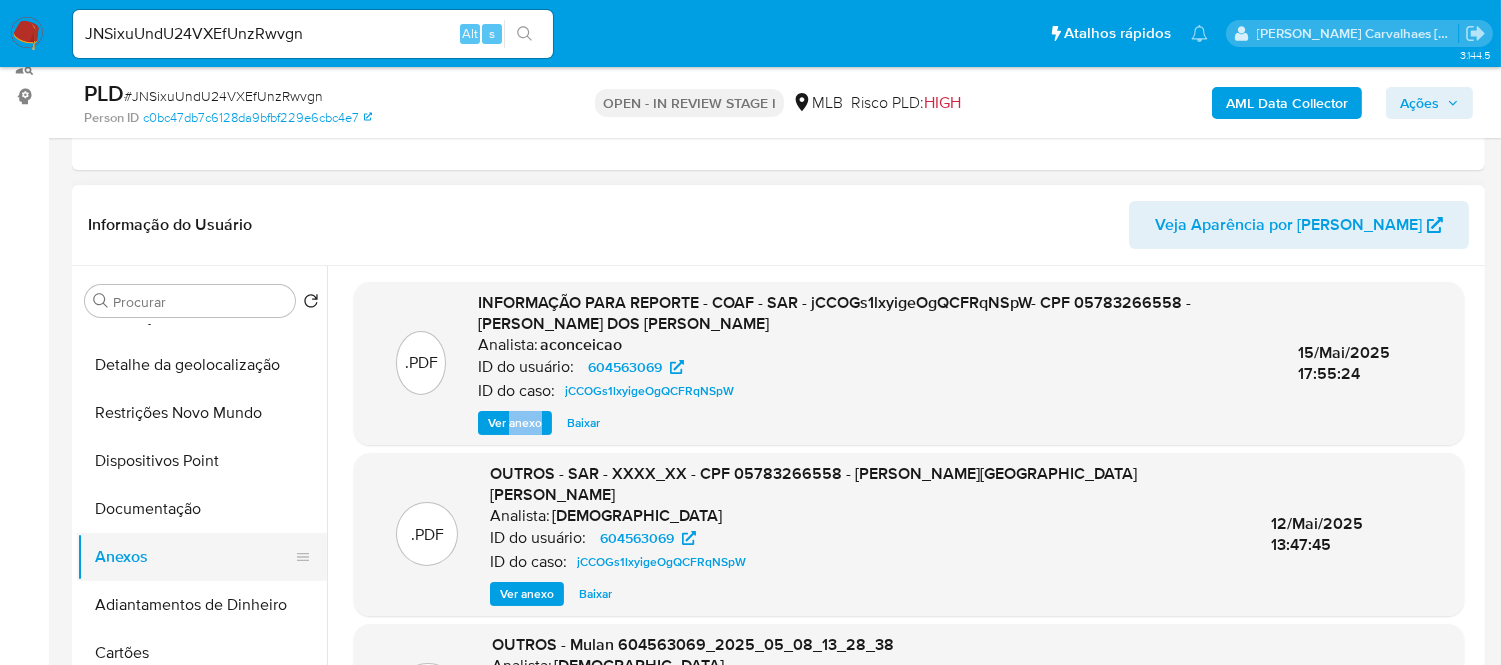 scroll, scrollTop: 0, scrollLeft: 0, axis: both 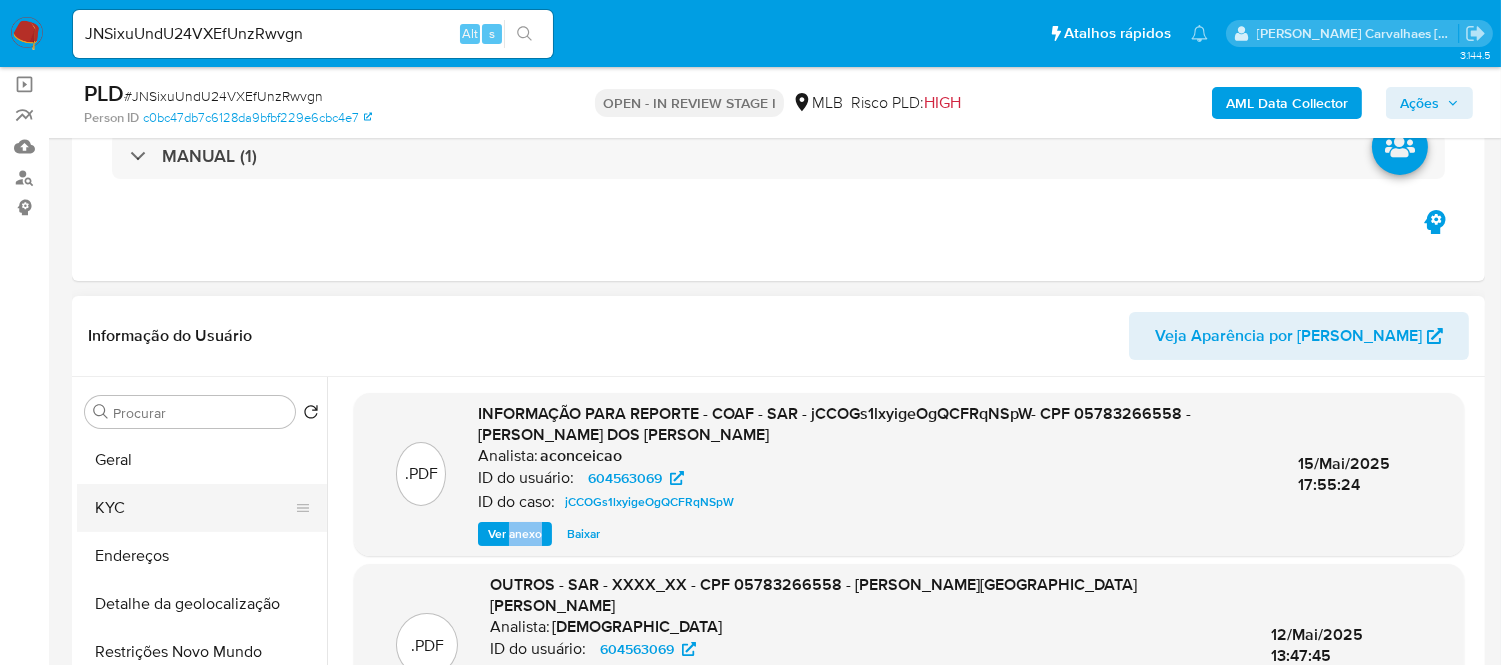 click on "KYC" at bounding box center (194, 508) 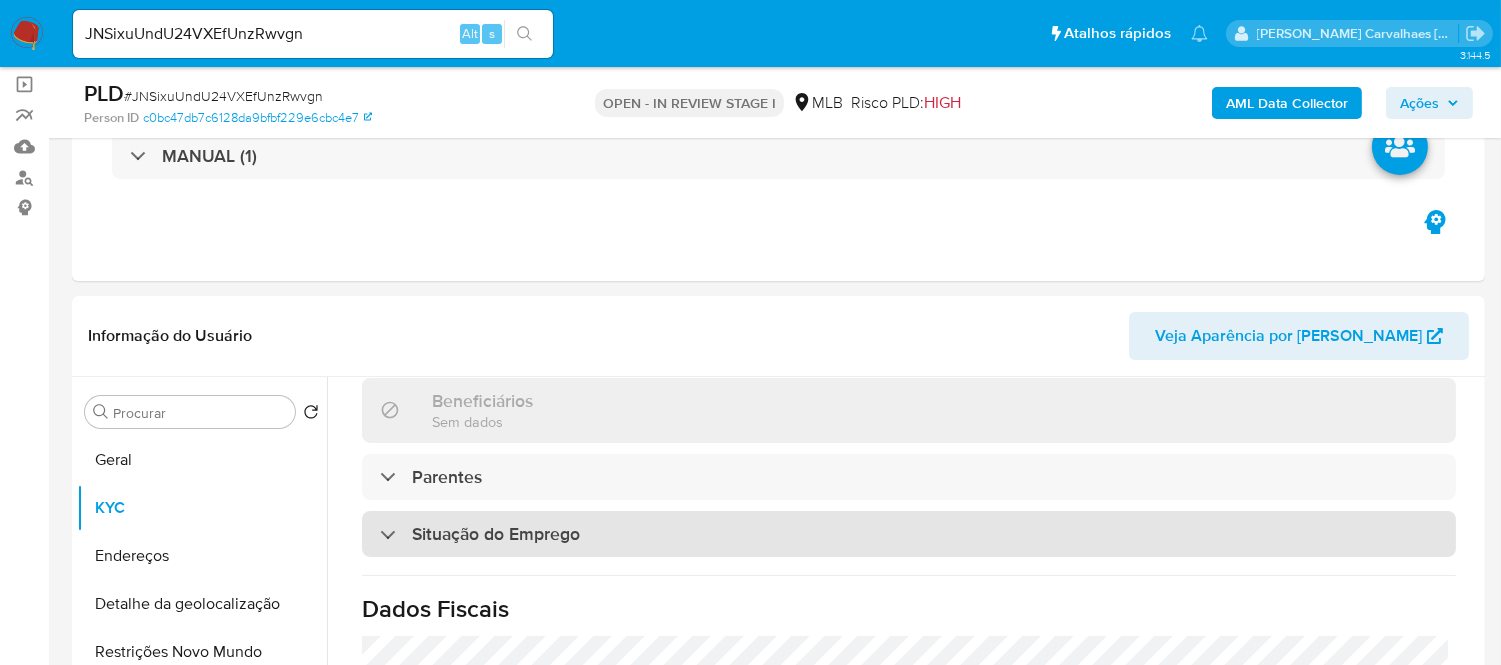 scroll, scrollTop: 535, scrollLeft: 0, axis: vertical 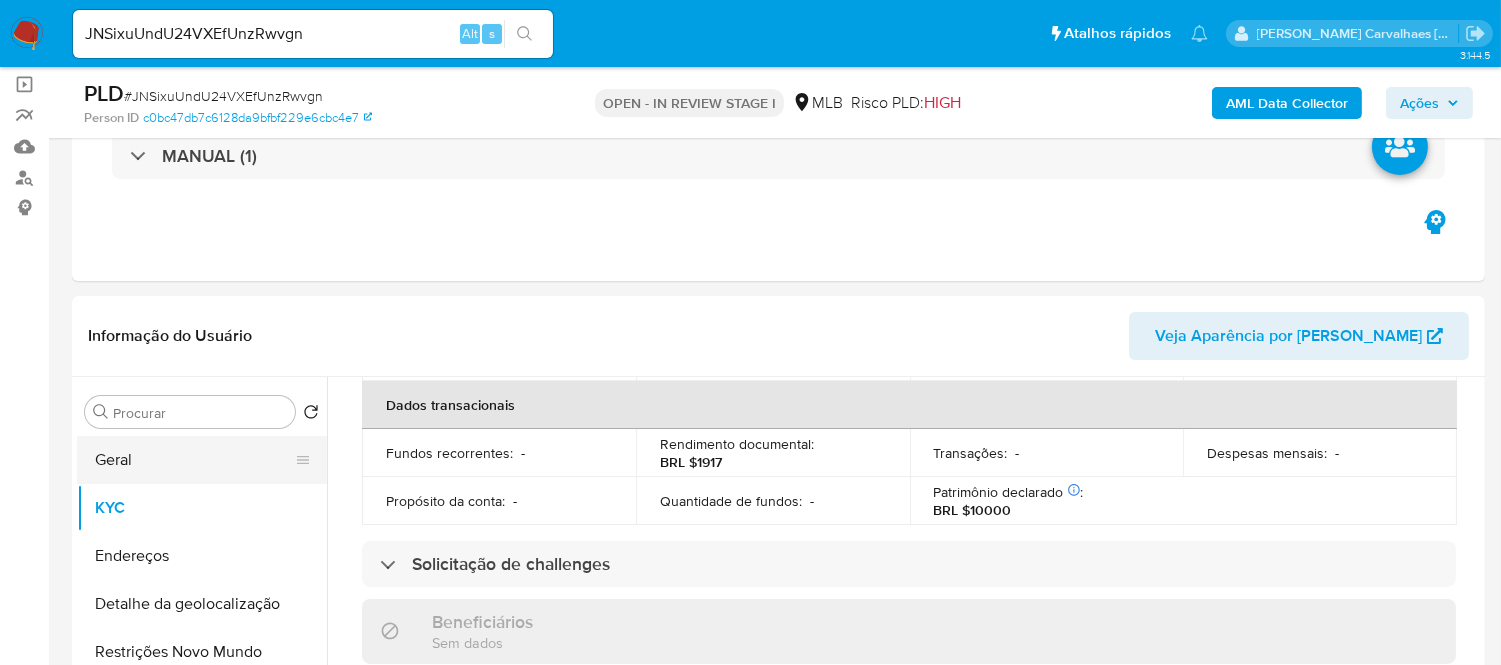 click on "Geral" at bounding box center [194, 460] 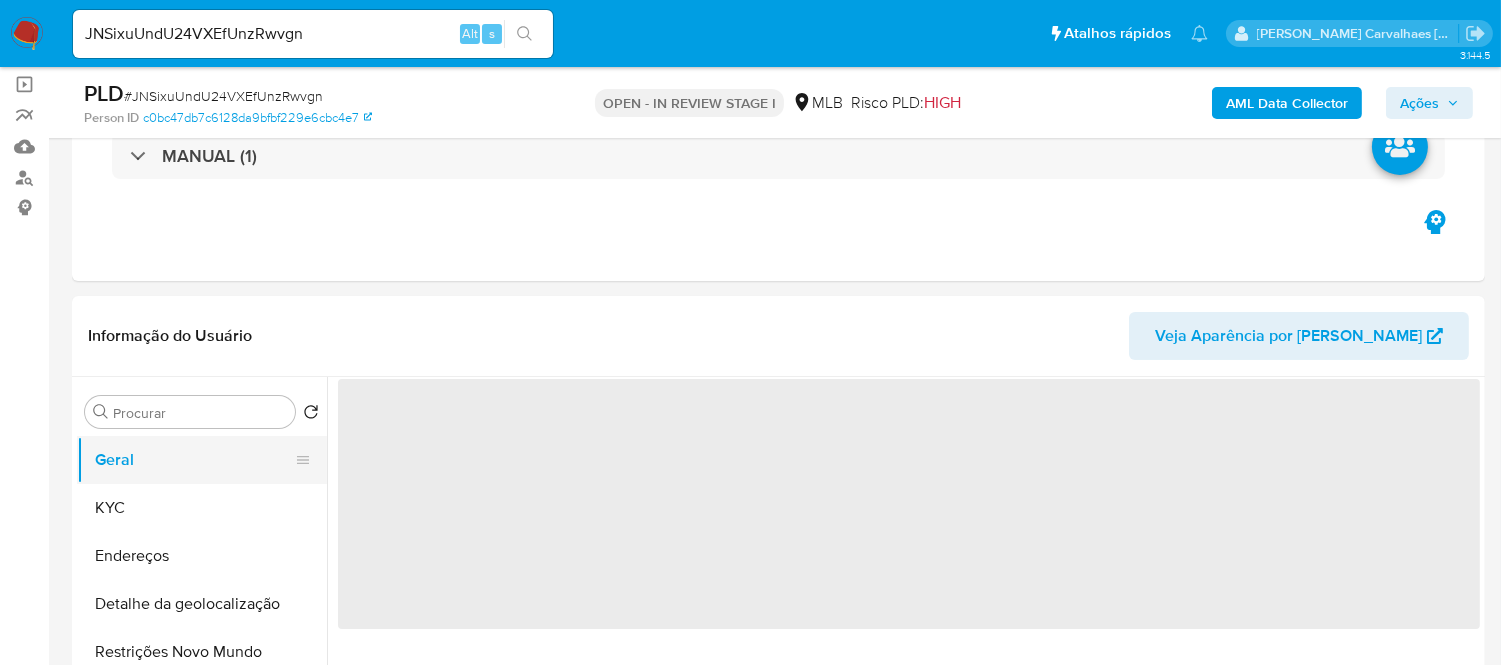 scroll, scrollTop: 0, scrollLeft: 0, axis: both 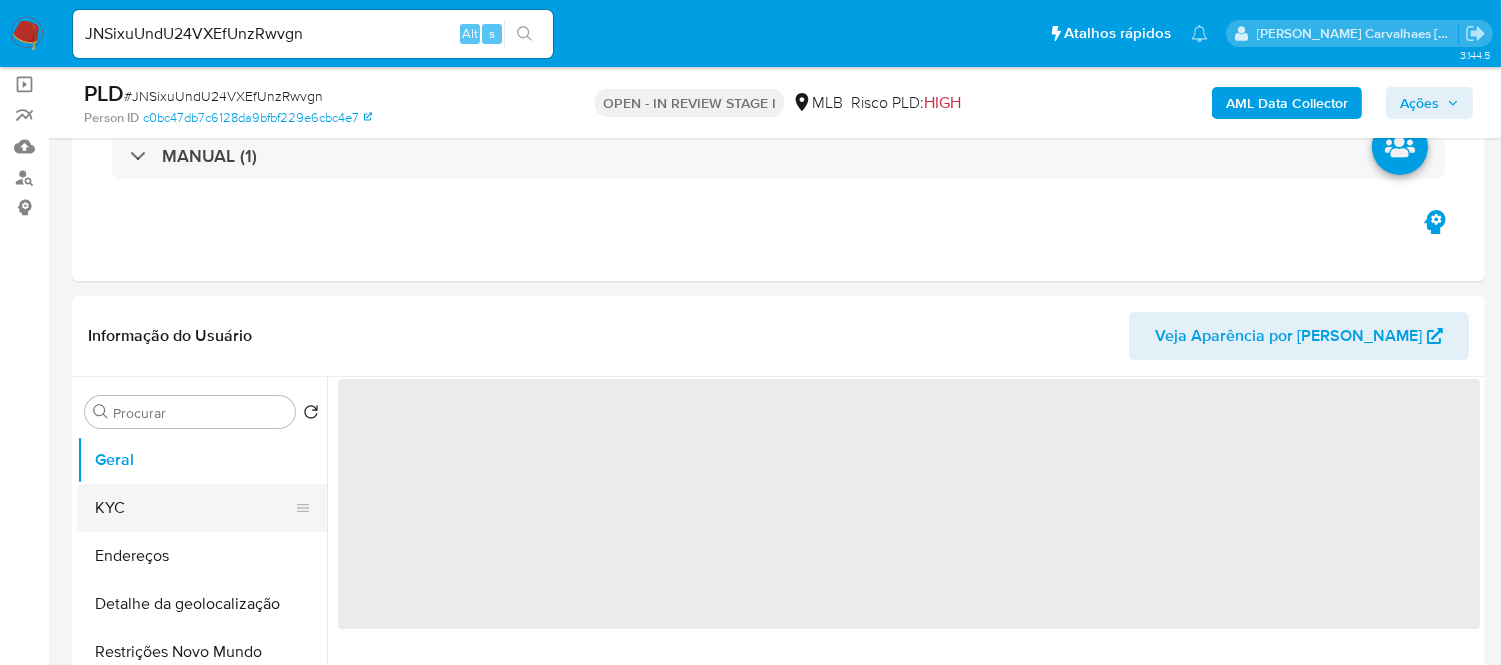 click on "KYC" at bounding box center (194, 508) 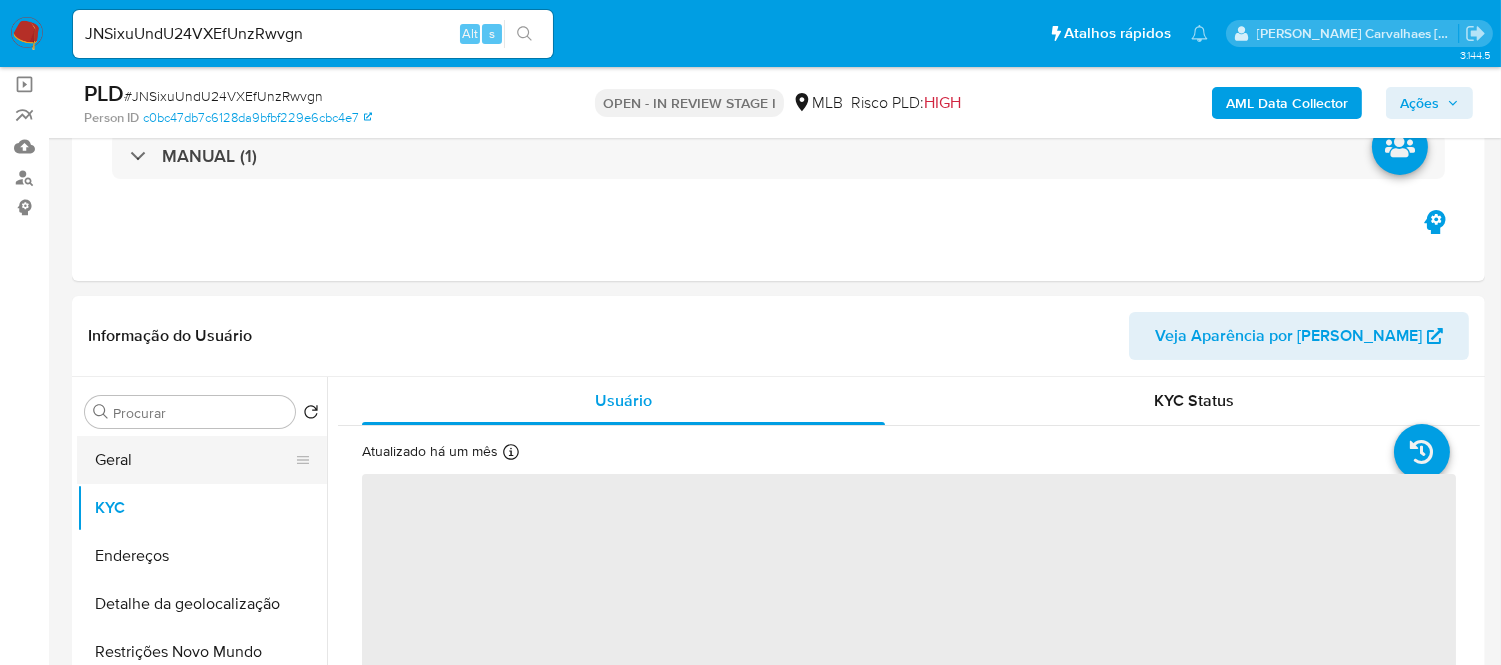 click on "Geral" at bounding box center [194, 460] 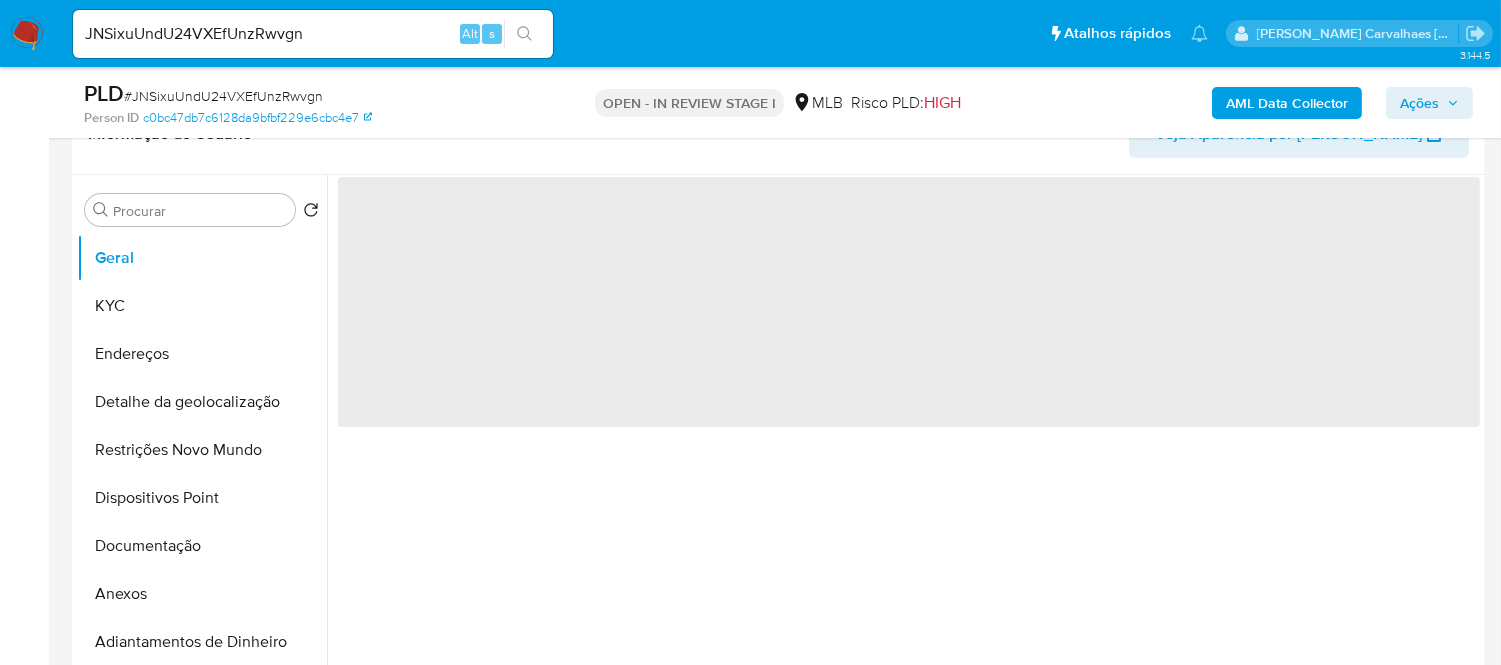 scroll, scrollTop: 364, scrollLeft: 0, axis: vertical 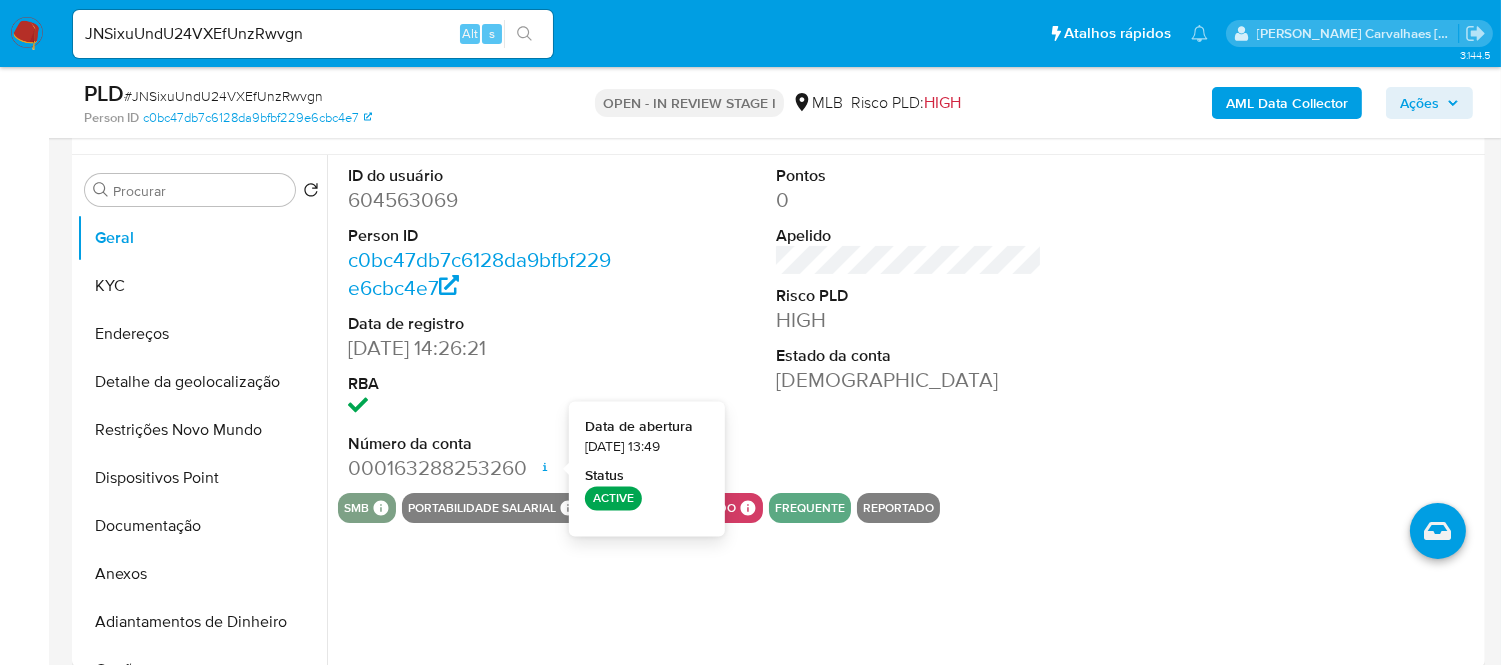 click on "ID do usuário 604563069 Person ID c0bc47db7c6128da9bfbf229e6cbc4e7 Data de registro [DATE] 14:26:21 RBA Número da conta 000163288253260   Data de abertura [DATE] 13:49 Status ACTIVE Pontos 0 Apelido Risco PLD HIGH Estado da conta Ativa smb   SMB SMB Advisor Email - Advisor Name - Portabilidade Salarial   Salary Portability Status DISABLED creditos regulado   Regulado MLB BACEN COMPLIES LEGACY Mark Id MLB_BACEN Compliant is_compliant Created At [DATE]T11:09:07Z frequente reportado" at bounding box center [903, 411] 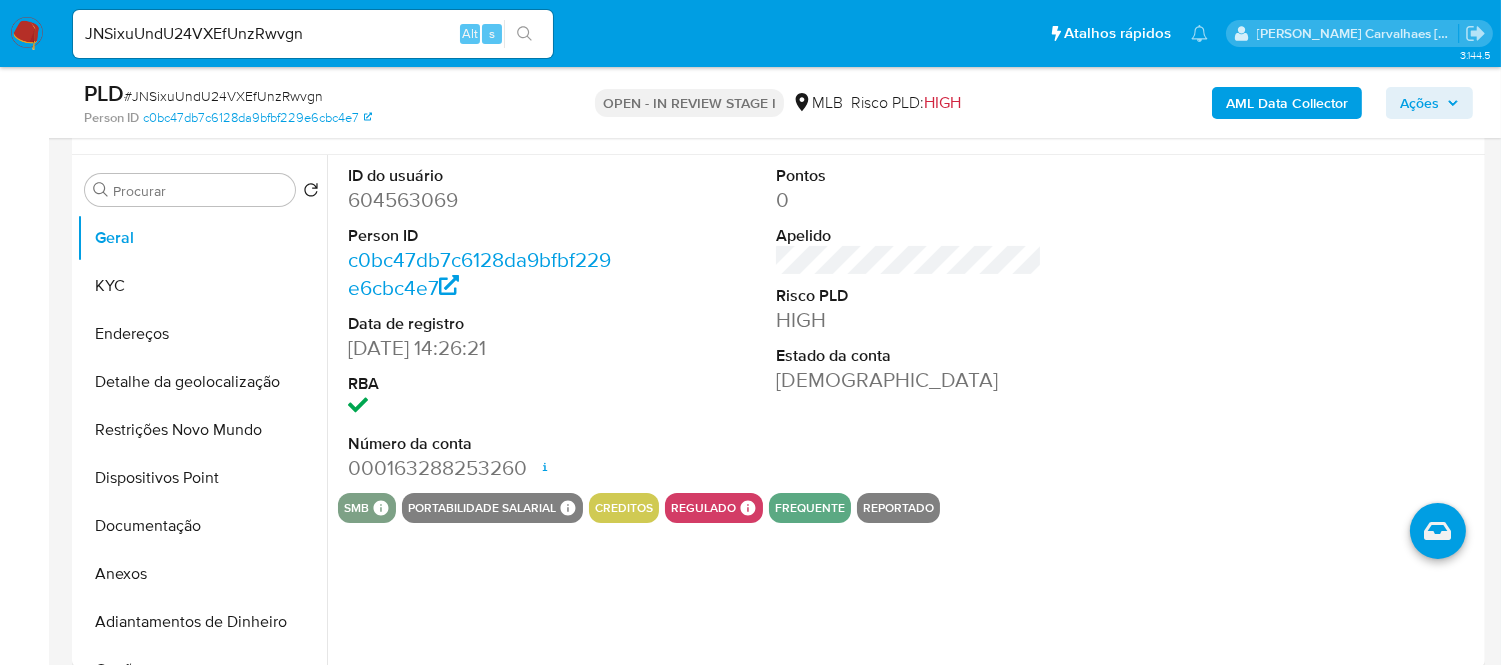 type 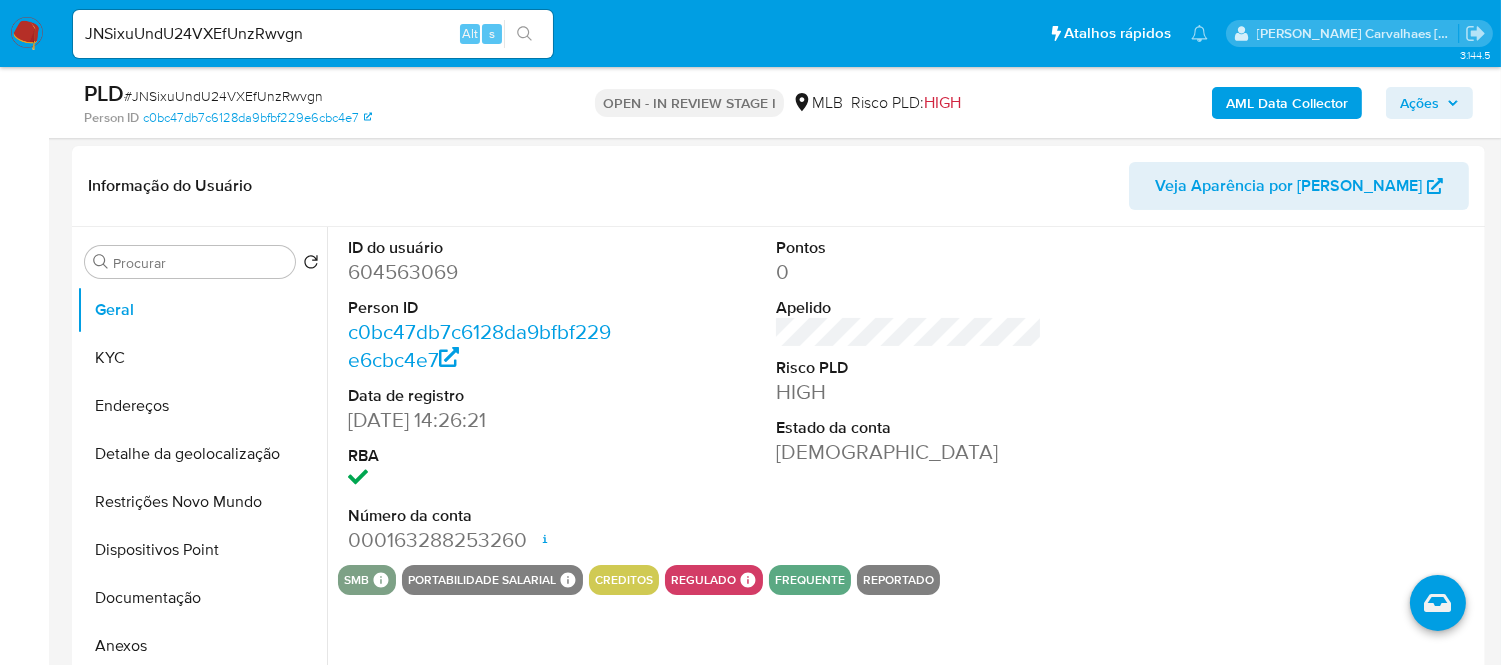 scroll, scrollTop: 253, scrollLeft: 0, axis: vertical 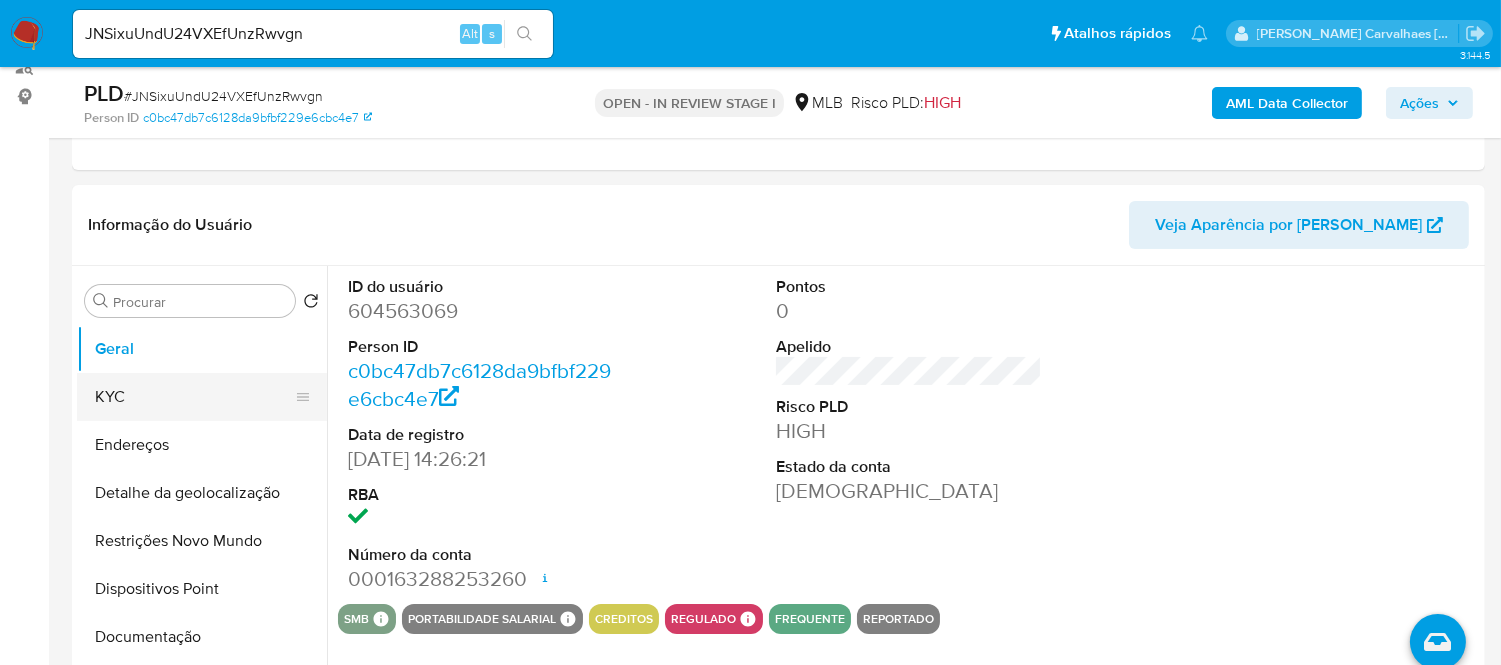 click on "KYC" at bounding box center [194, 397] 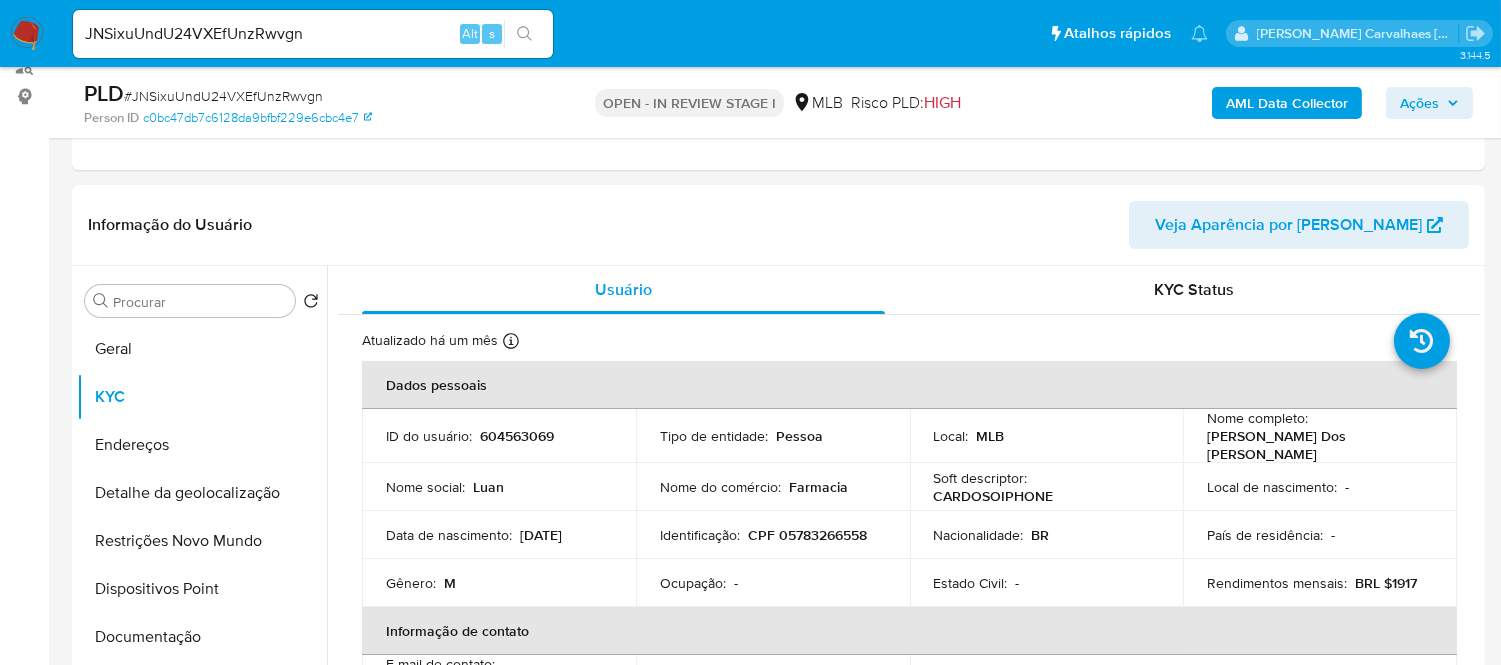 scroll, scrollTop: 111, scrollLeft: 0, axis: vertical 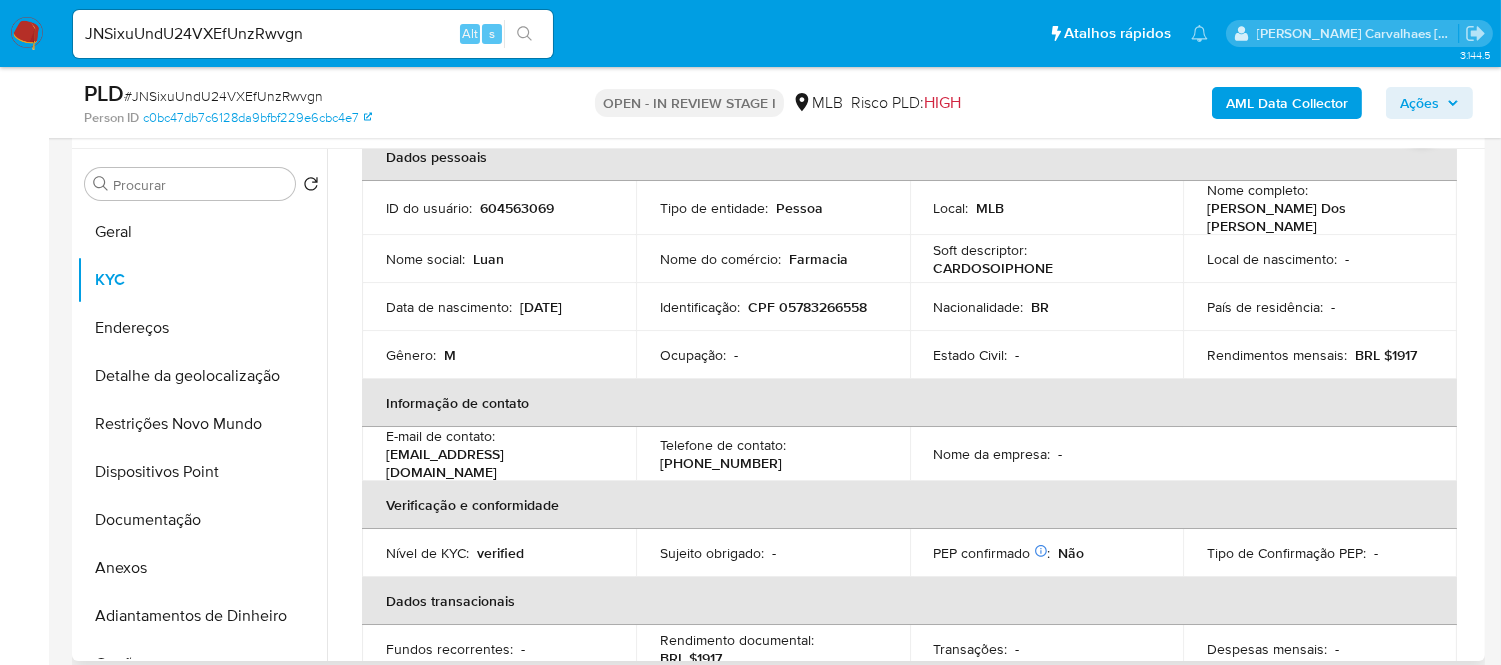 type 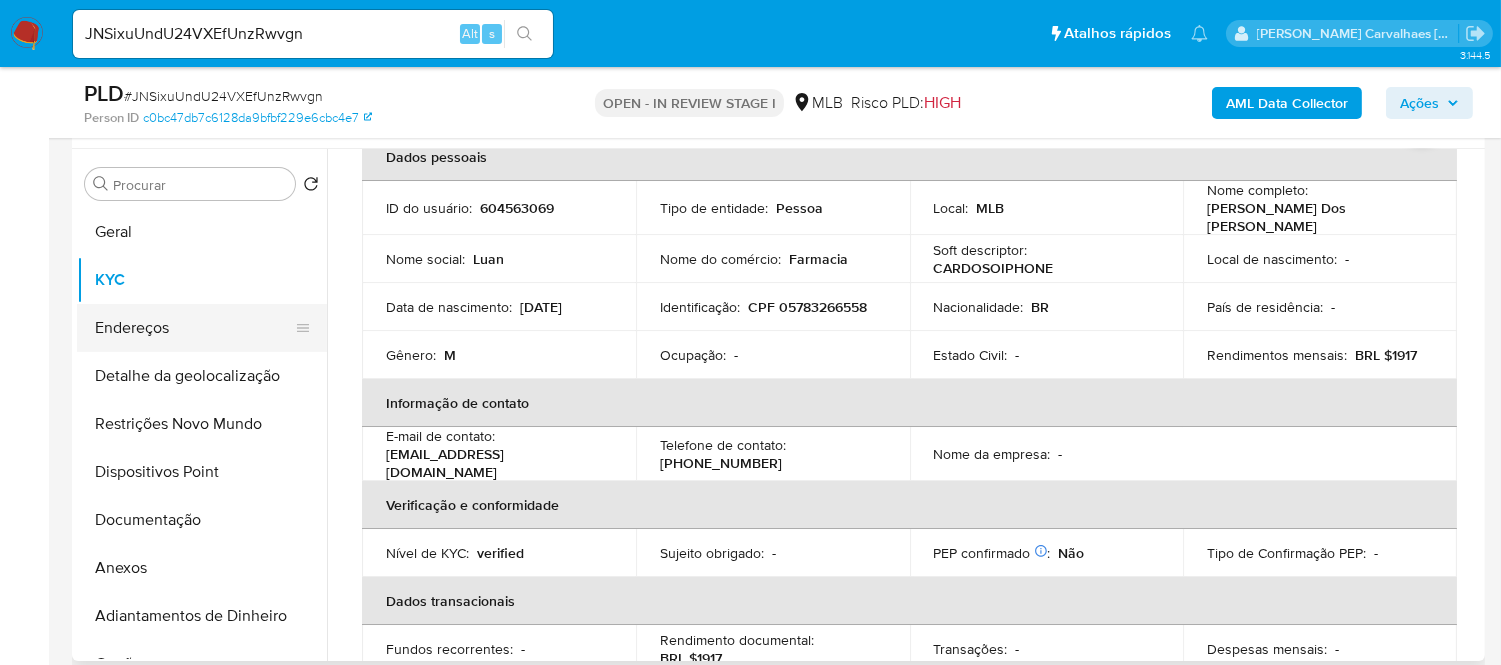 click on "Endereços" at bounding box center [194, 328] 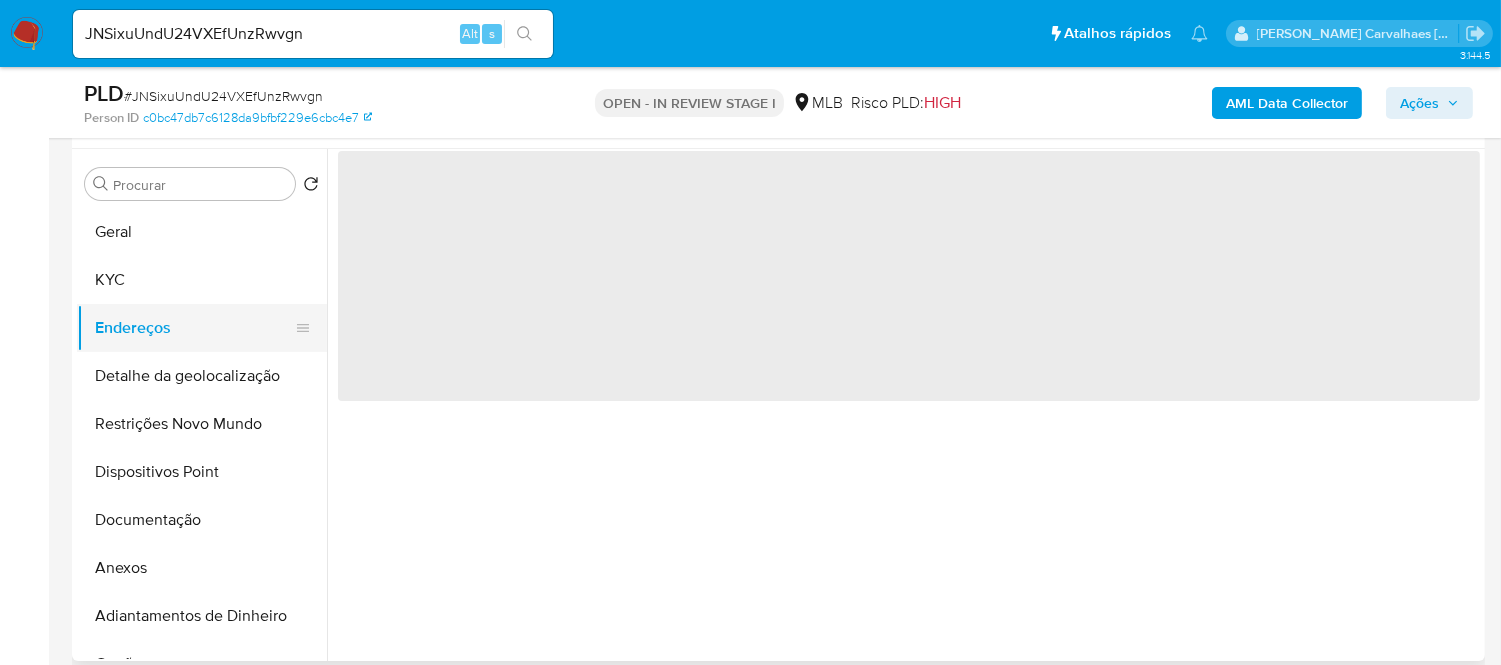 scroll, scrollTop: 0, scrollLeft: 0, axis: both 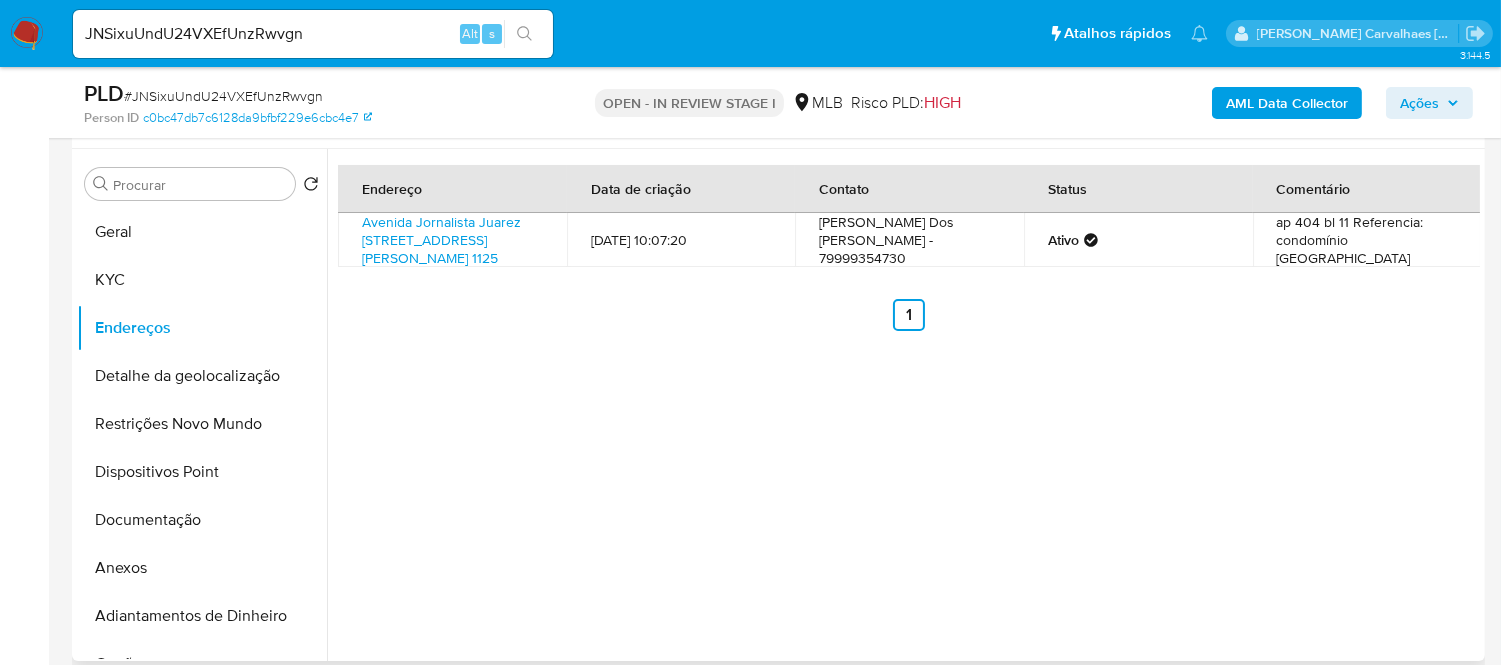 type 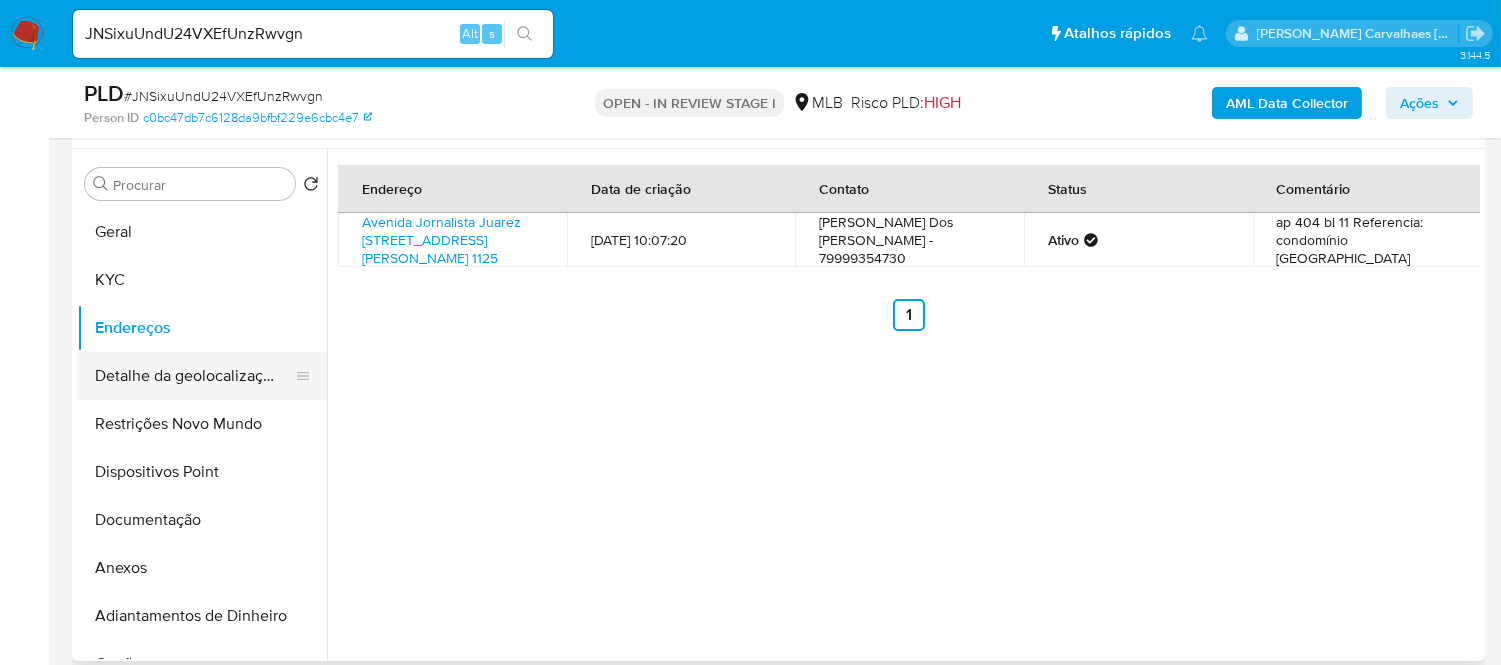 click on "Detalhe da geolocalização" at bounding box center (194, 376) 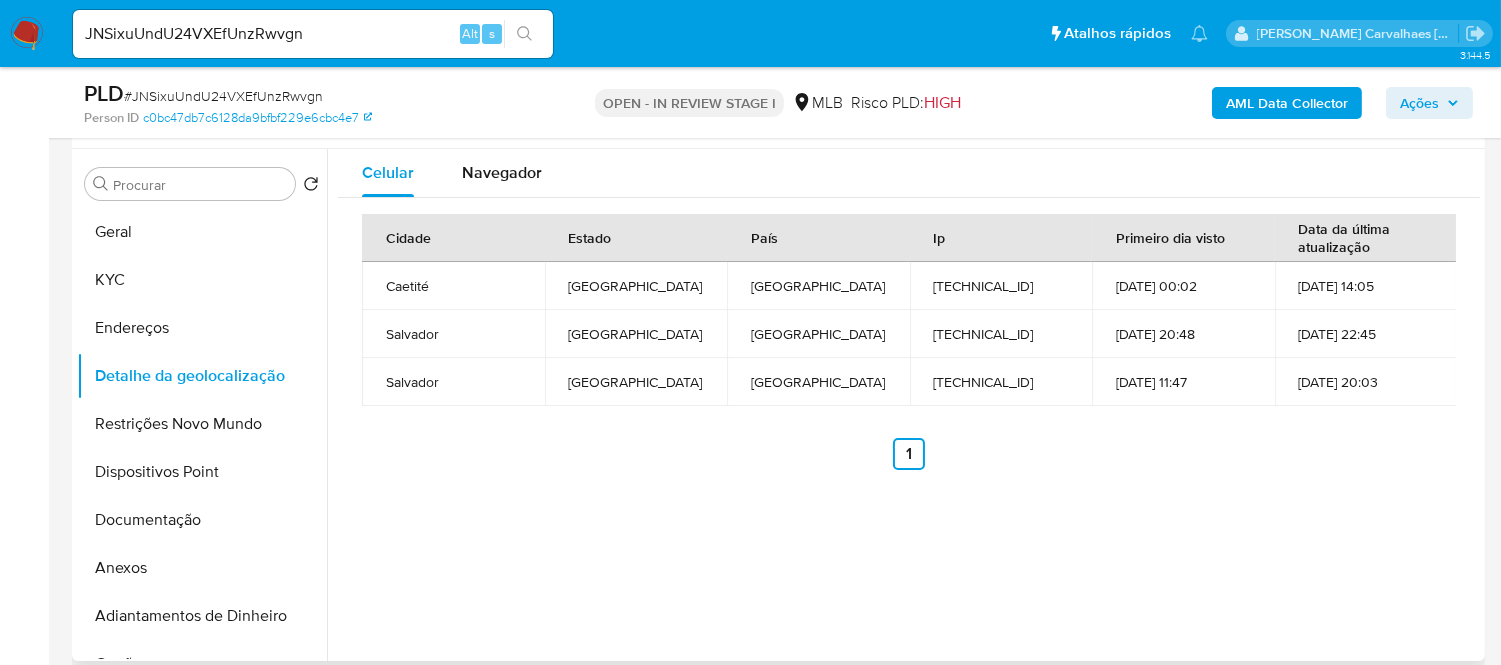 type 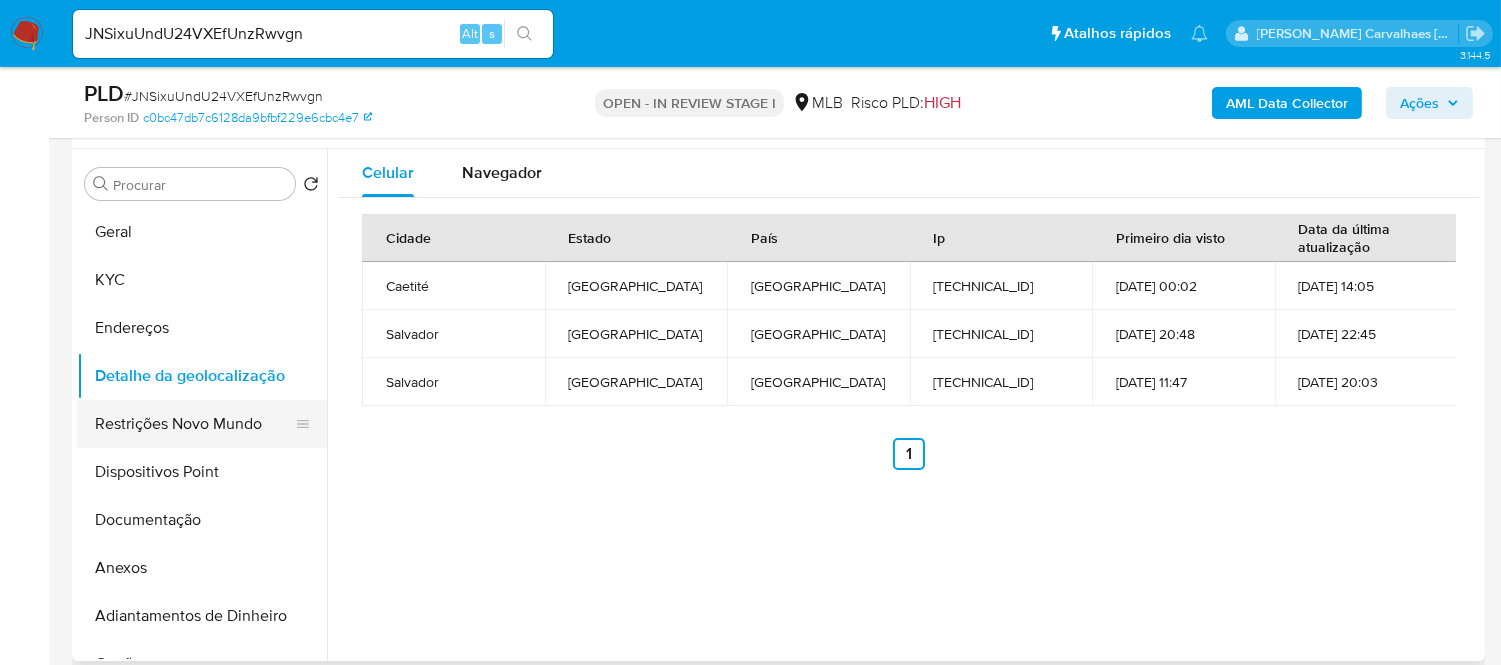 click on "Restrições Novo Mundo" at bounding box center (194, 424) 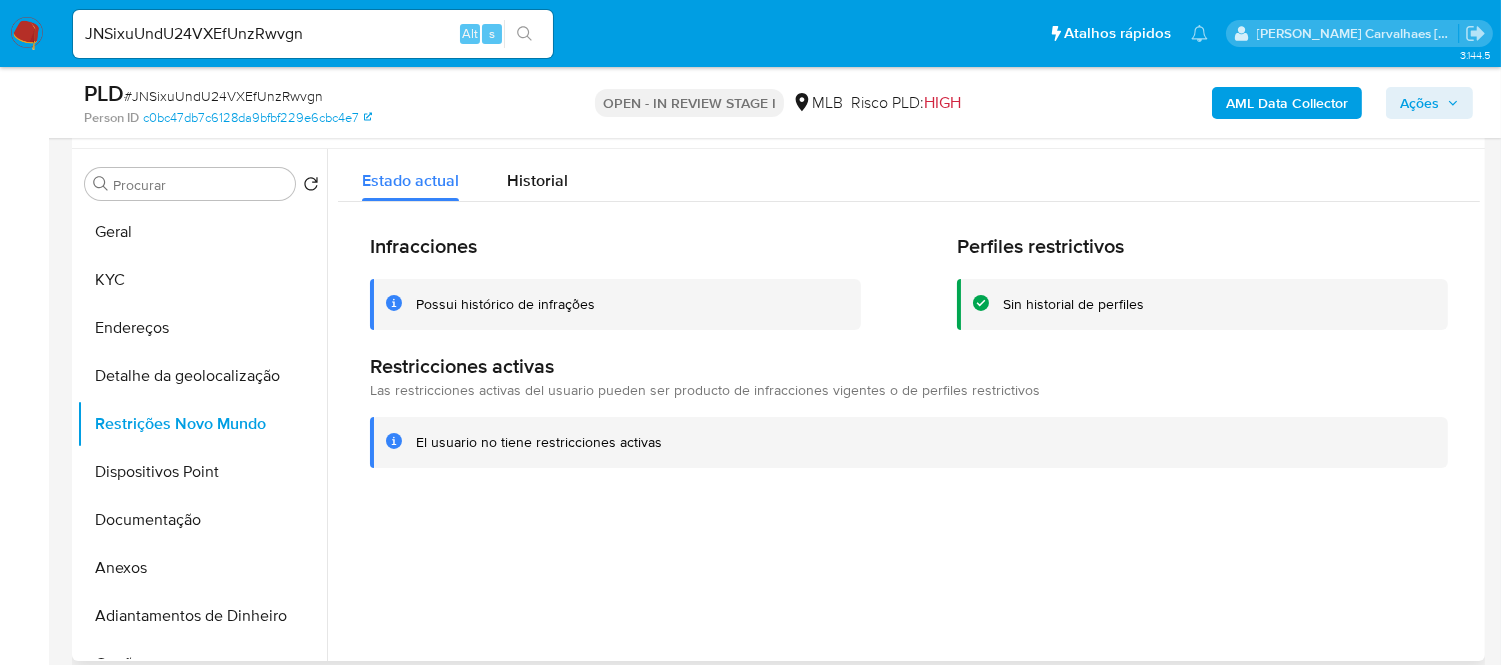 type 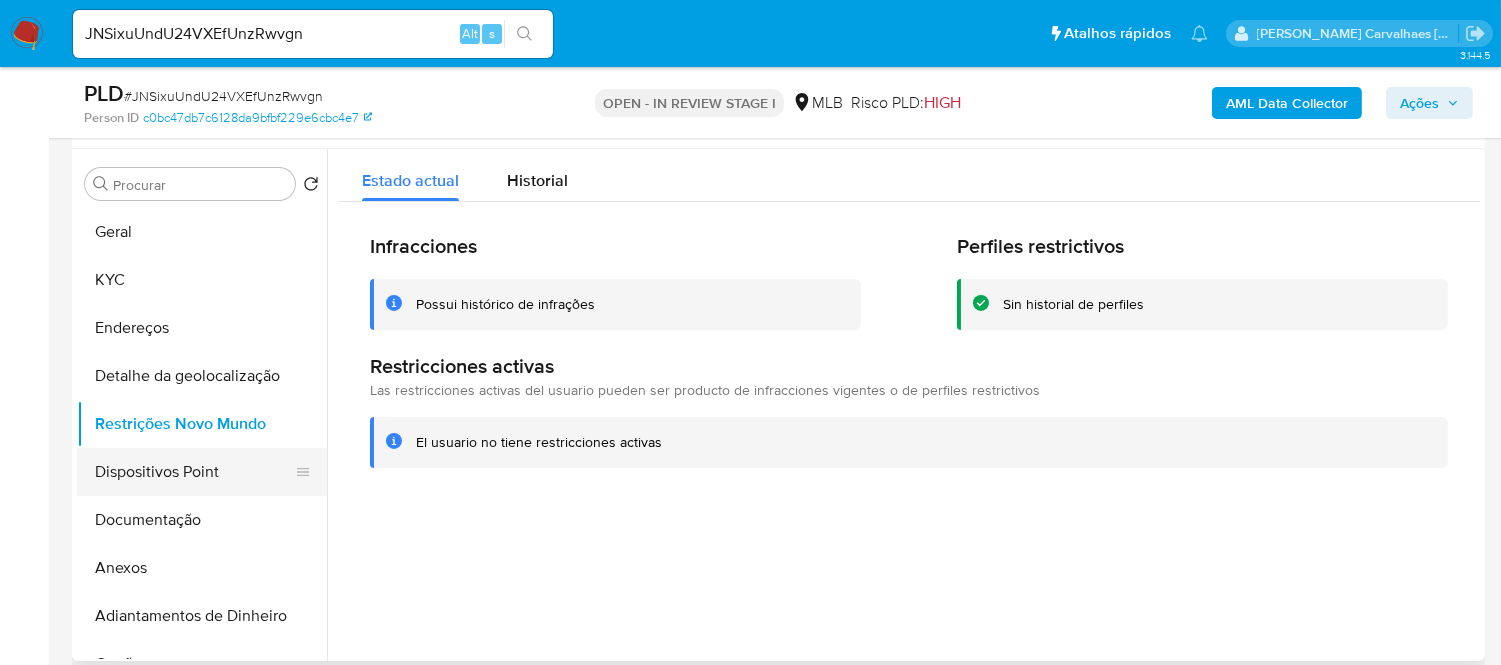 click on "Dispositivos Point" at bounding box center (194, 472) 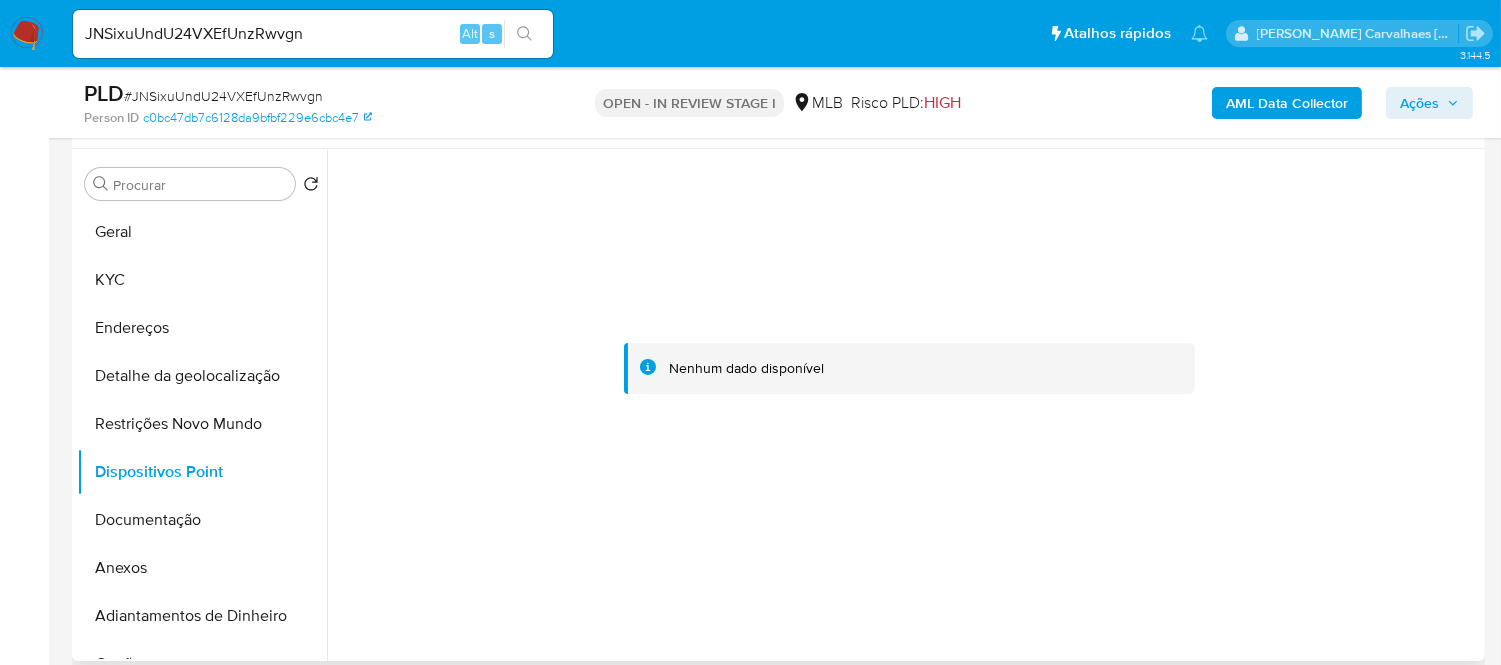 type 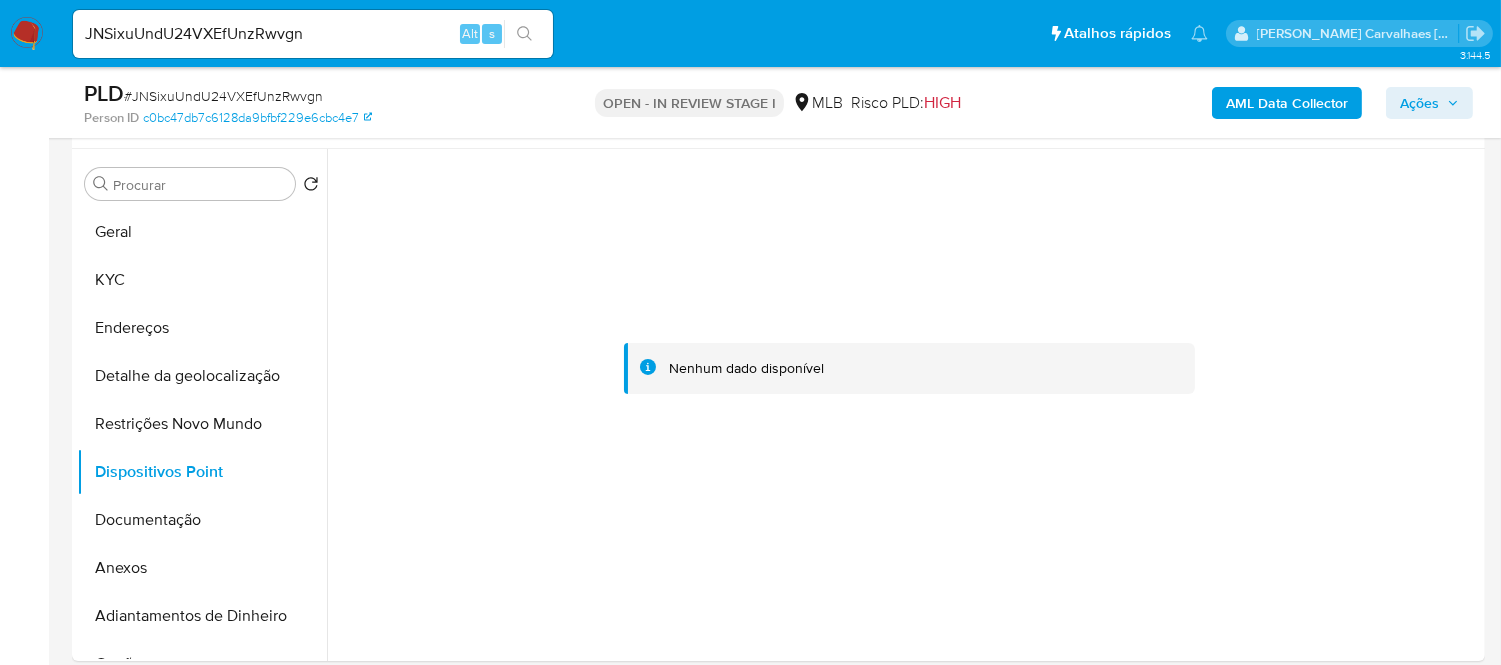 scroll, scrollTop: 481, scrollLeft: 0, axis: vertical 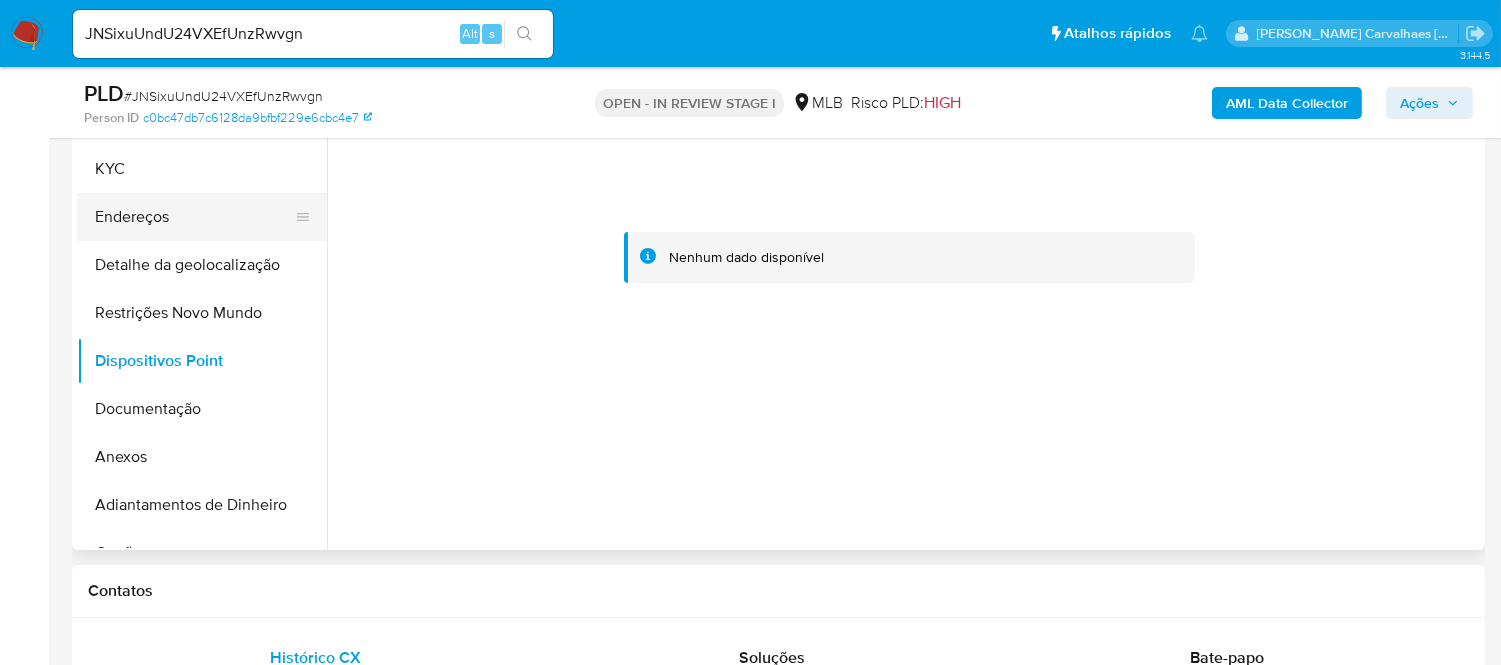 click on "Endereços" at bounding box center [194, 217] 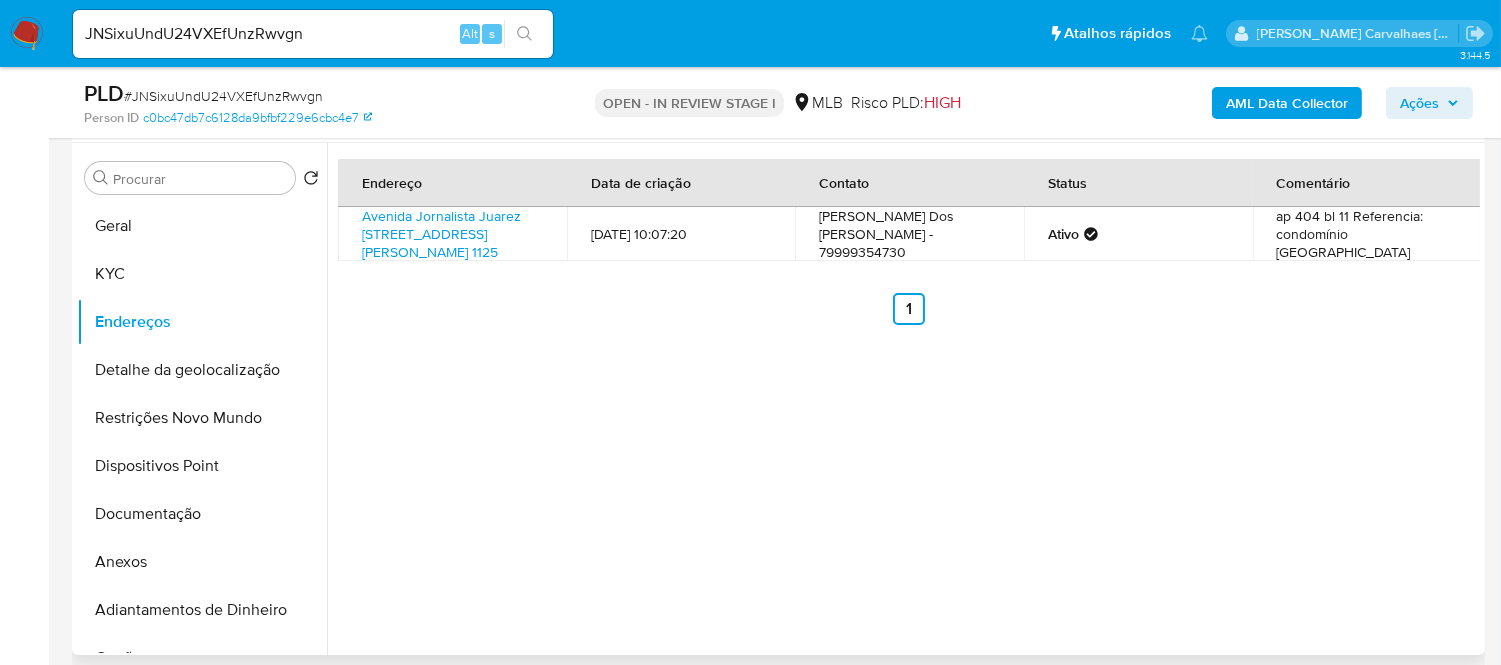scroll, scrollTop: 258, scrollLeft: 0, axis: vertical 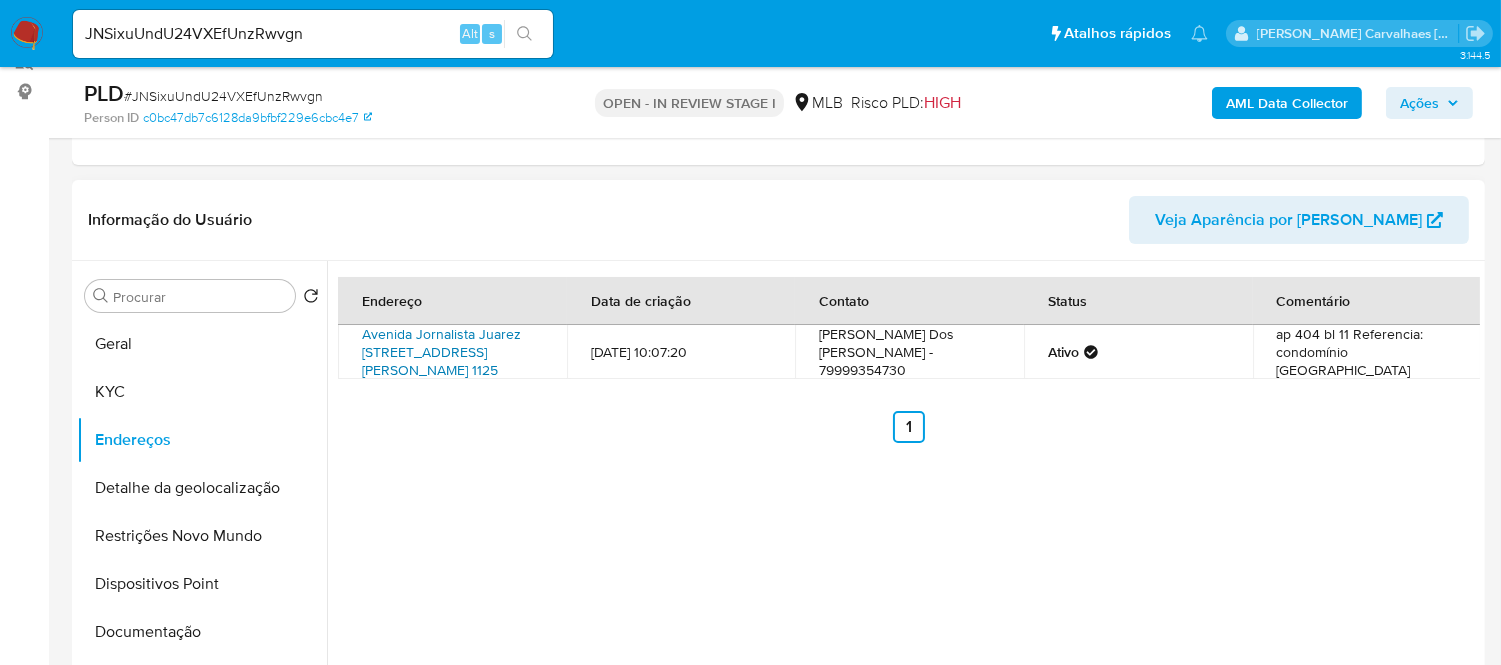 click on "Avenida Jornalista Juarez [STREET_ADDRESS][PERSON_NAME] 1125" at bounding box center [441, 352] 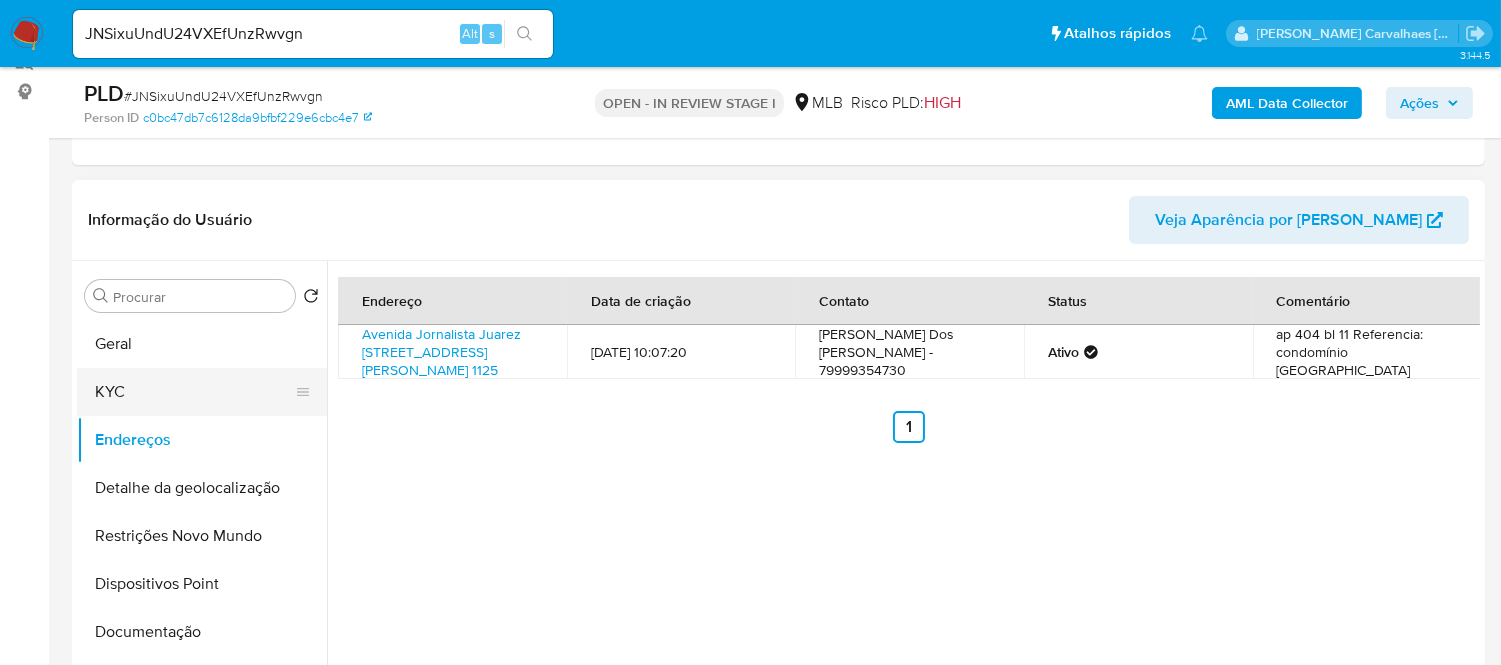 click on "KYC" at bounding box center (194, 392) 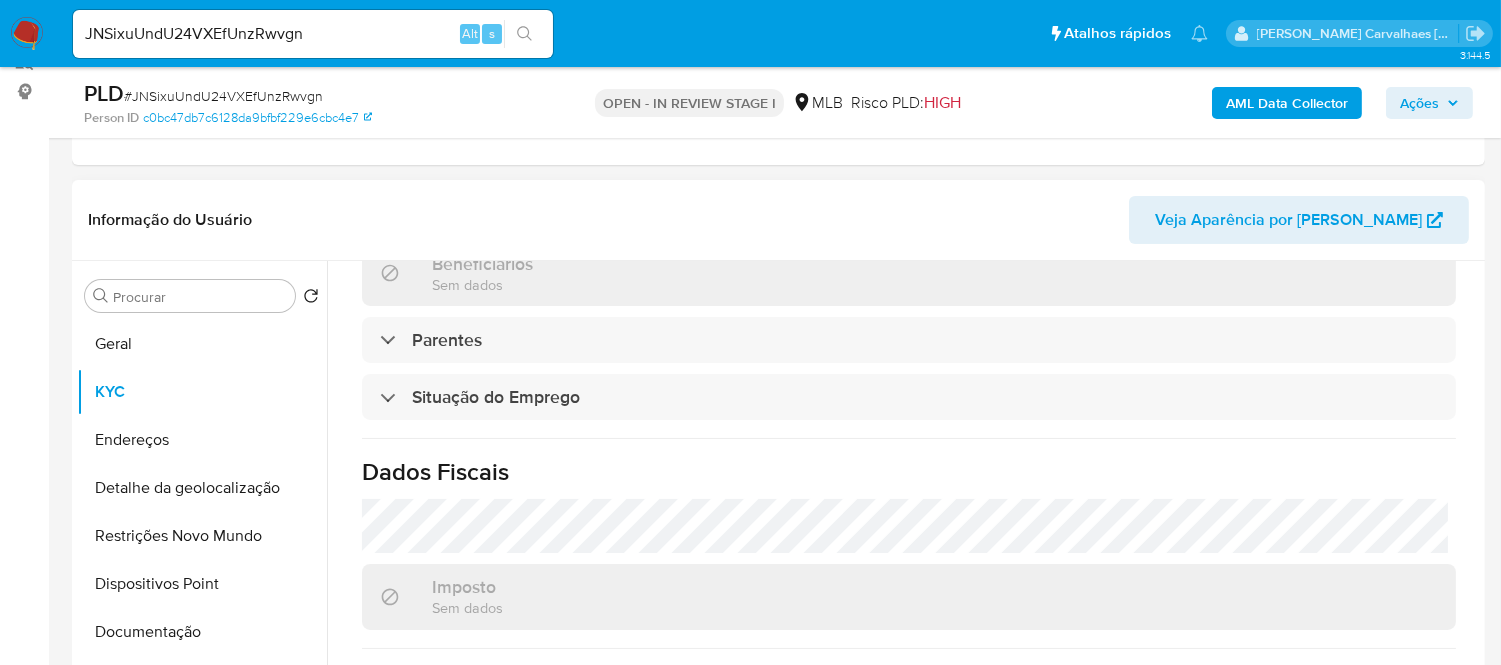 scroll, scrollTop: 868, scrollLeft: 0, axis: vertical 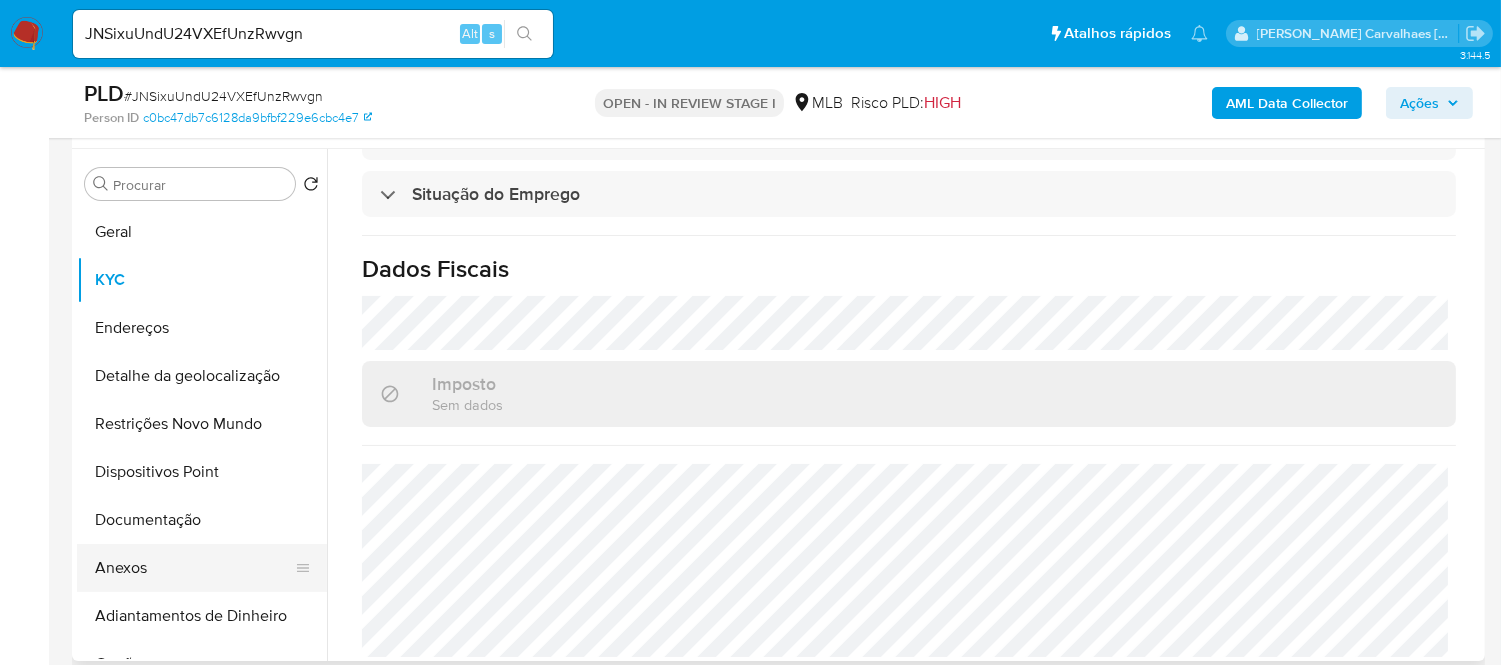 click on "Anexos" at bounding box center [194, 568] 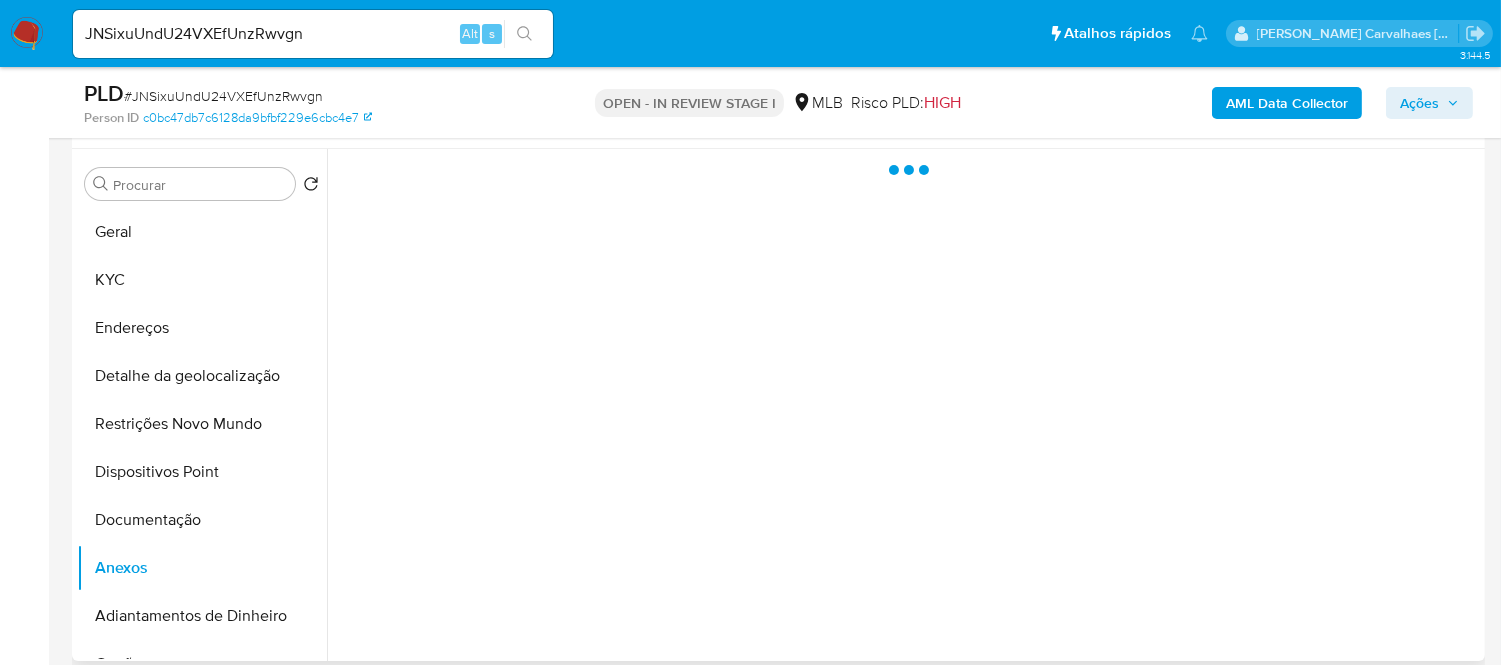 scroll, scrollTop: 0, scrollLeft: 0, axis: both 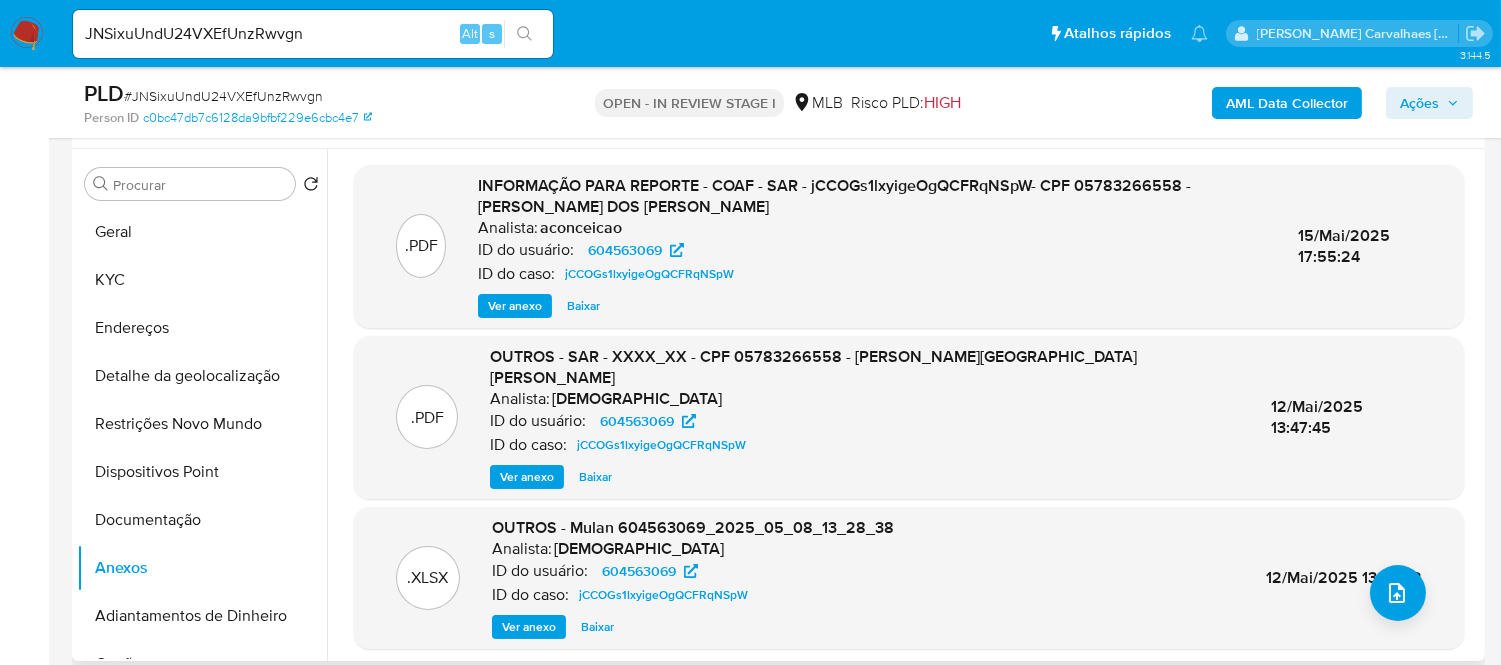 drag, startPoint x: 505, startPoint y: 302, endPoint x: 600, endPoint y: 310, distance: 95.33625 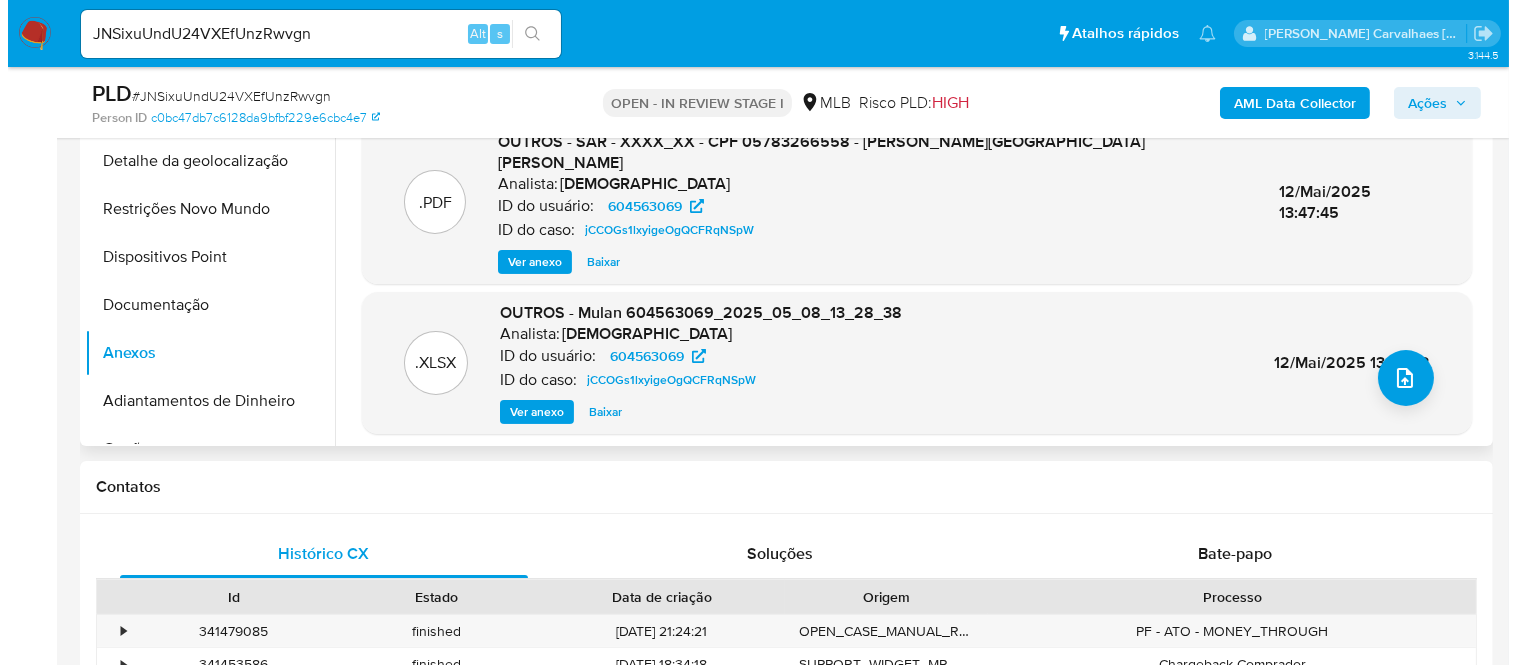 scroll, scrollTop: 592, scrollLeft: 0, axis: vertical 